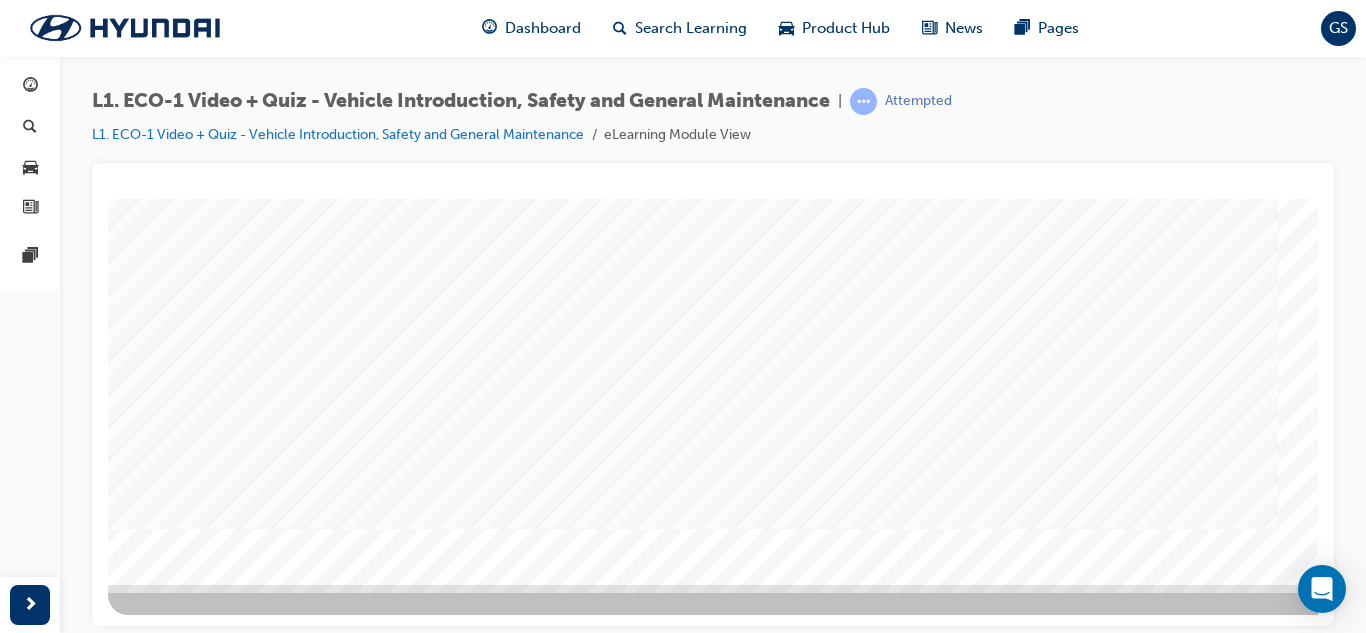 scroll, scrollTop: 0, scrollLeft: 0, axis: both 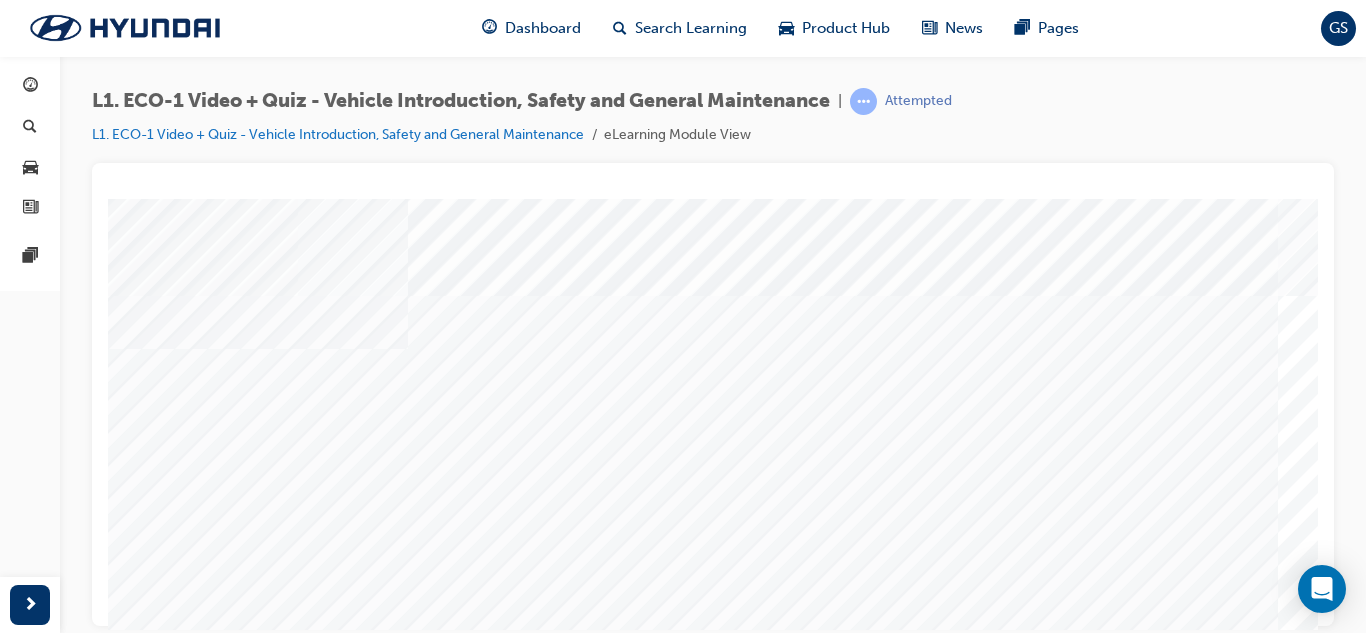 click at bounding box center (788, 1278) 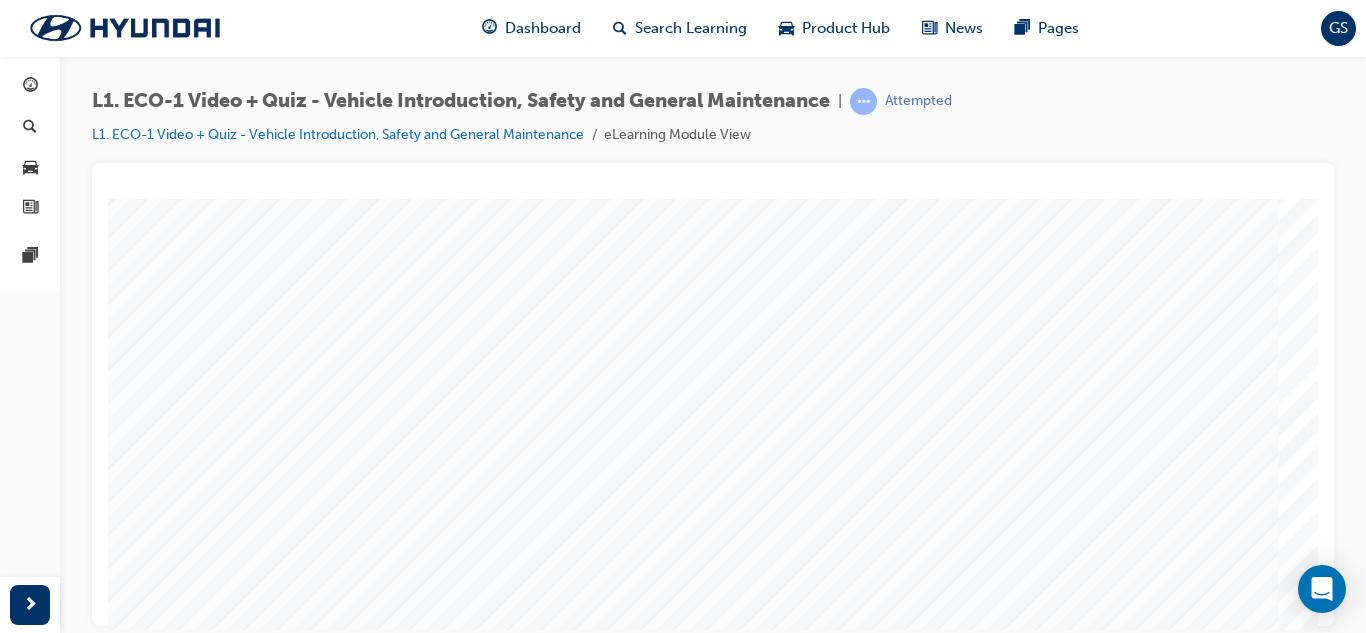 scroll, scrollTop: 334, scrollLeft: 0, axis: vertical 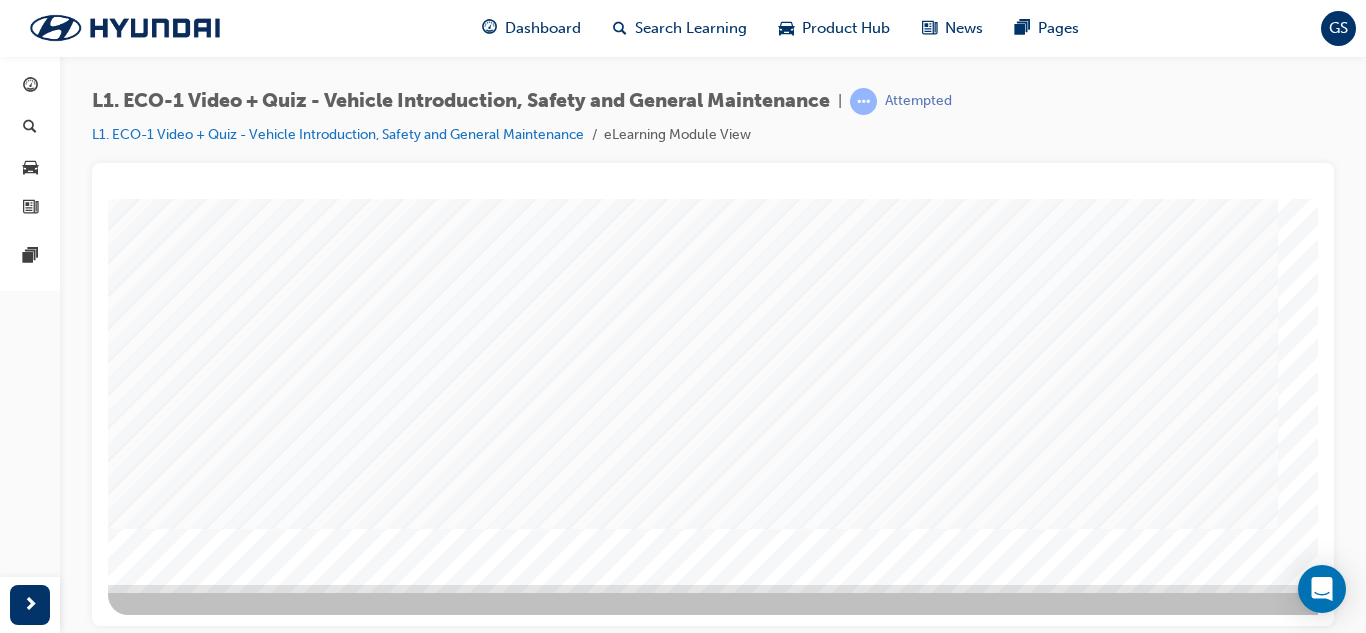 click at bounding box center (178, 1376) 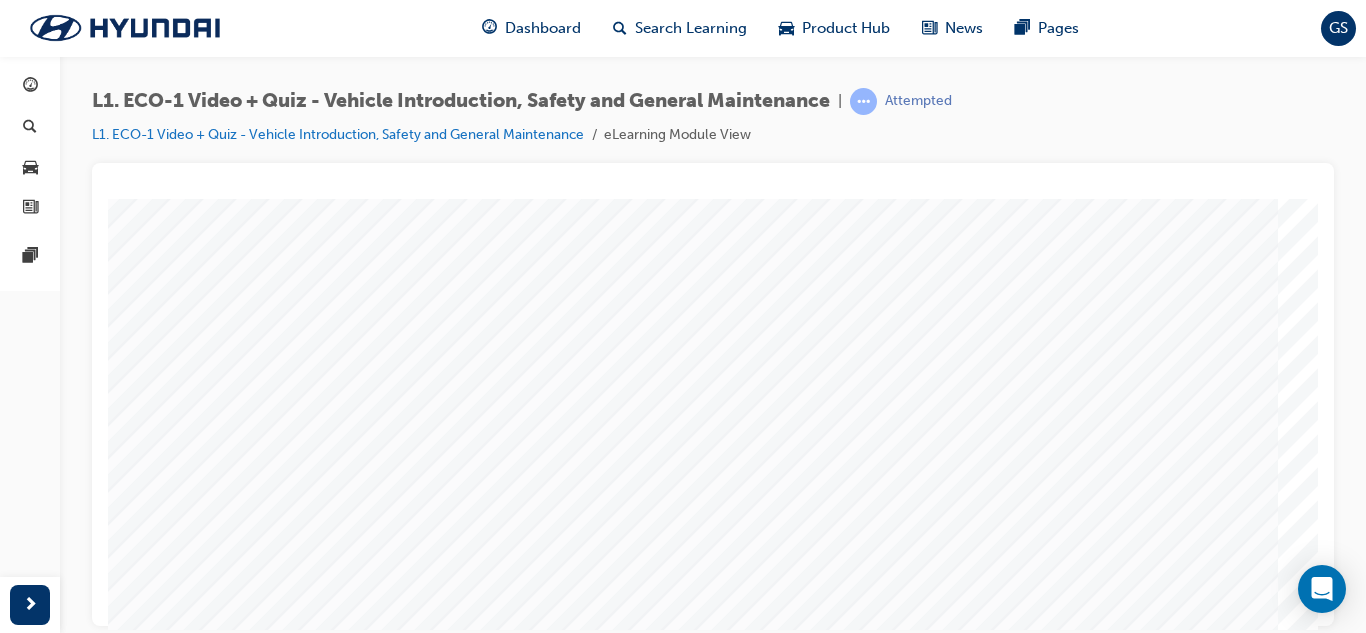 scroll, scrollTop: 334, scrollLeft: 0, axis: vertical 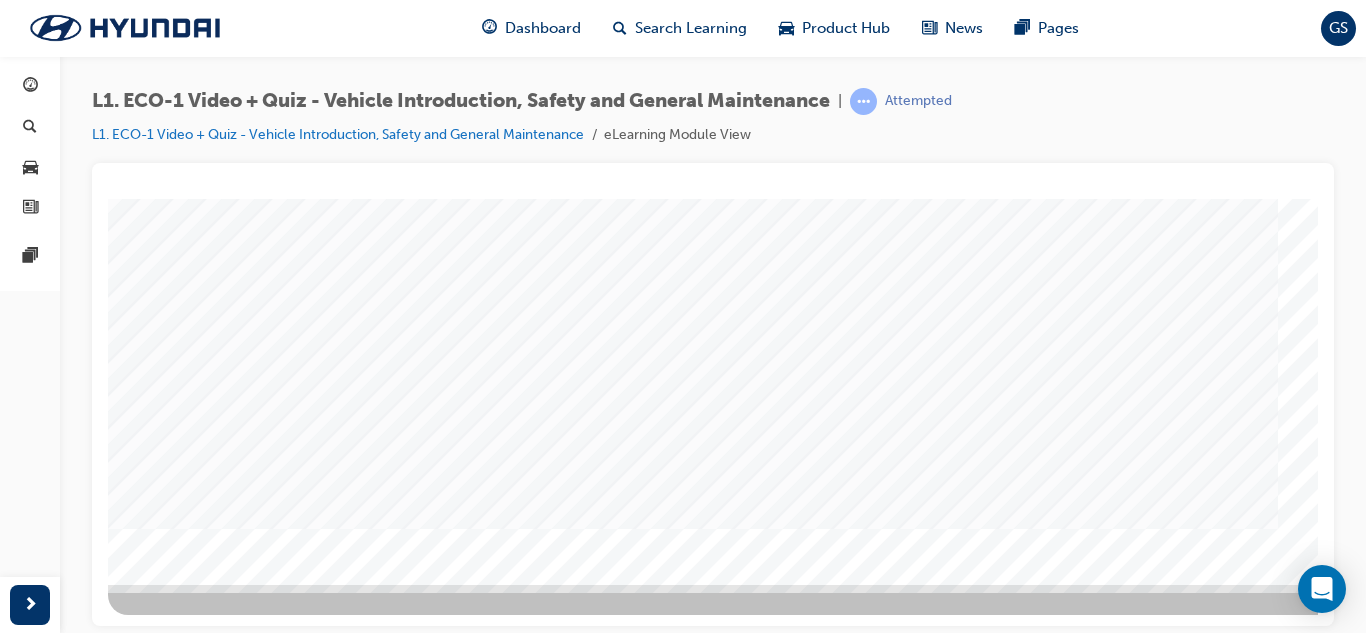 click at bounding box center [178, 1421] 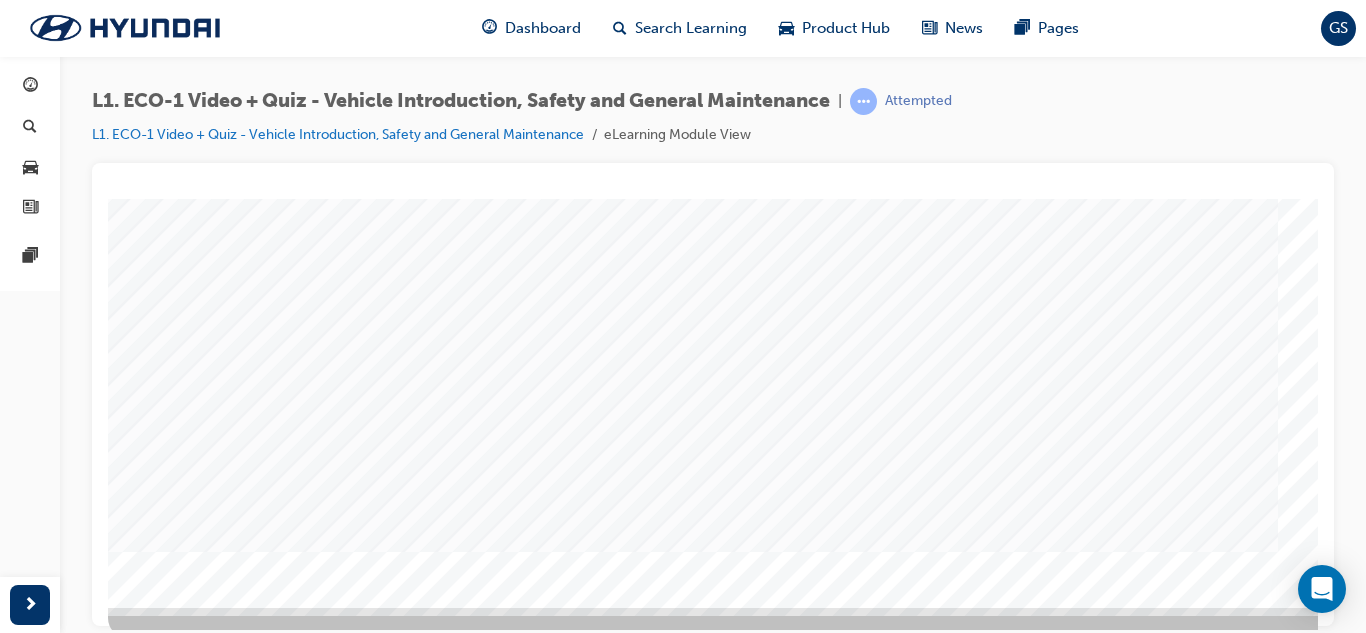 scroll, scrollTop: 334, scrollLeft: 0, axis: vertical 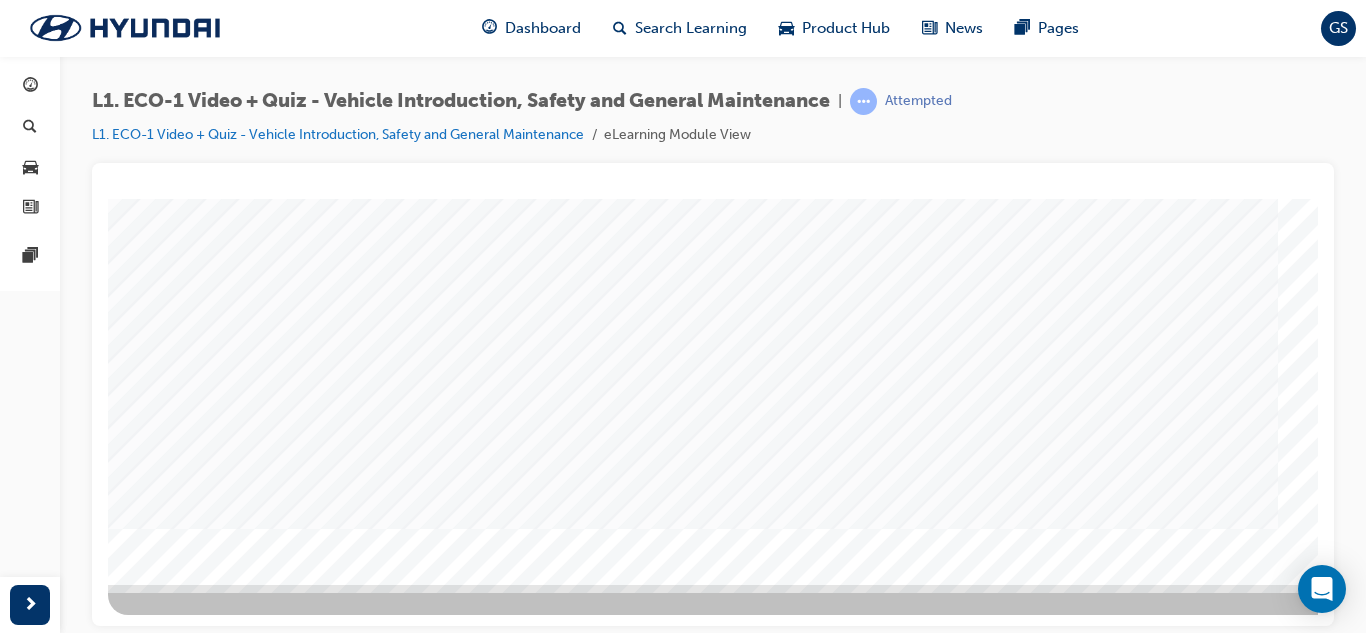 click at bounding box center (178, 1421) 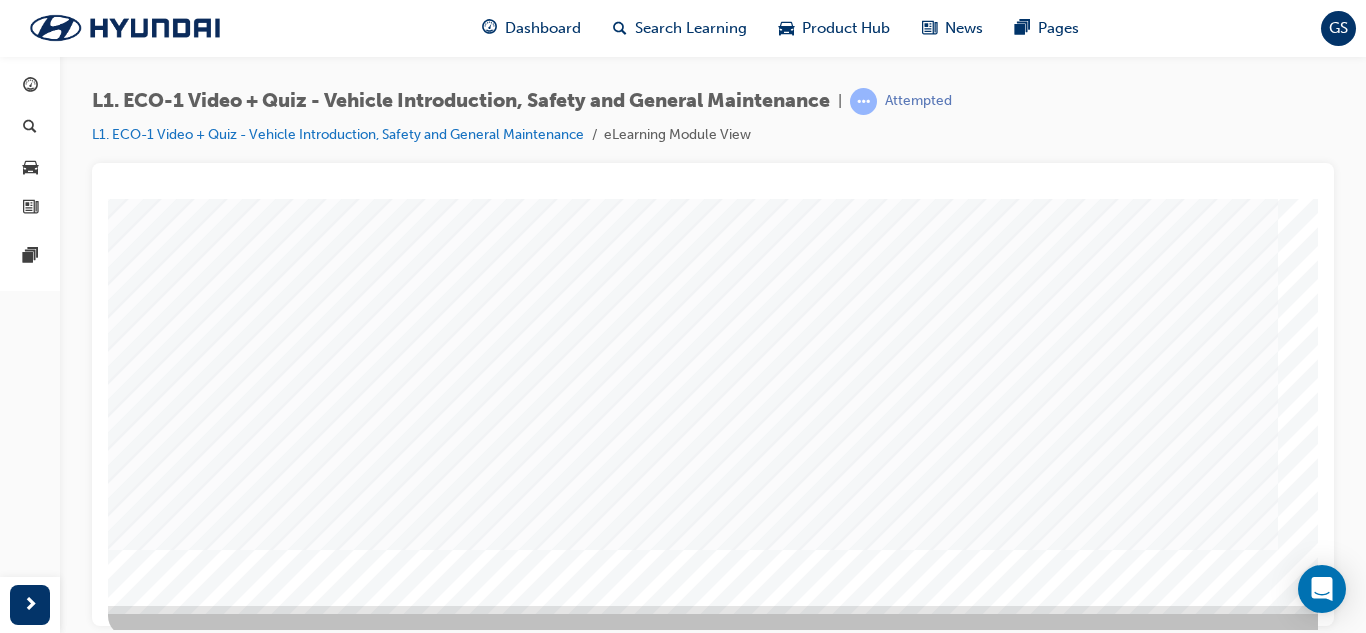scroll, scrollTop: 334, scrollLeft: 0, axis: vertical 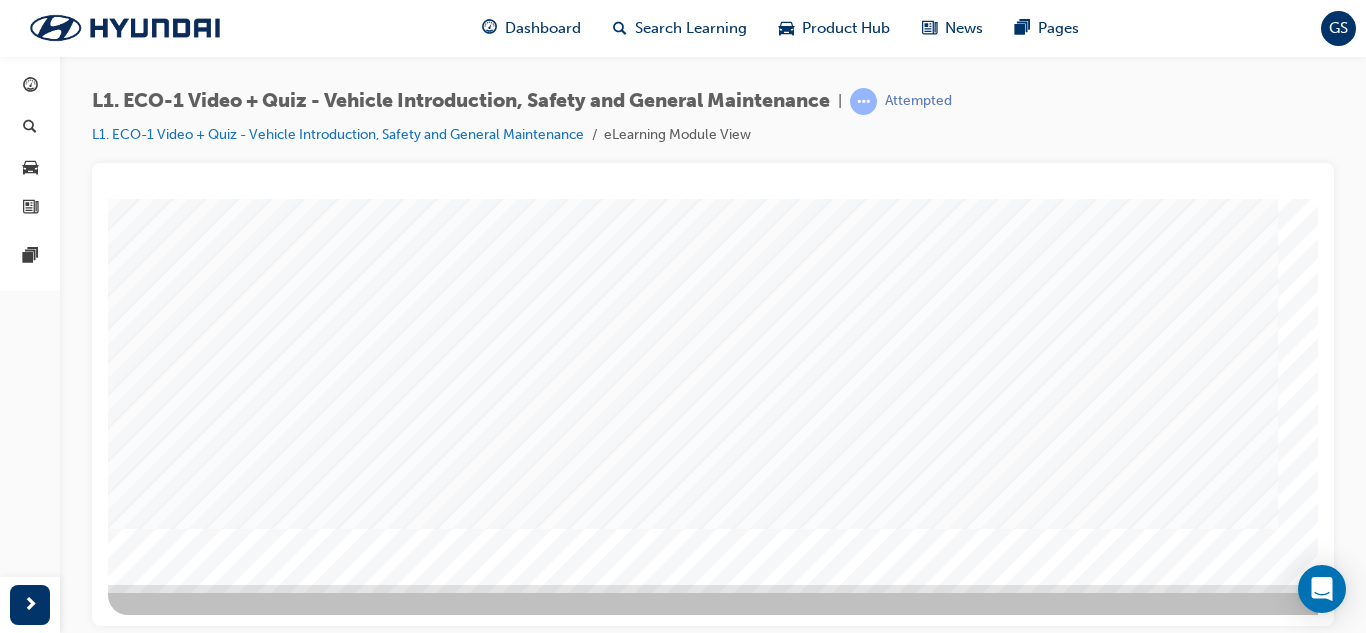 click at bounding box center (178, 1421) 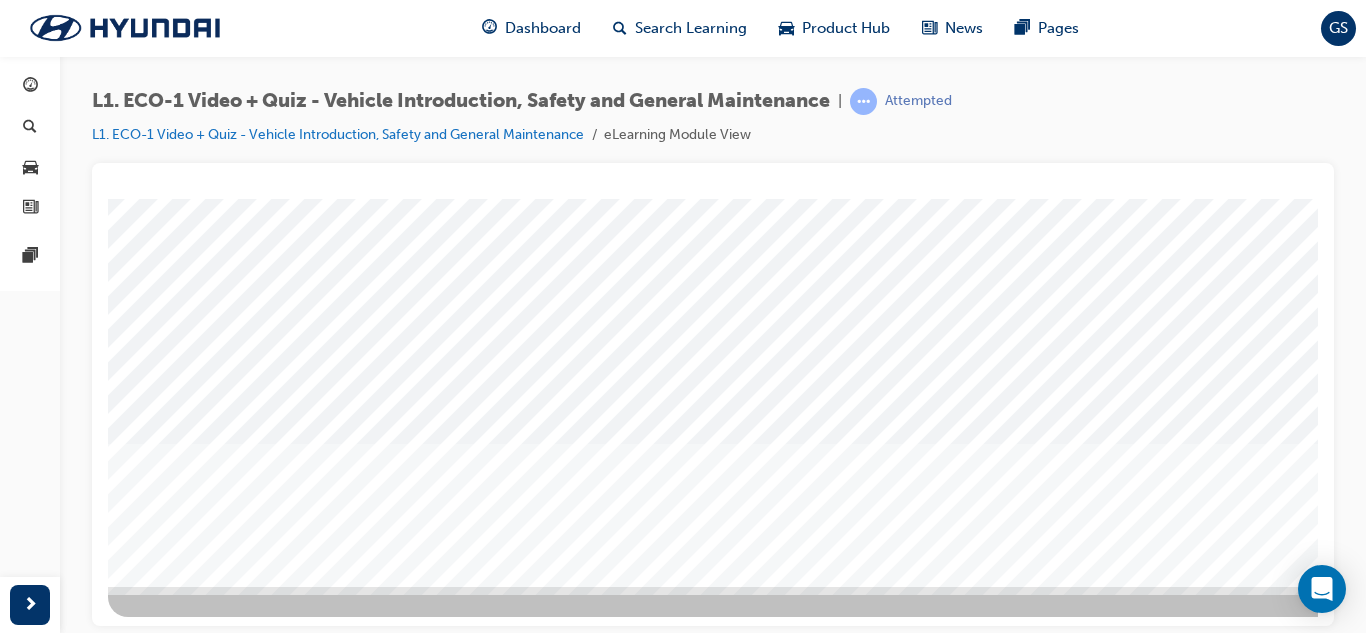 scroll, scrollTop: 334, scrollLeft: 0, axis: vertical 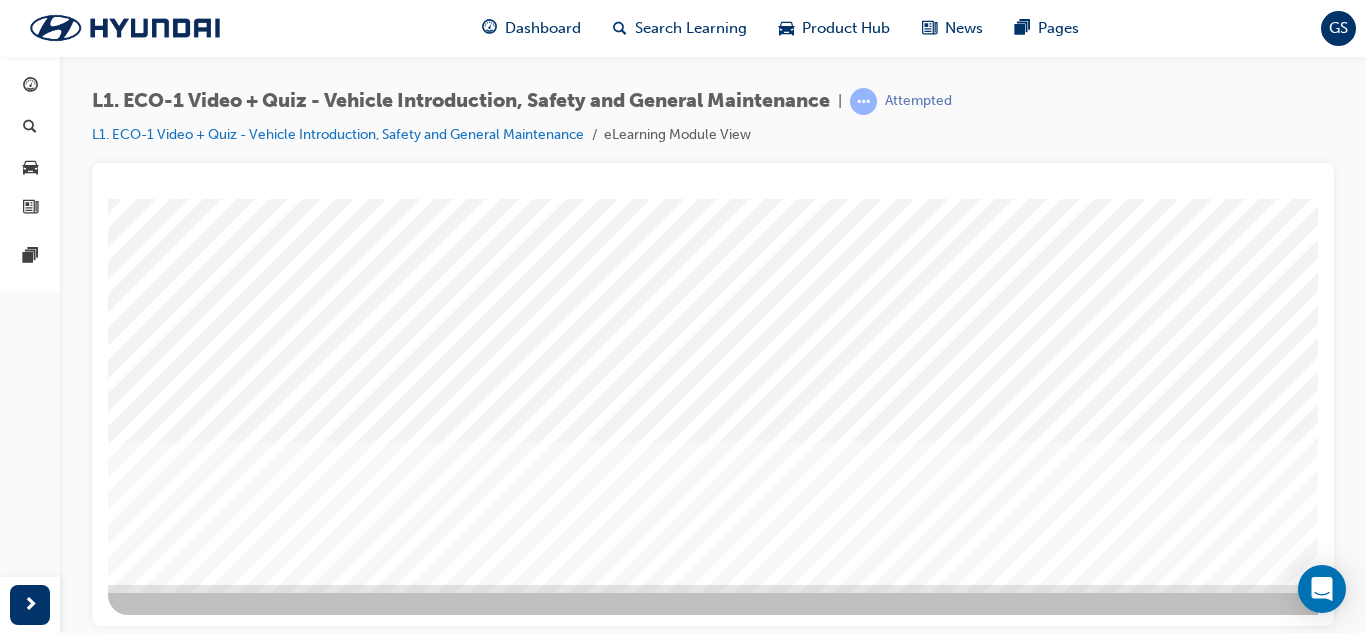 drag, startPoint x: 940, startPoint y: 589, endPoint x: 1076, endPoint y: 573, distance: 136.93794 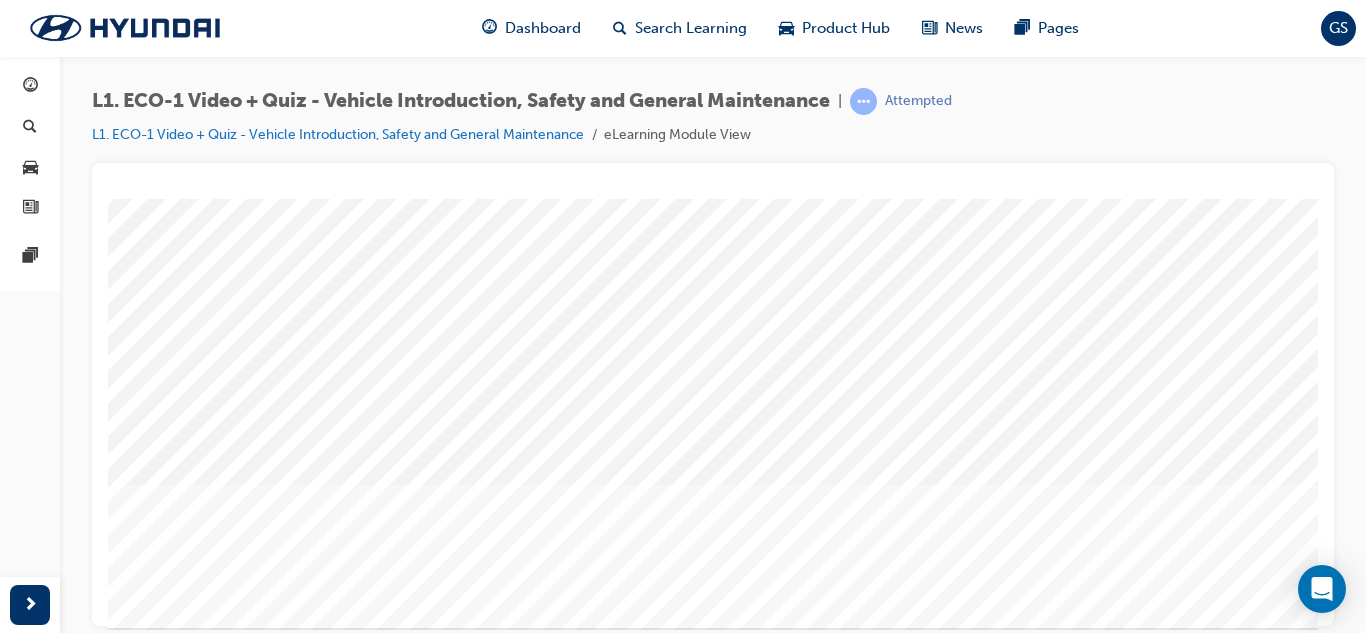 scroll, scrollTop: 334, scrollLeft: 0, axis: vertical 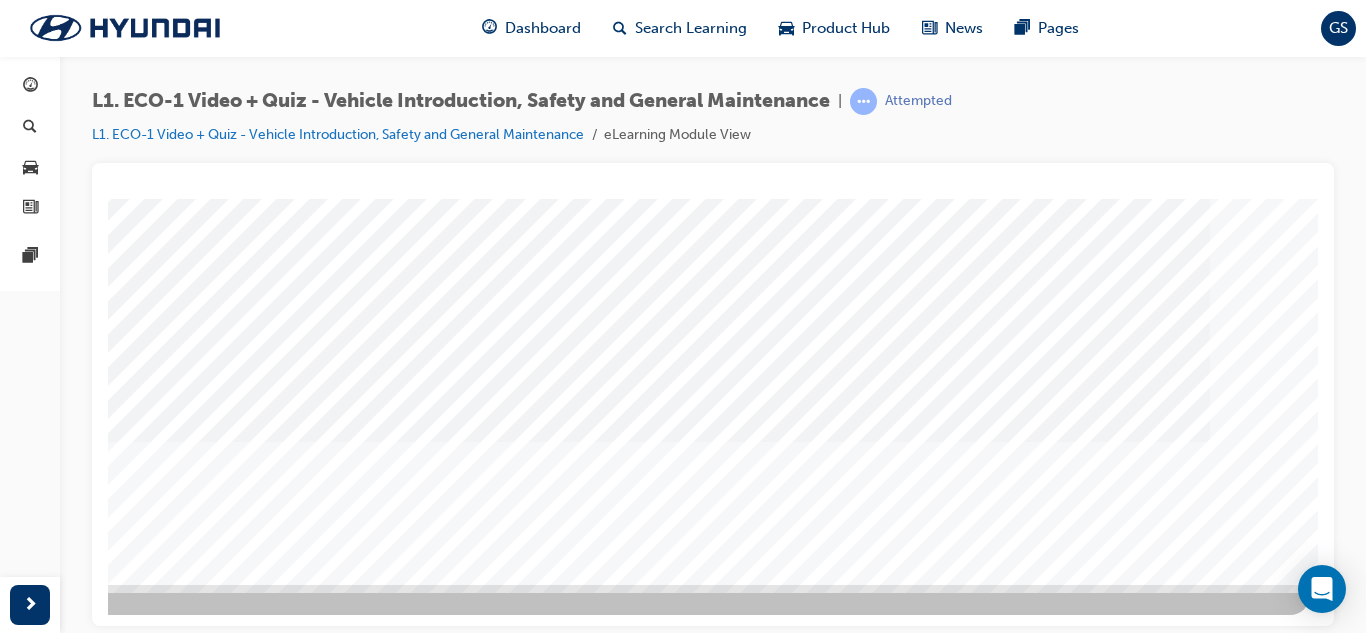 click at bounding box center [20, 2211] 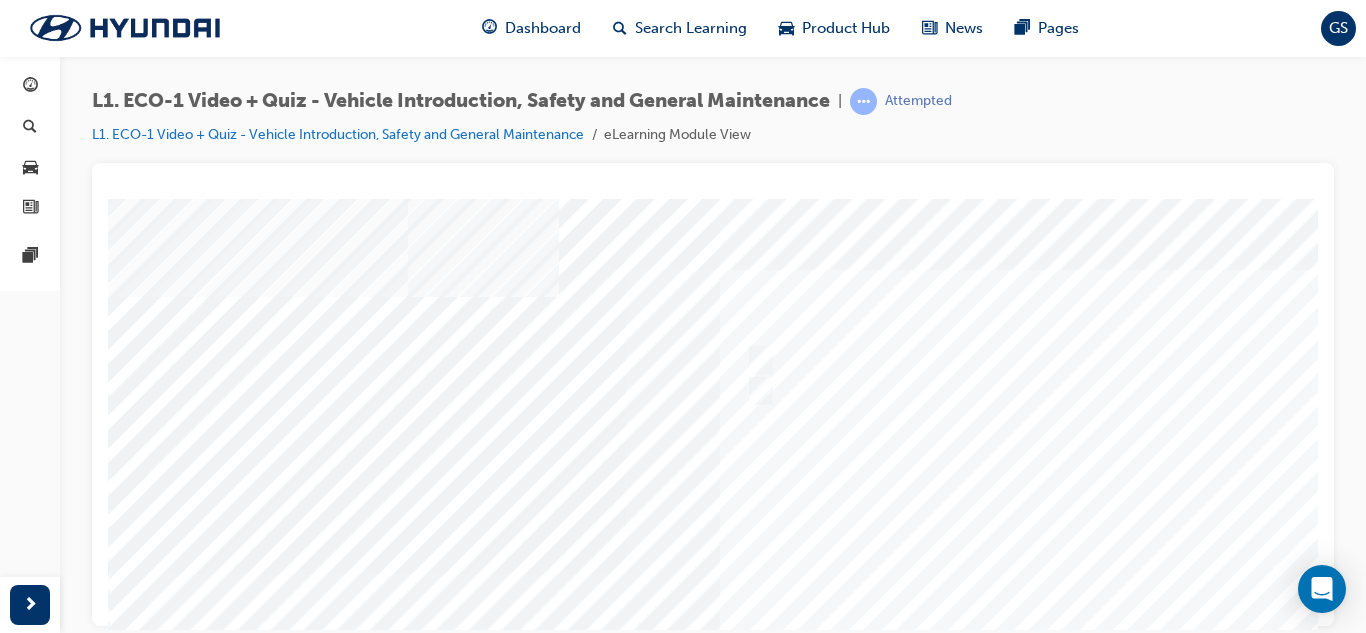 drag, startPoint x: 418, startPoint y: 393, endPoint x: 221, endPoint y: 360, distance: 199.74484 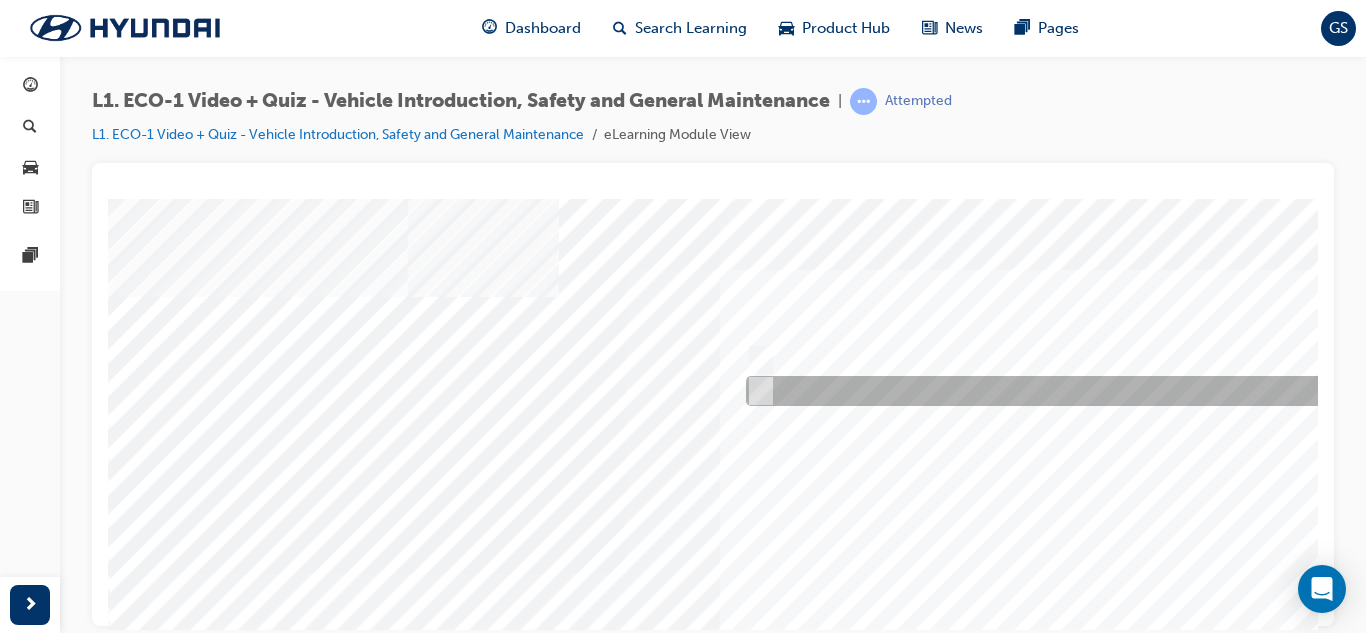 click at bounding box center (1076, 391) 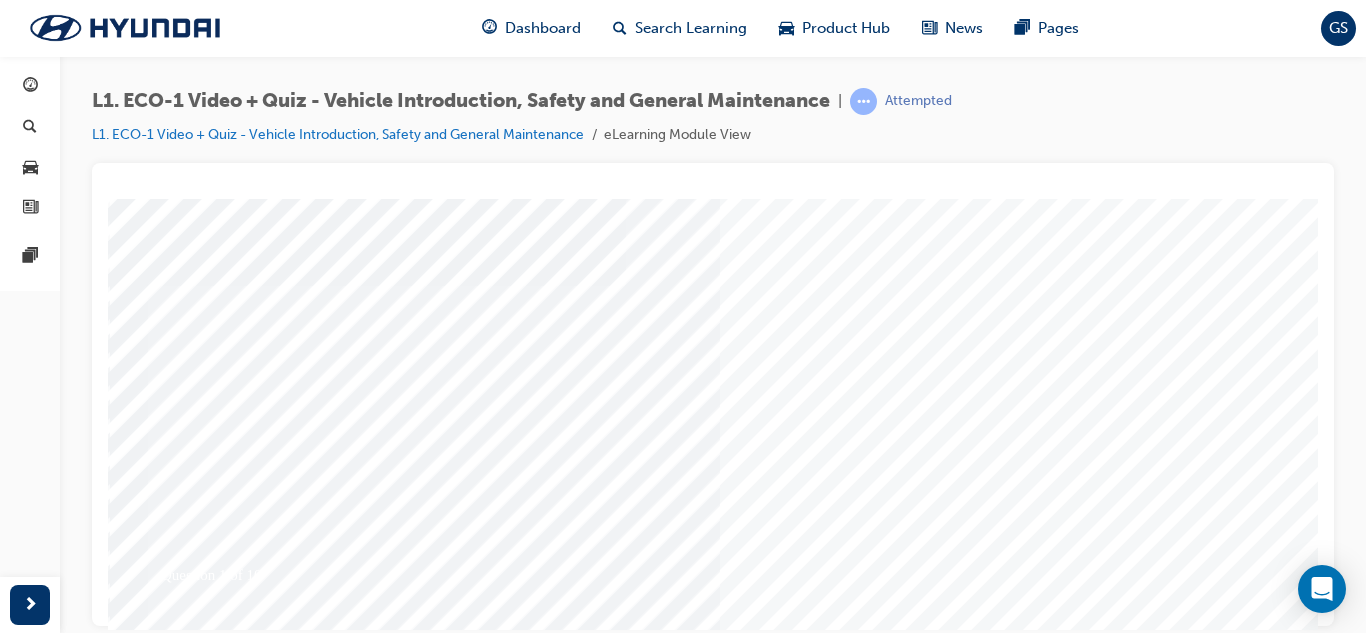scroll, scrollTop: 292, scrollLeft: 0, axis: vertical 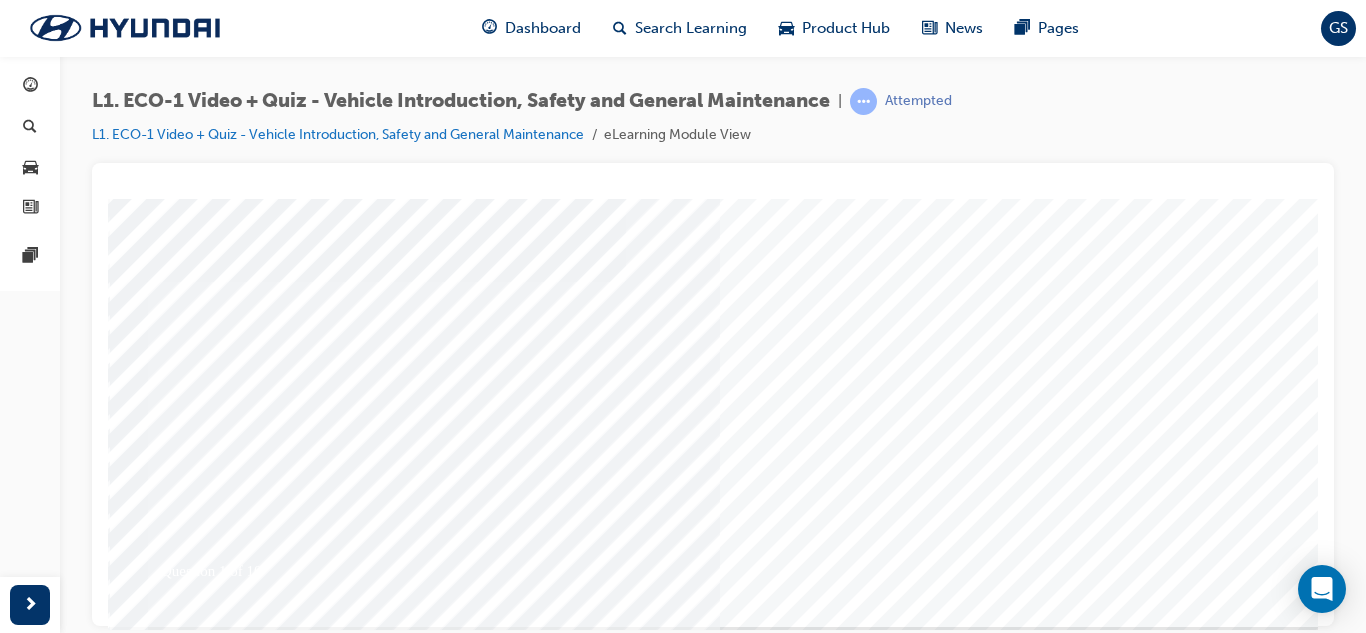 click at bounding box center [178, 4800] 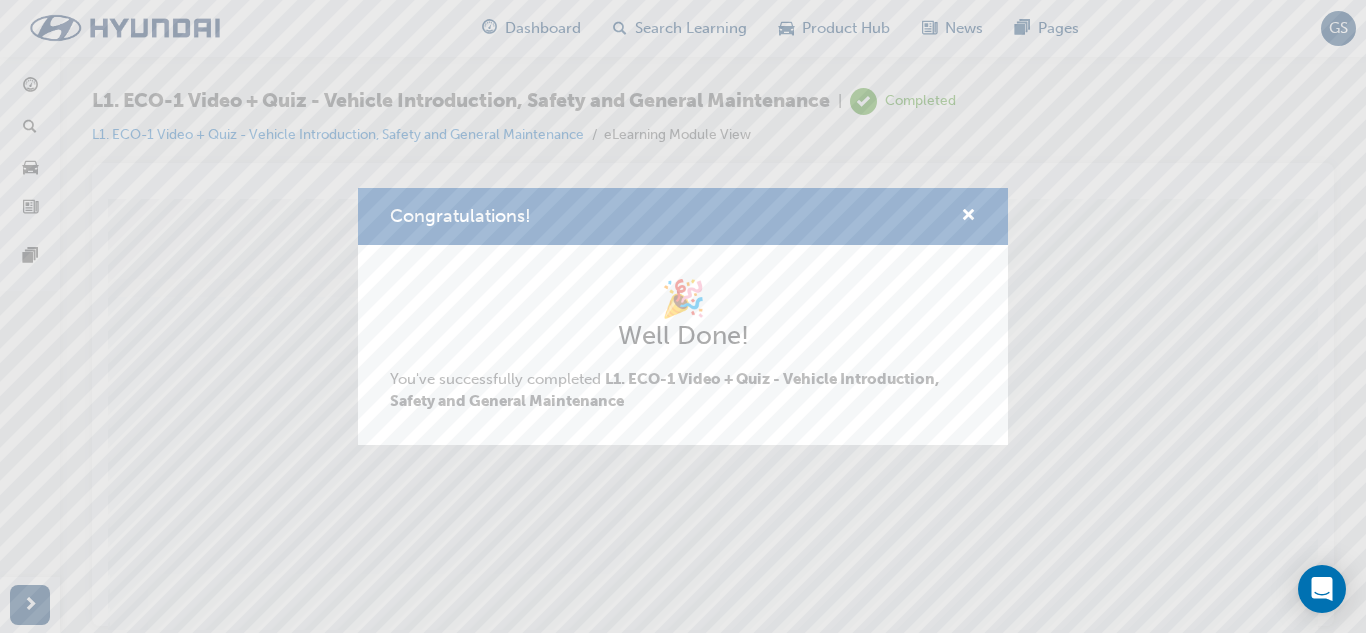 click on "🎉 Well Done! You've successfully completed   L1. ECO-1 Video + Quiz - Vehicle Introduction, Safety and General Maintenance" at bounding box center [683, 345] 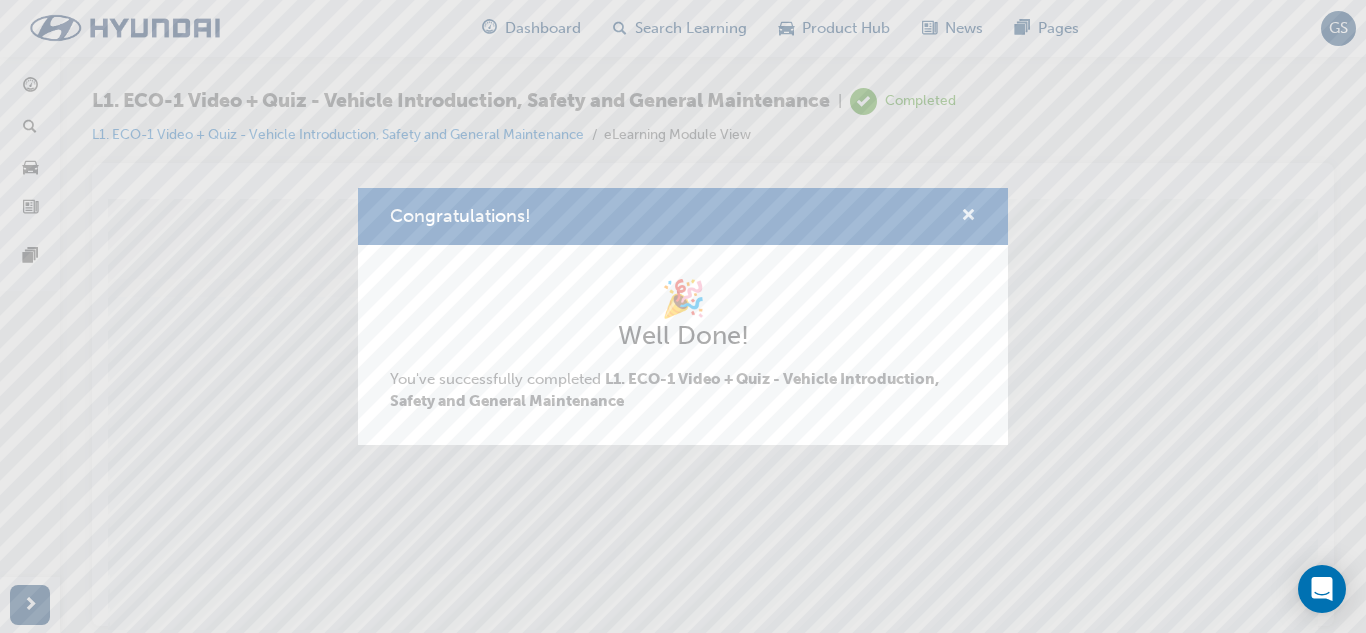 click at bounding box center (968, 217) 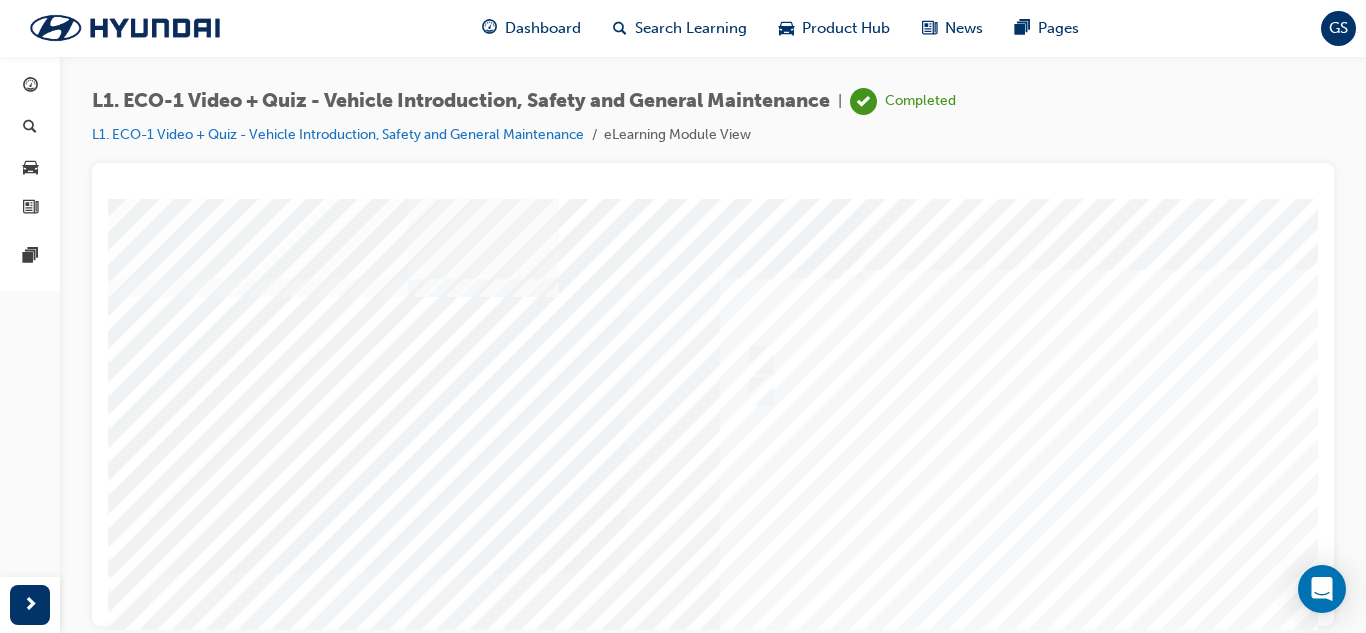 click at bounding box center [788, 558] 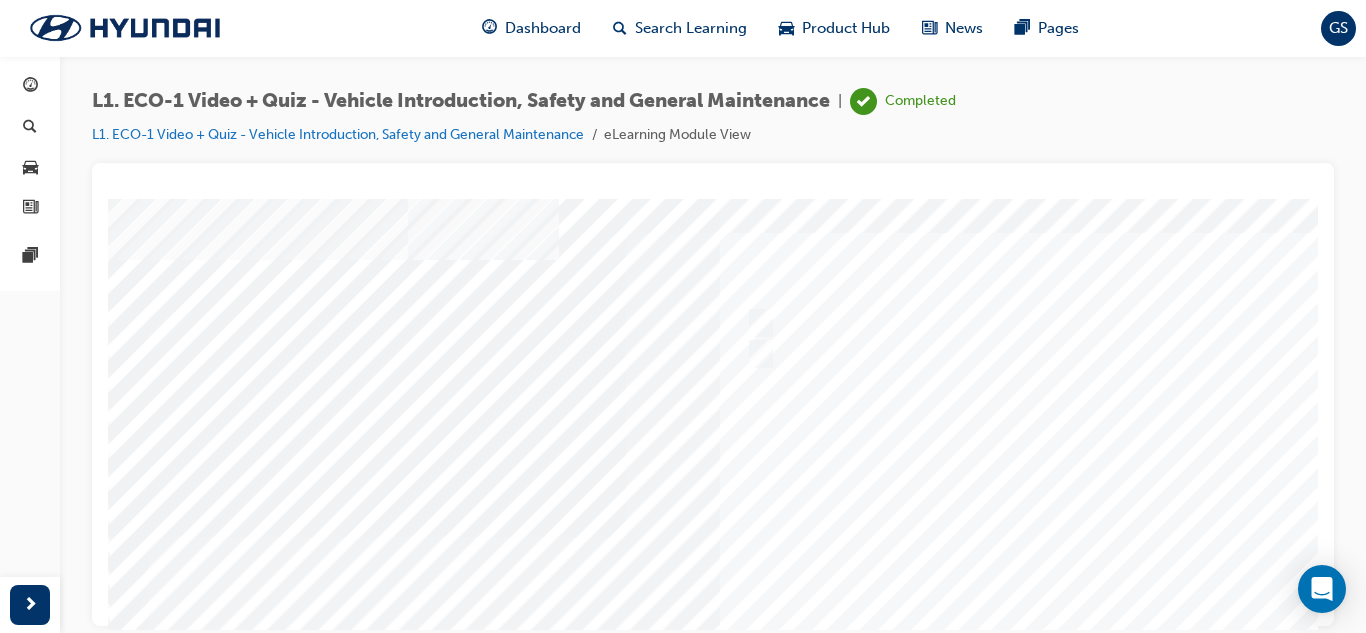 scroll, scrollTop: 36, scrollLeft: 0, axis: vertical 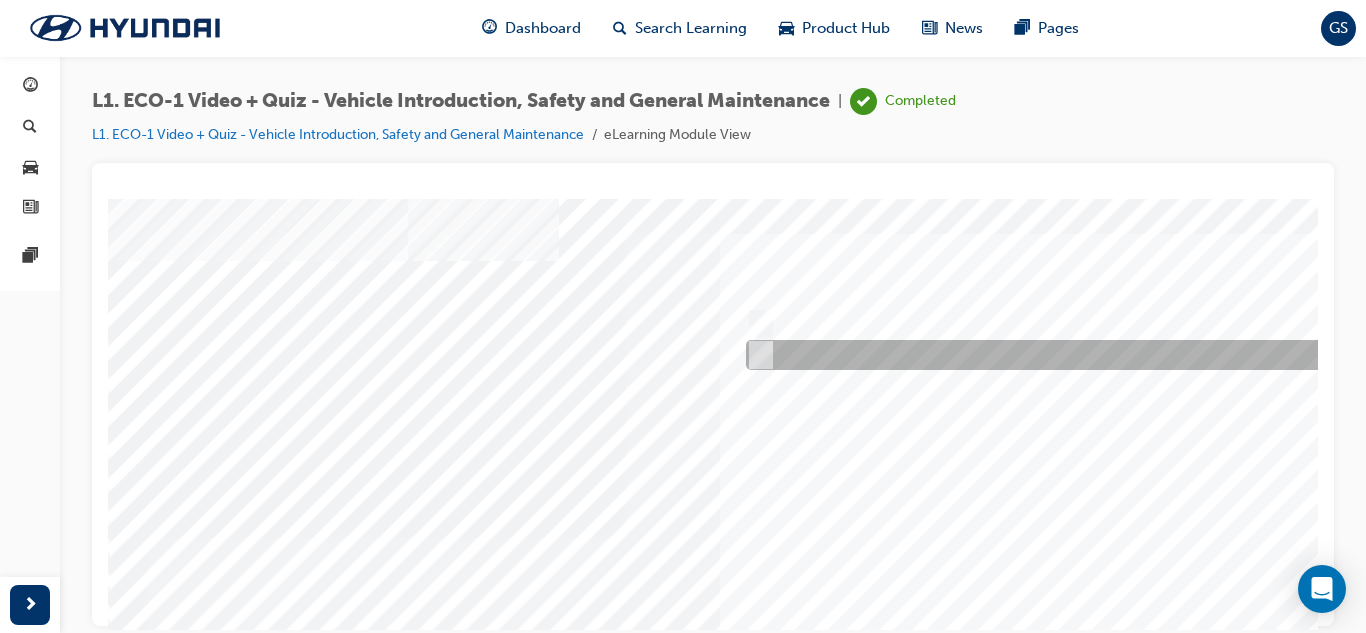 click at bounding box center (1073, 355) 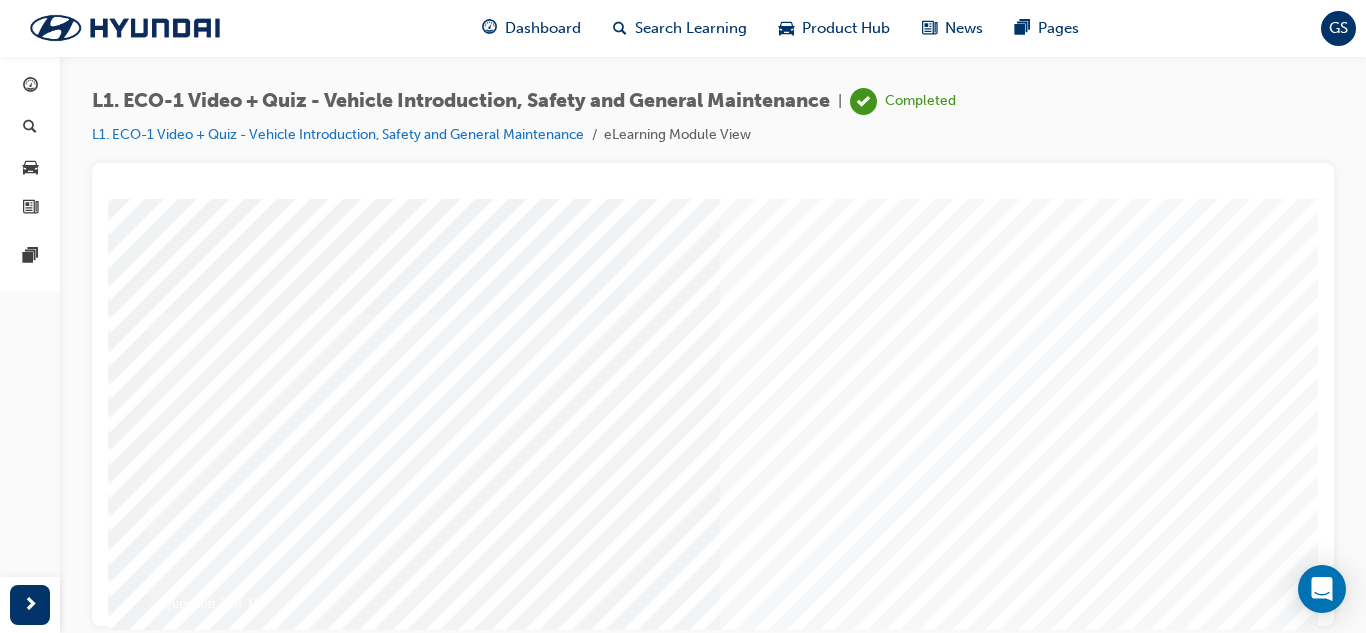 scroll, scrollTop: 273, scrollLeft: 0, axis: vertical 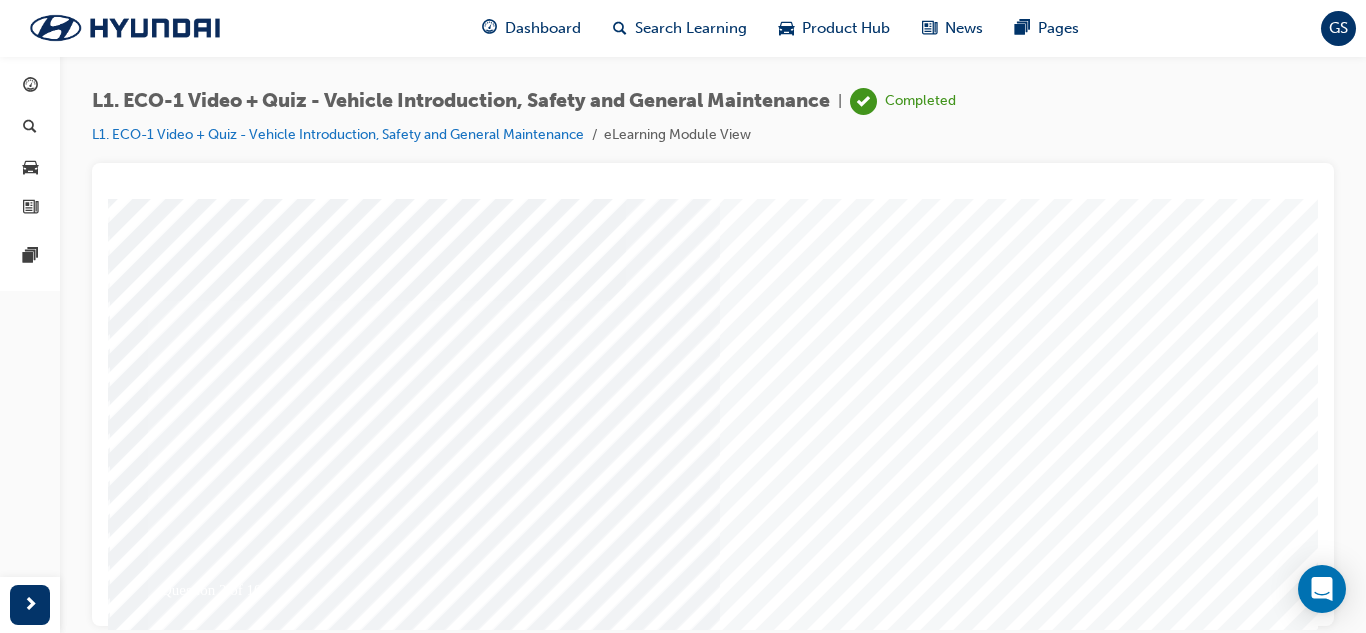click at bounding box center (178, 4819) 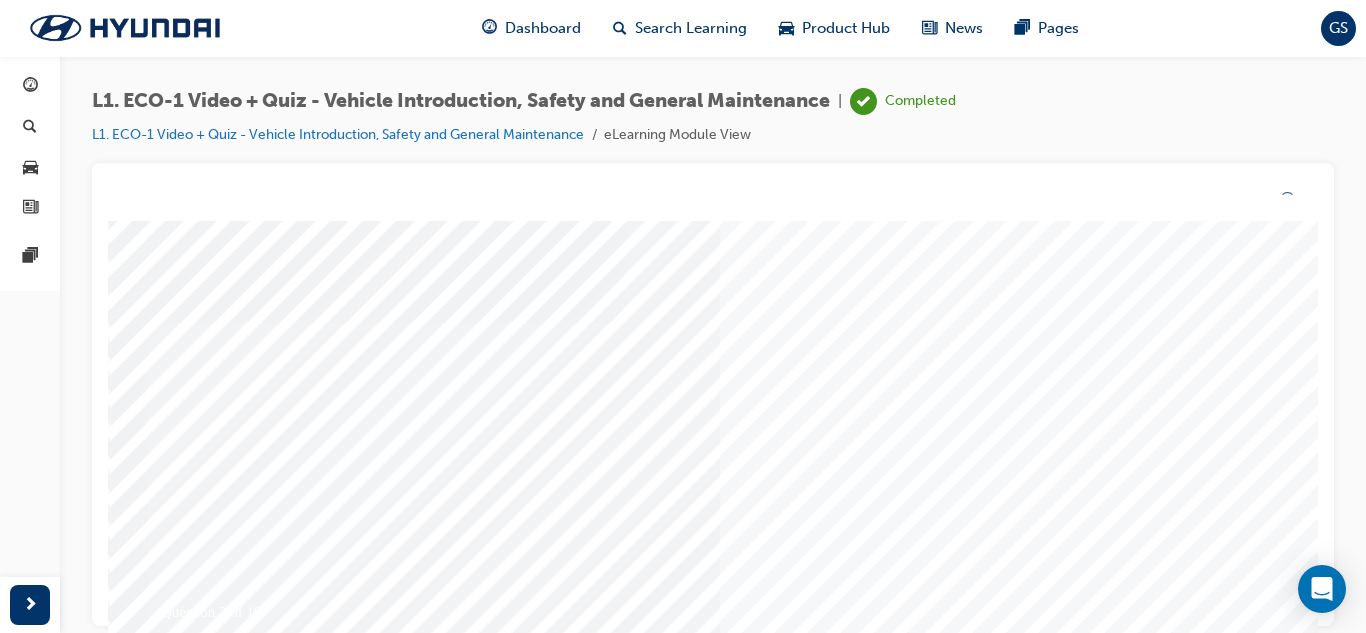 scroll, scrollTop: 0, scrollLeft: 0, axis: both 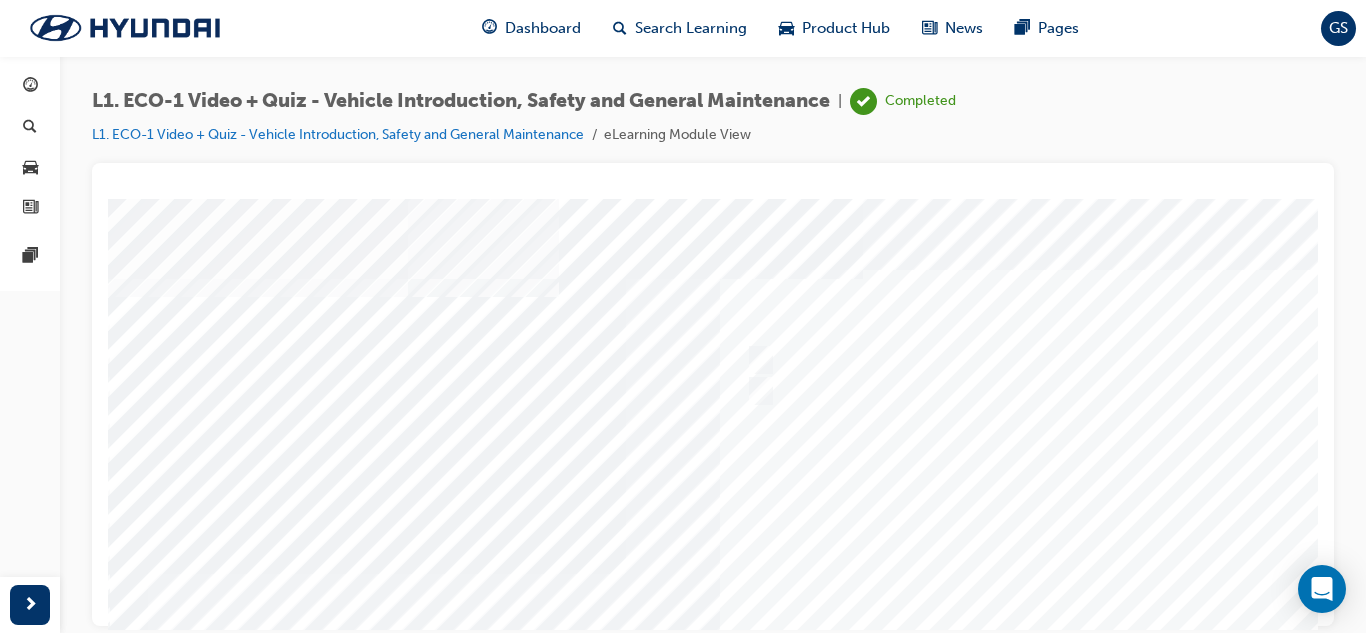 click at bounding box center [788, 558] 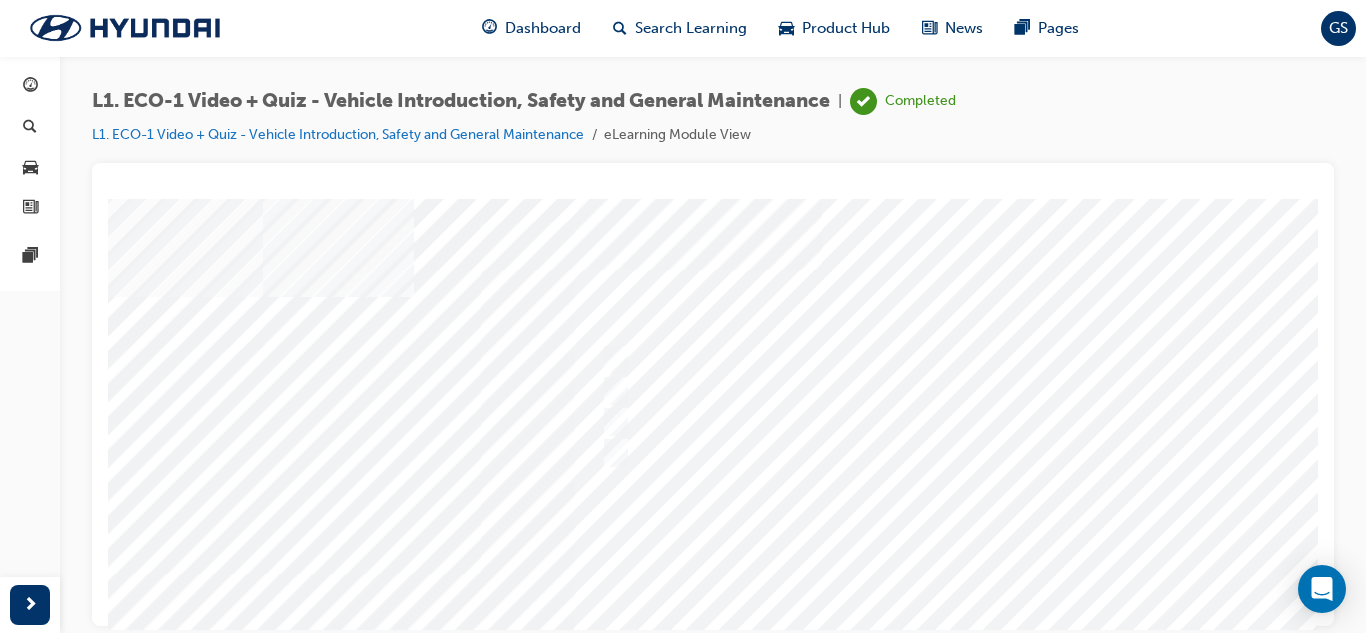 scroll, scrollTop: 0, scrollLeft: 146, axis: horizontal 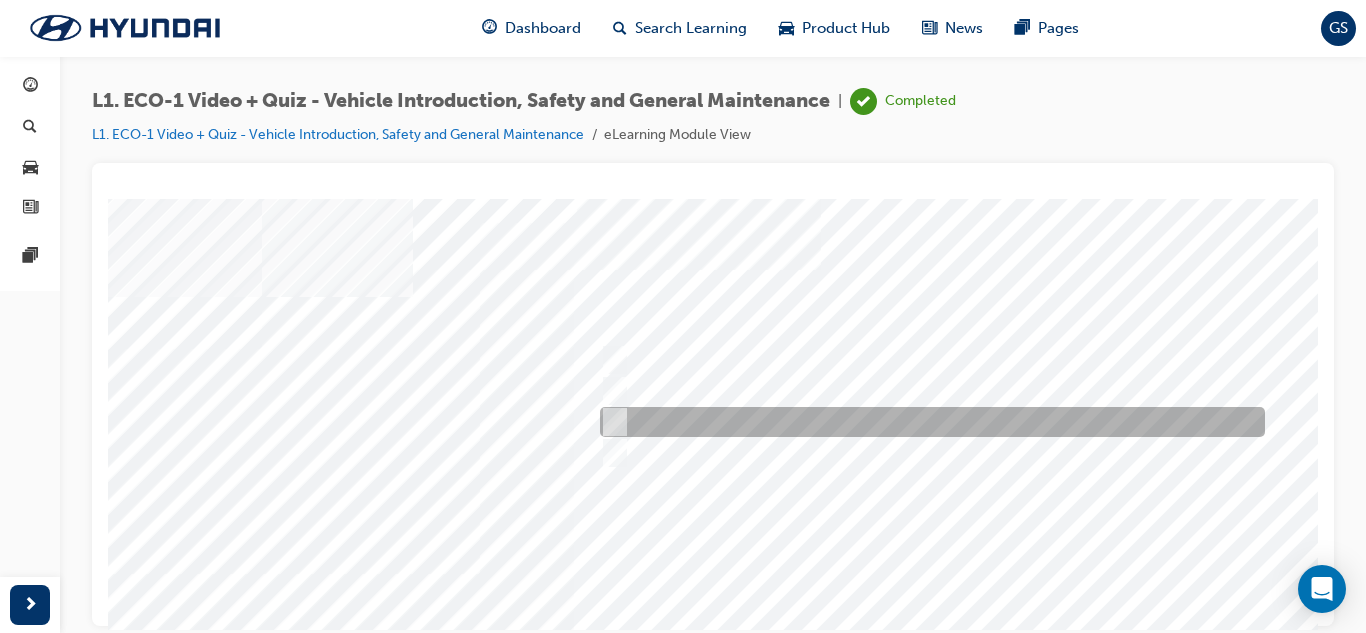 click at bounding box center [927, 422] 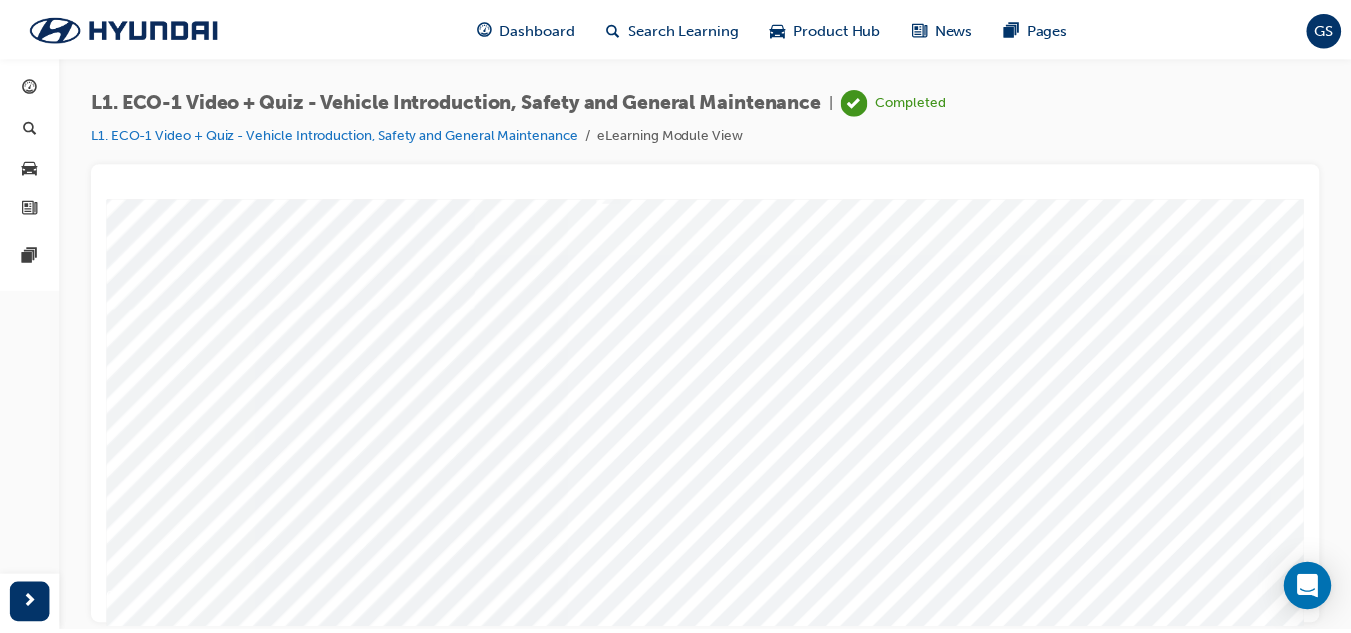 scroll, scrollTop: 334, scrollLeft: 146, axis: both 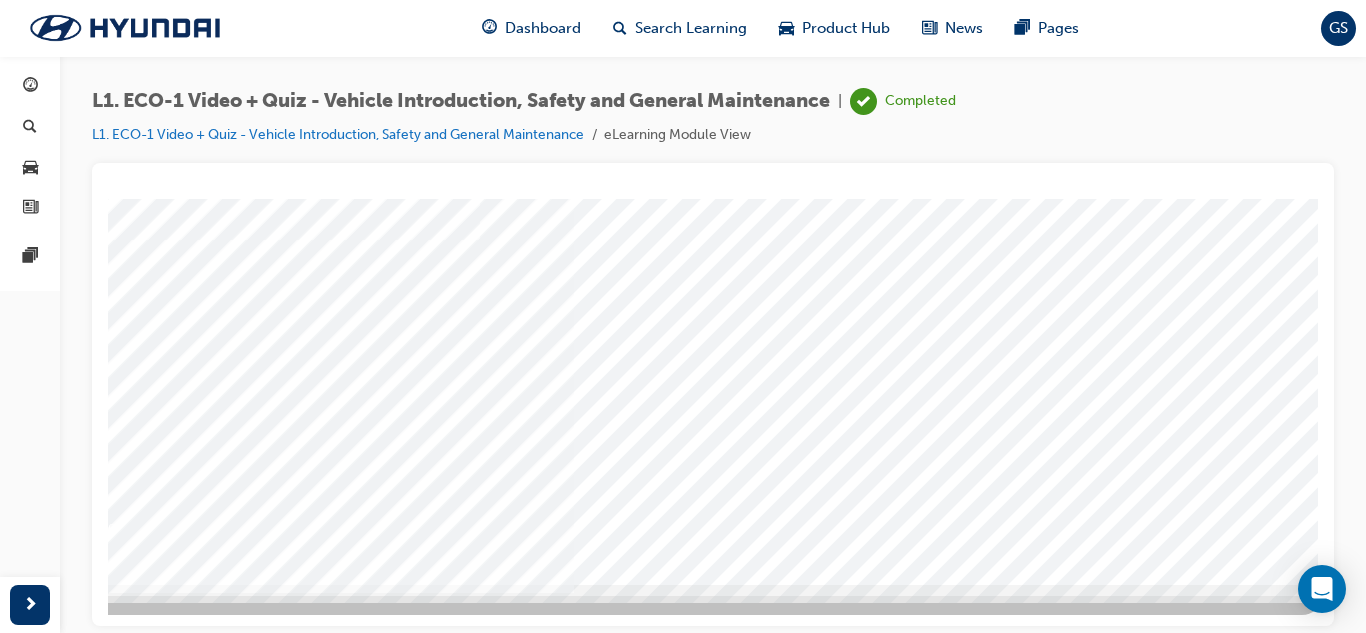 click at bounding box center (32, 5533) 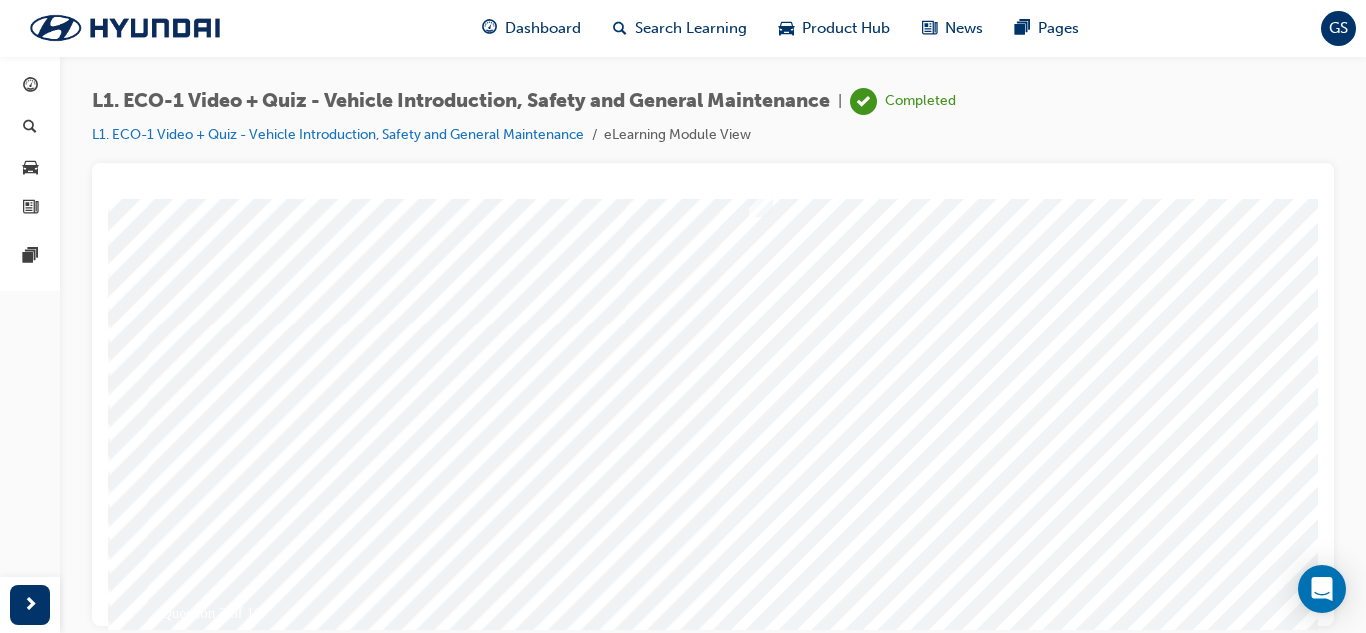 scroll, scrollTop: 300, scrollLeft: 0, axis: vertical 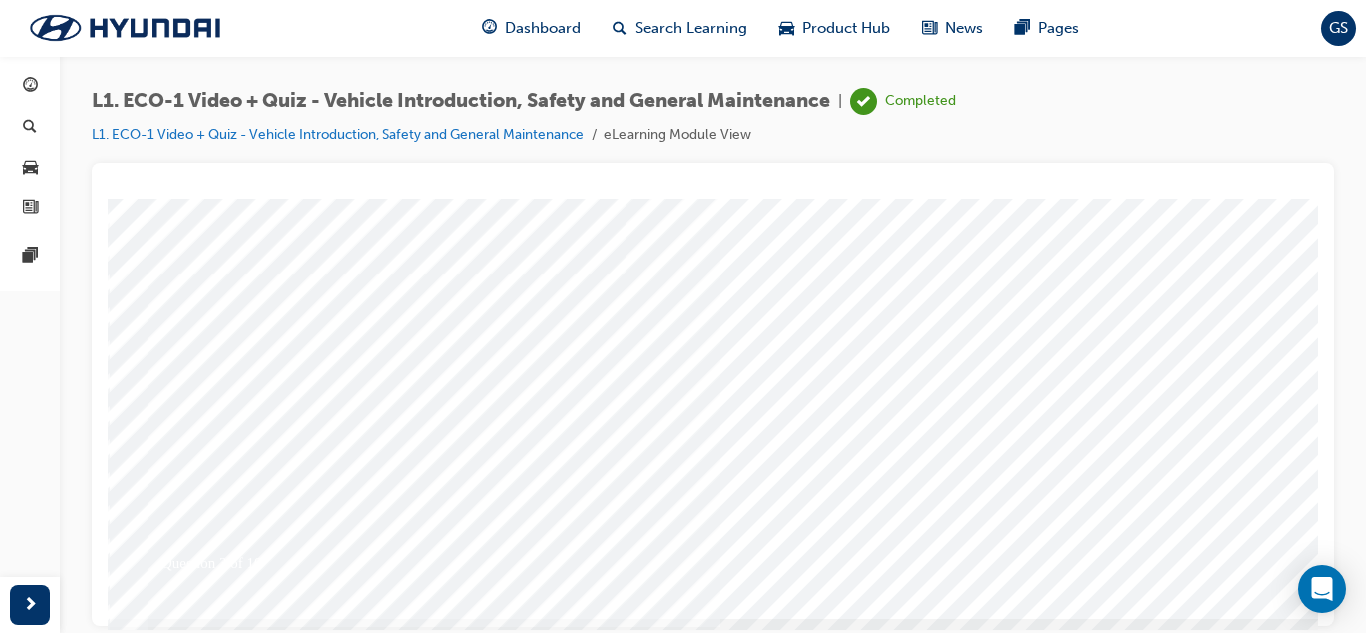 click at bounding box center [788, 258] 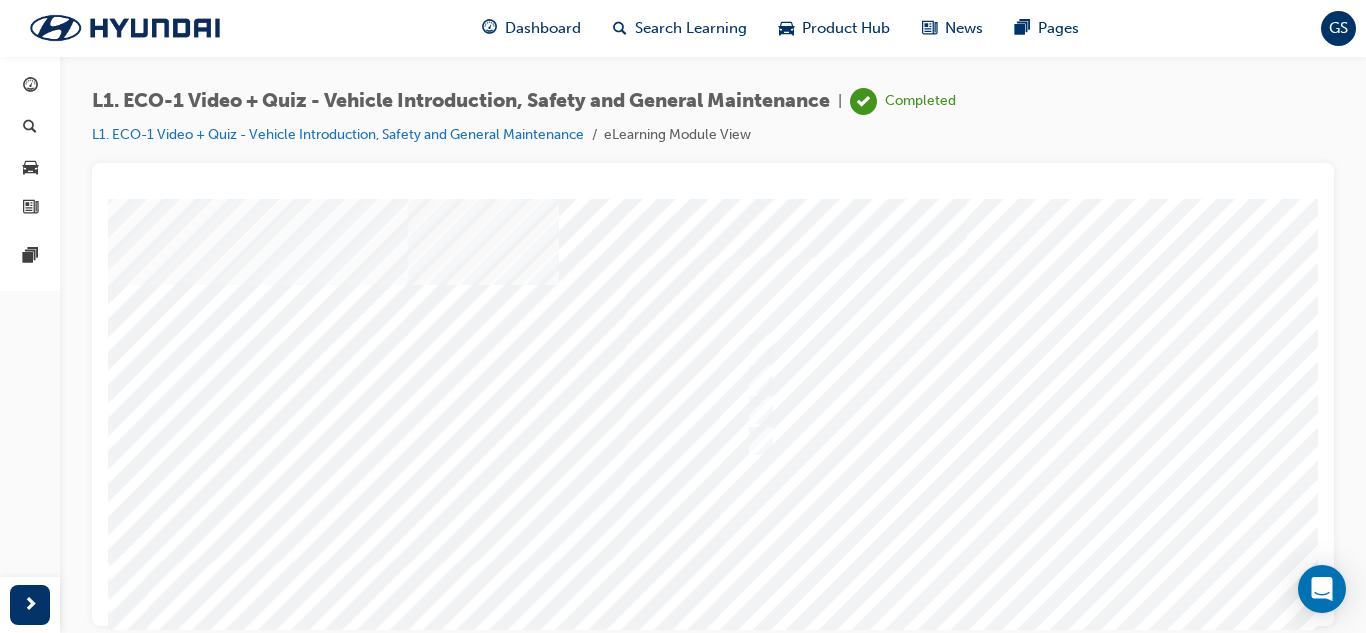 scroll, scrollTop: 0, scrollLeft: 0, axis: both 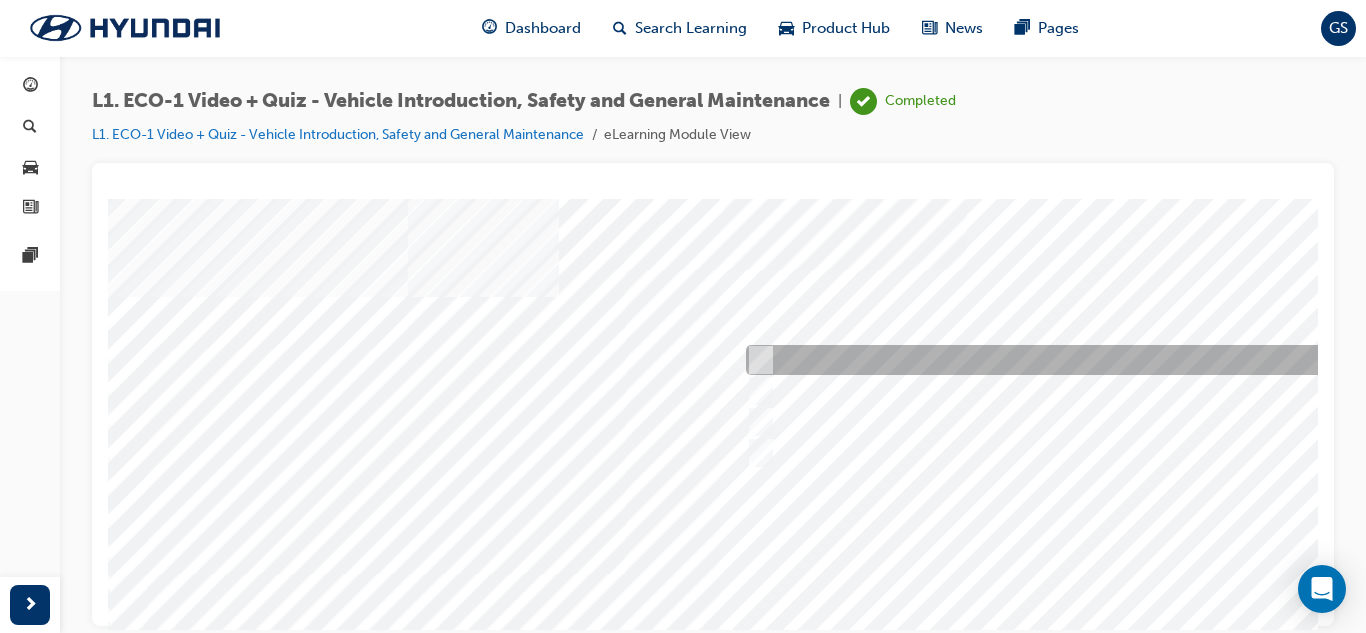 click at bounding box center [1073, 360] 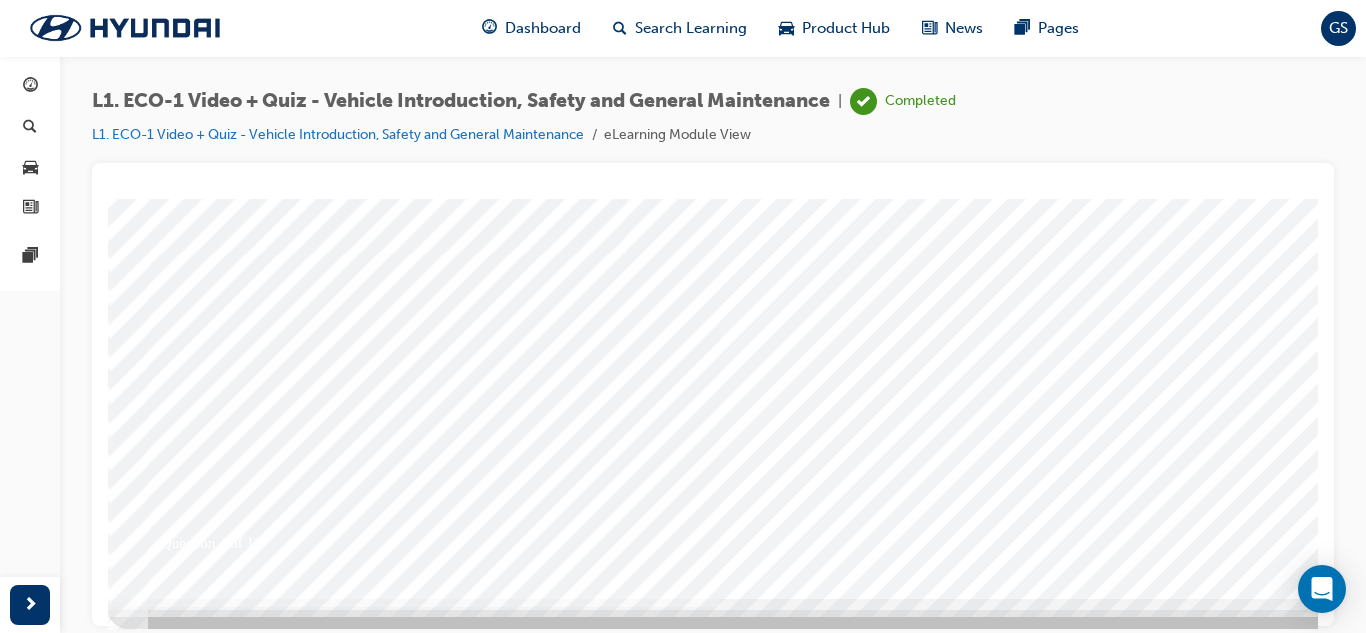 scroll, scrollTop: 334, scrollLeft: 0, axis: vertical 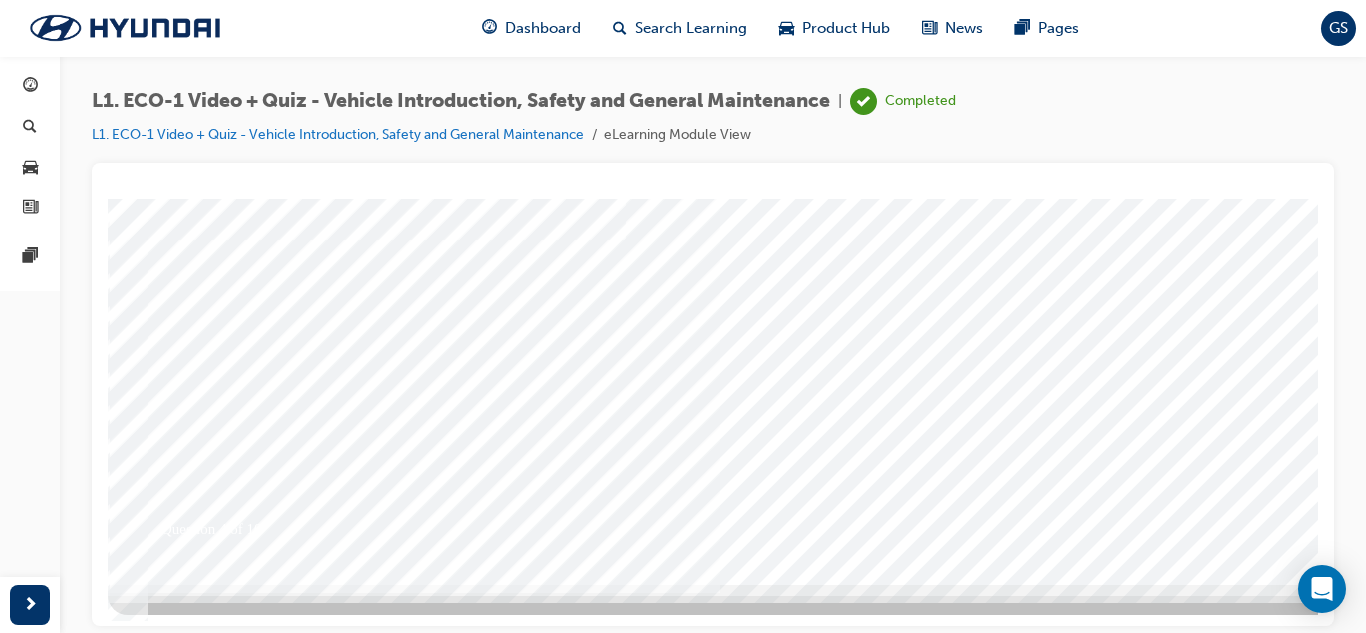 click at bounding box center [178, 5533] 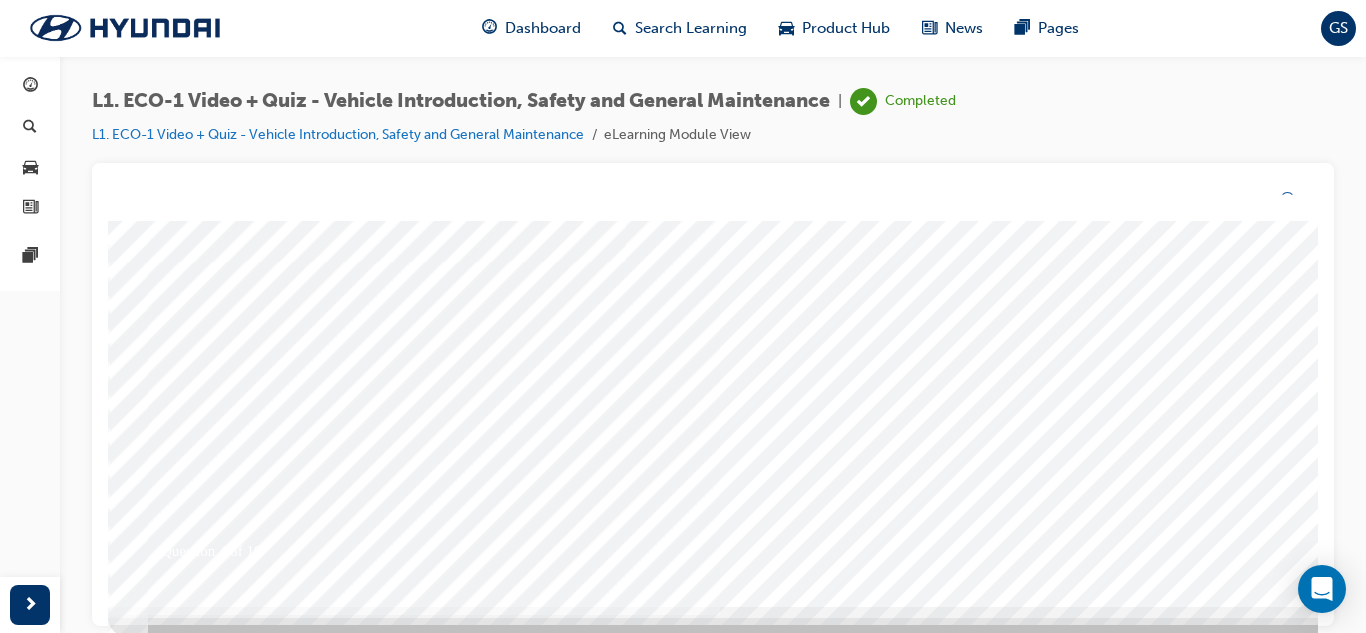 scroll, scrollTop: 0, scrollLeft: 0, axis: both 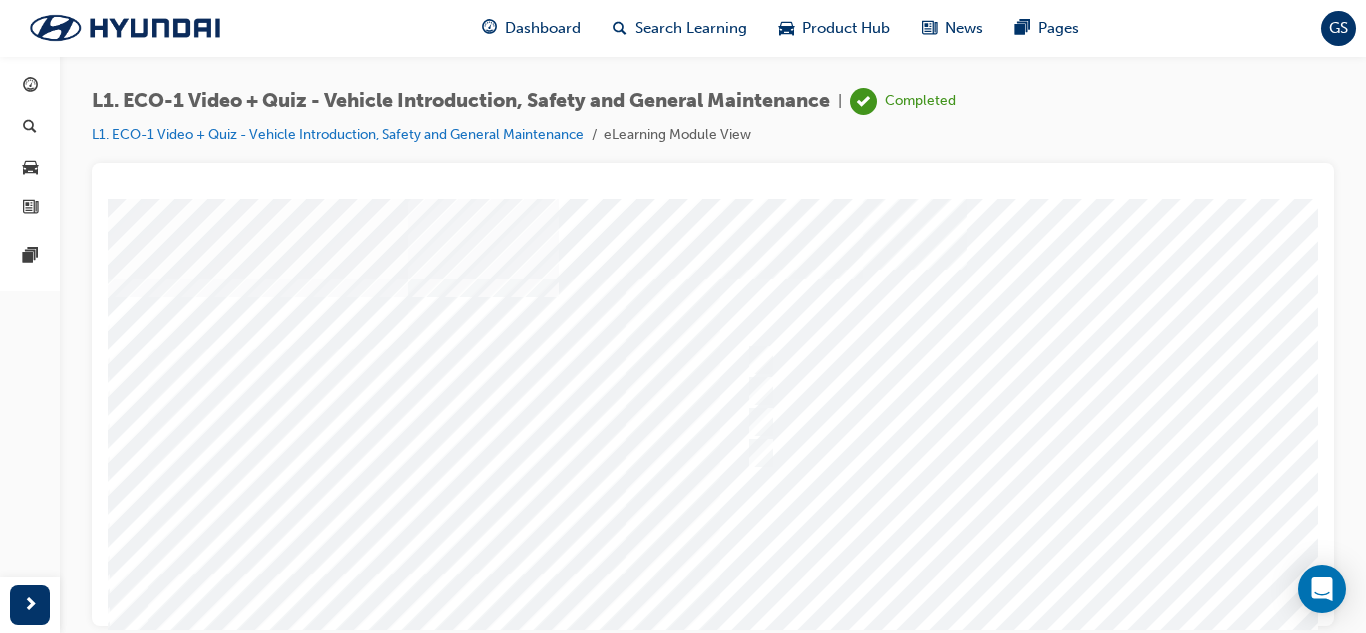 click at bounding box center [788, 558] 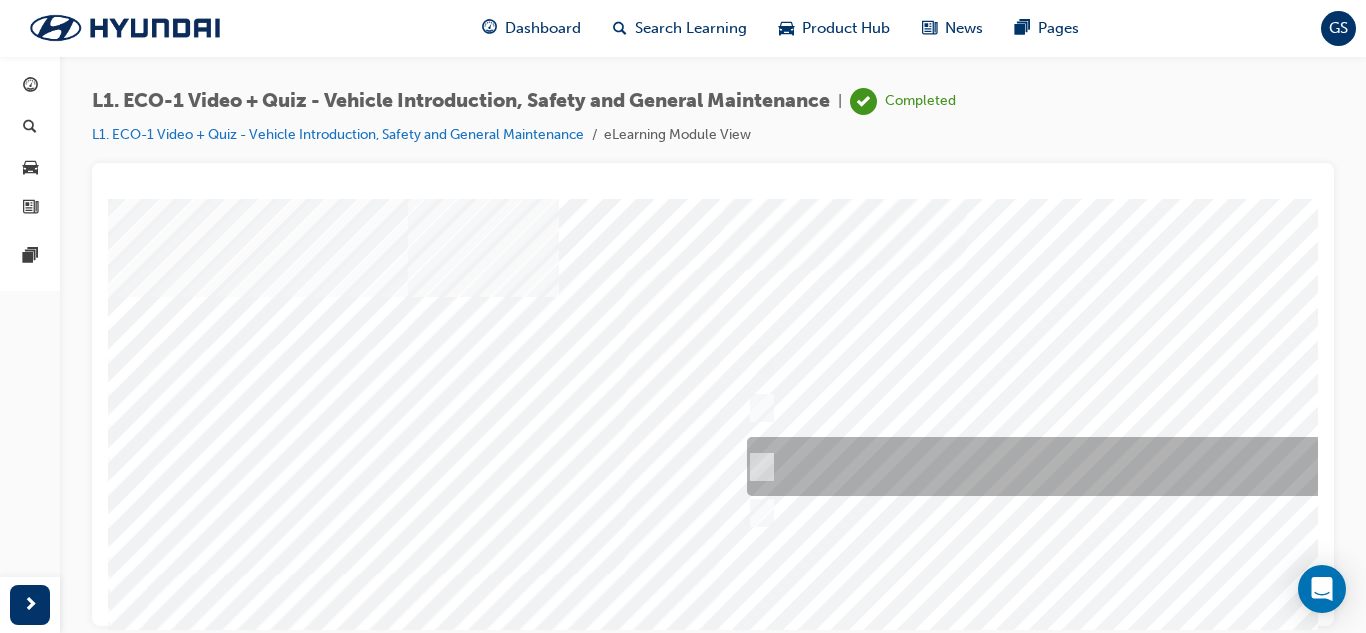 click at bounding box center (1074, 466) 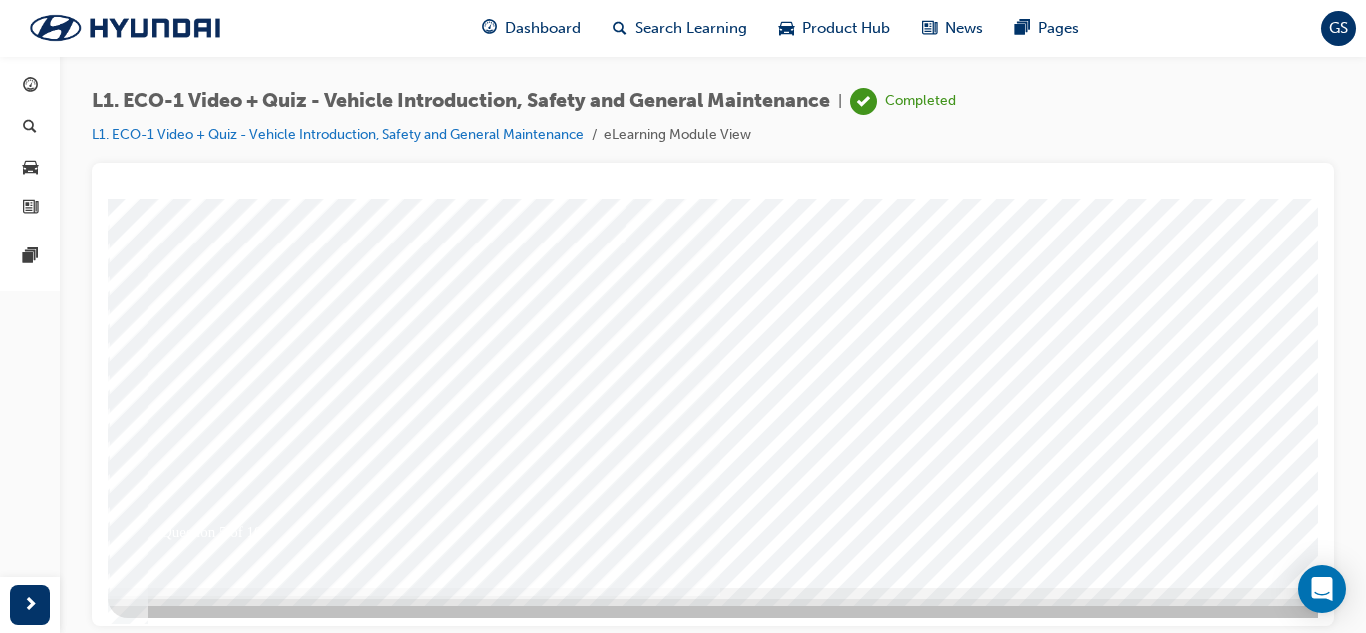 scroll, scrollTop: 334, scrollLeft: 0, axis: vertical 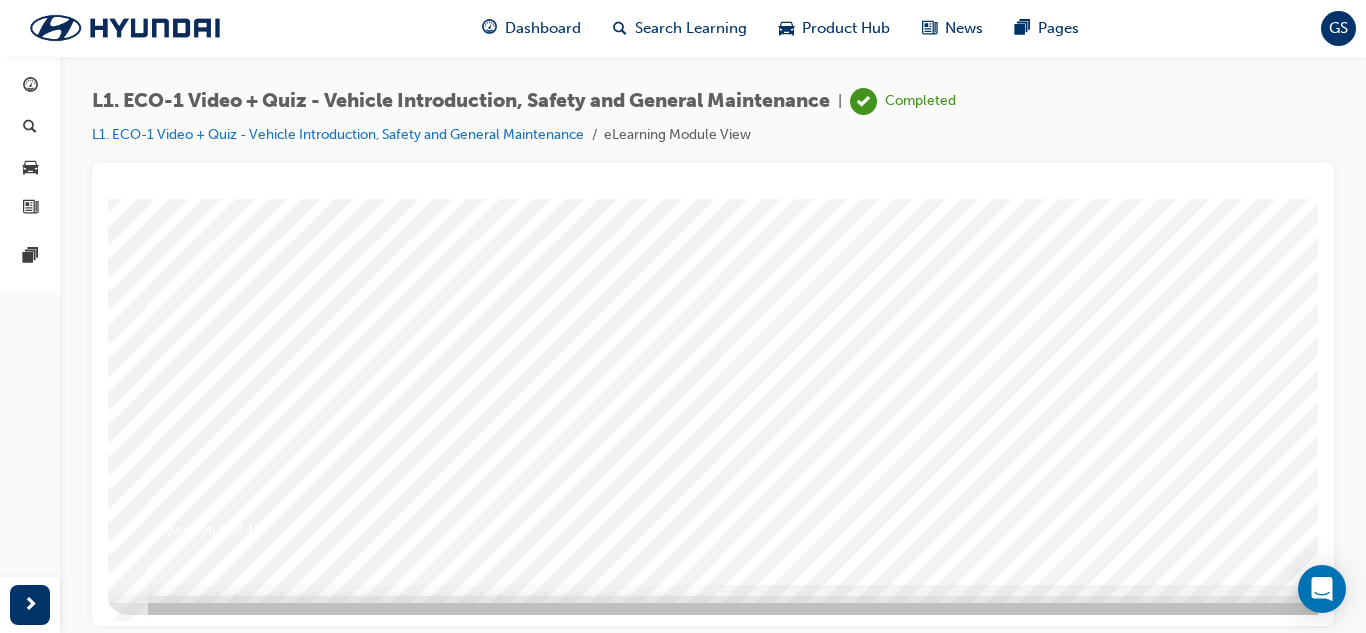 click at bounding box center [178, 5533] 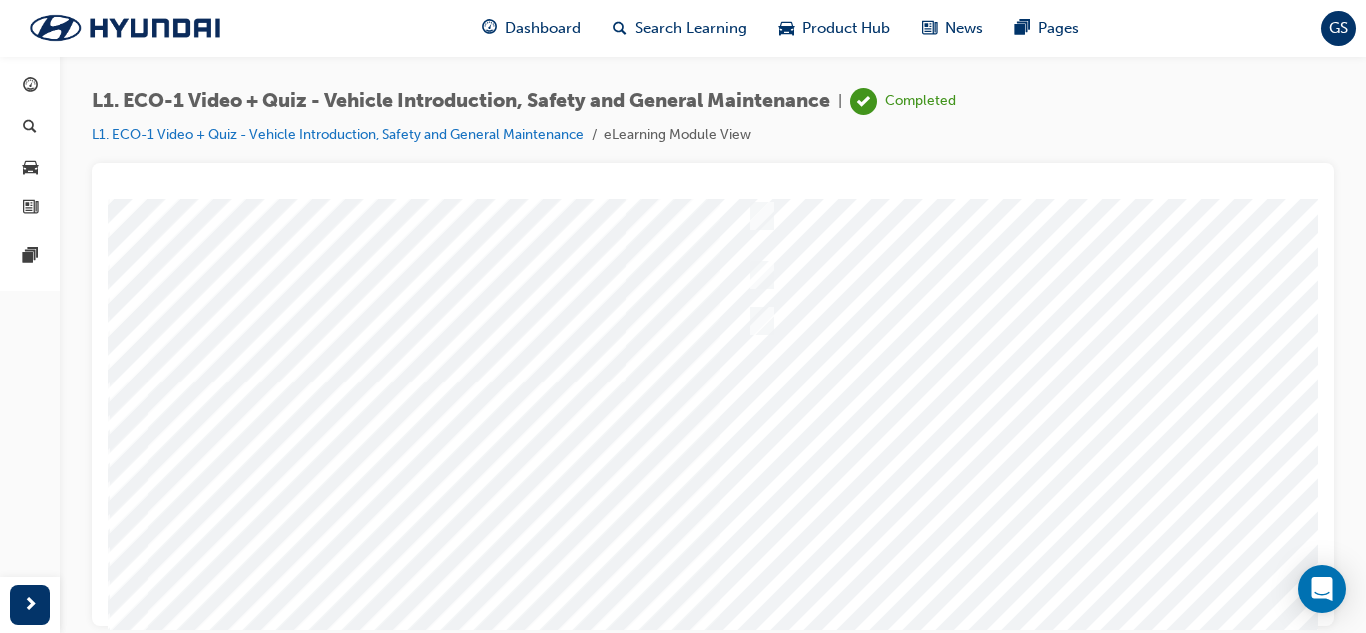 scroll, scrollTop: 200, scrollLeft: 0, axis: vertical 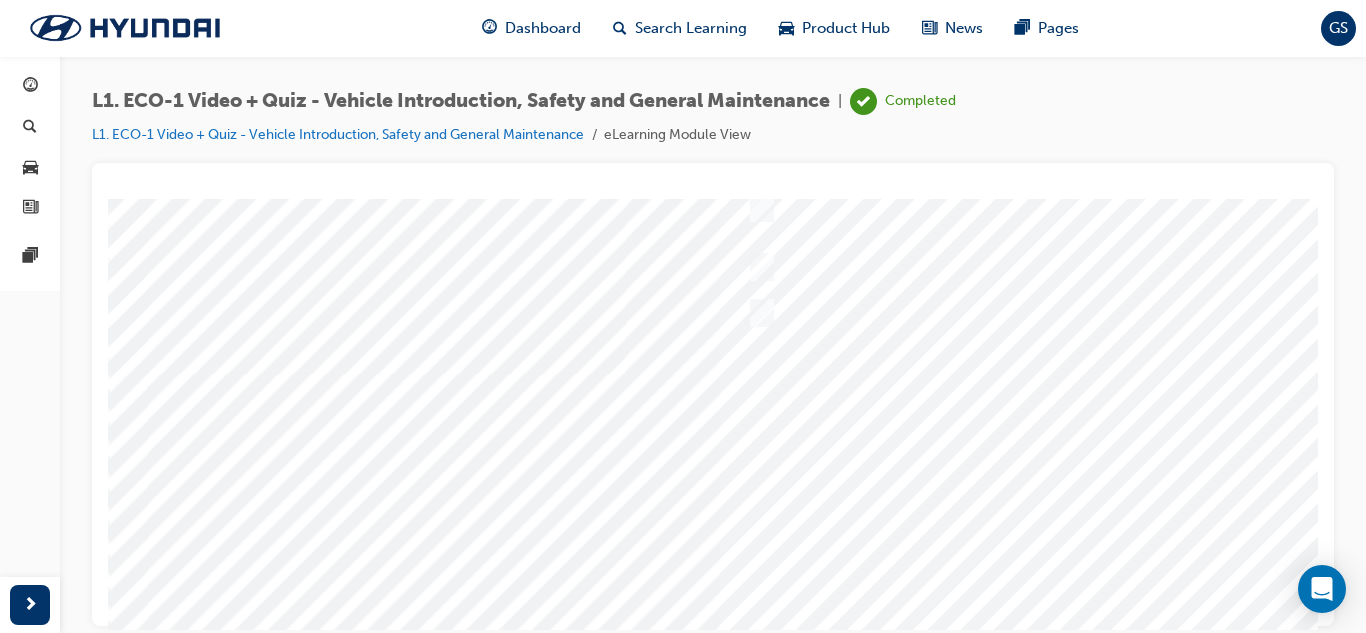click at bounding box center [788, 358] 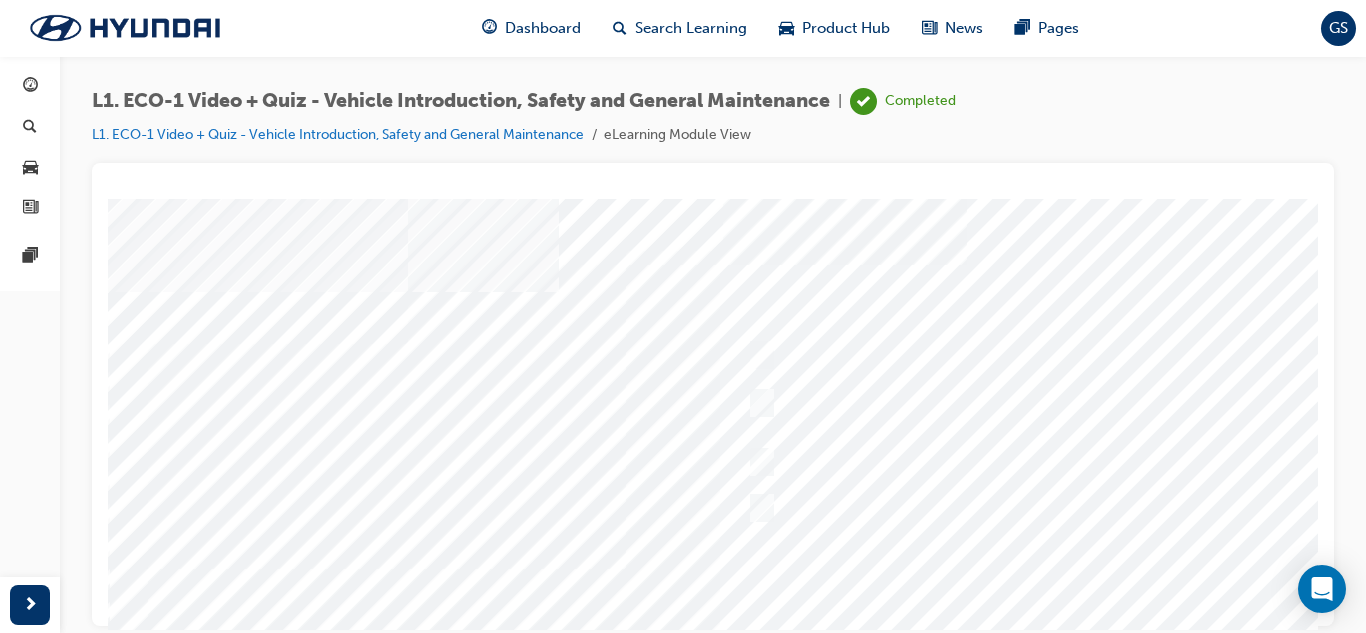 scroll, scrollTop: 0, scrollLeft: 0, axis: both 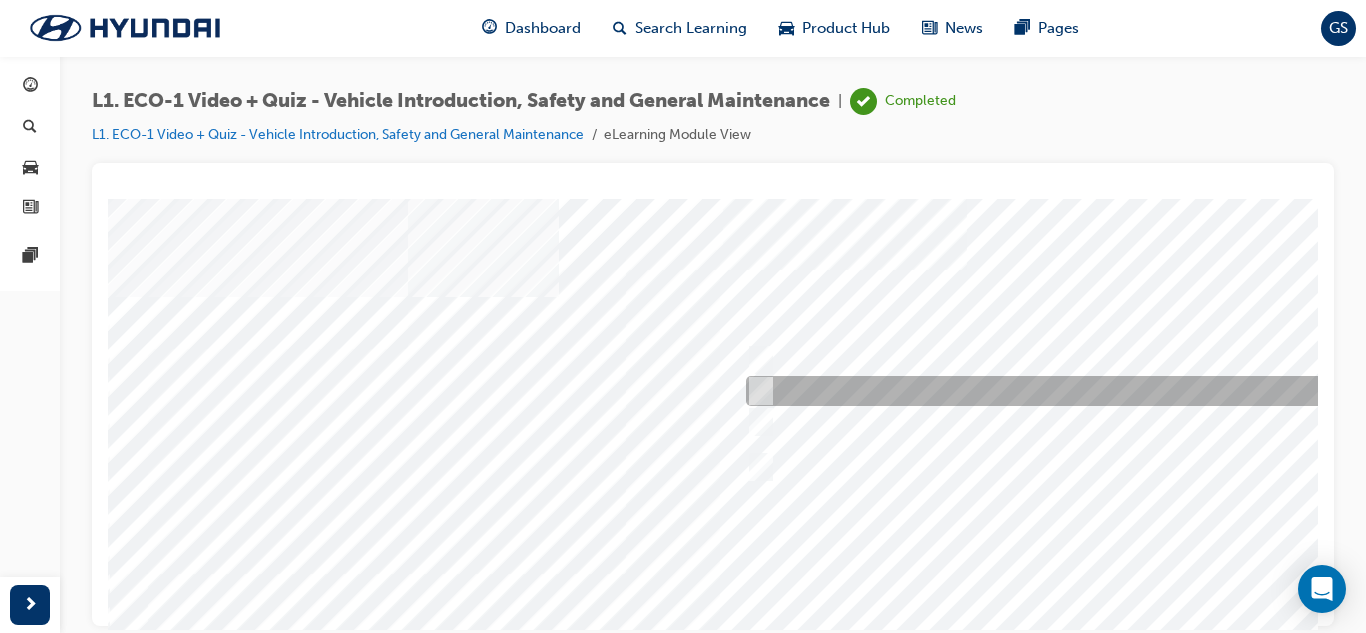 click at bounding box center [1073, 391] 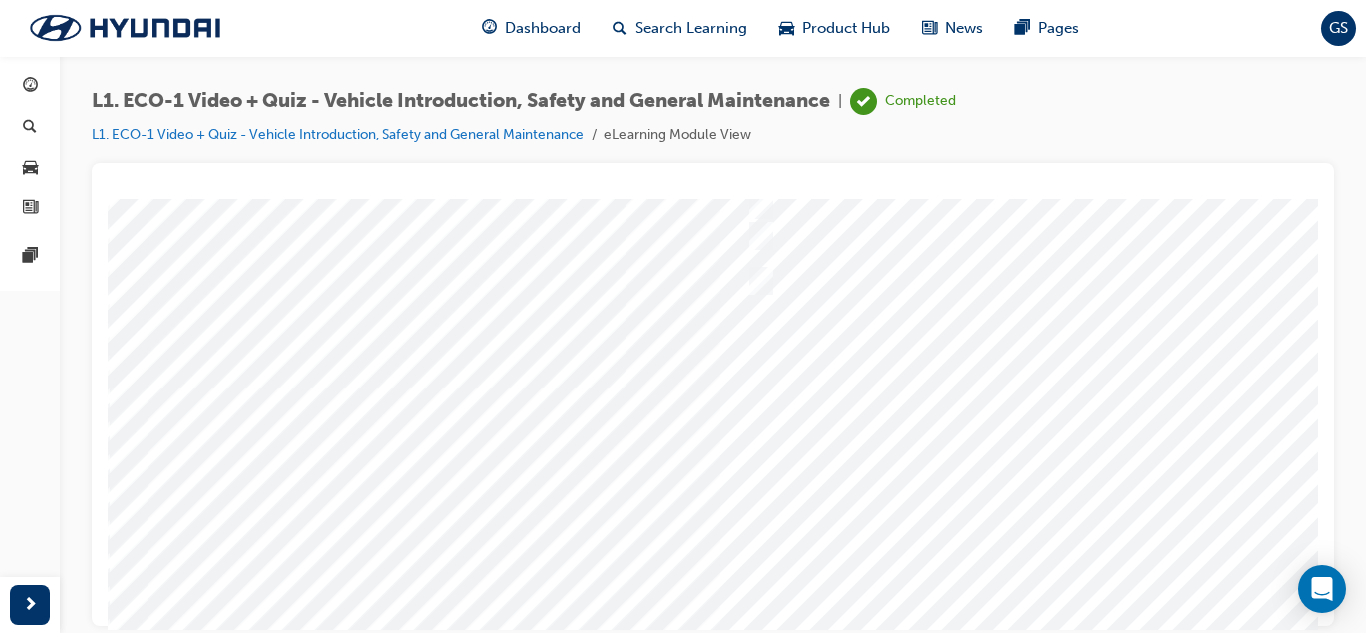 scroll, scrollTop: 334, scrollLeft: 0, axis: vertical 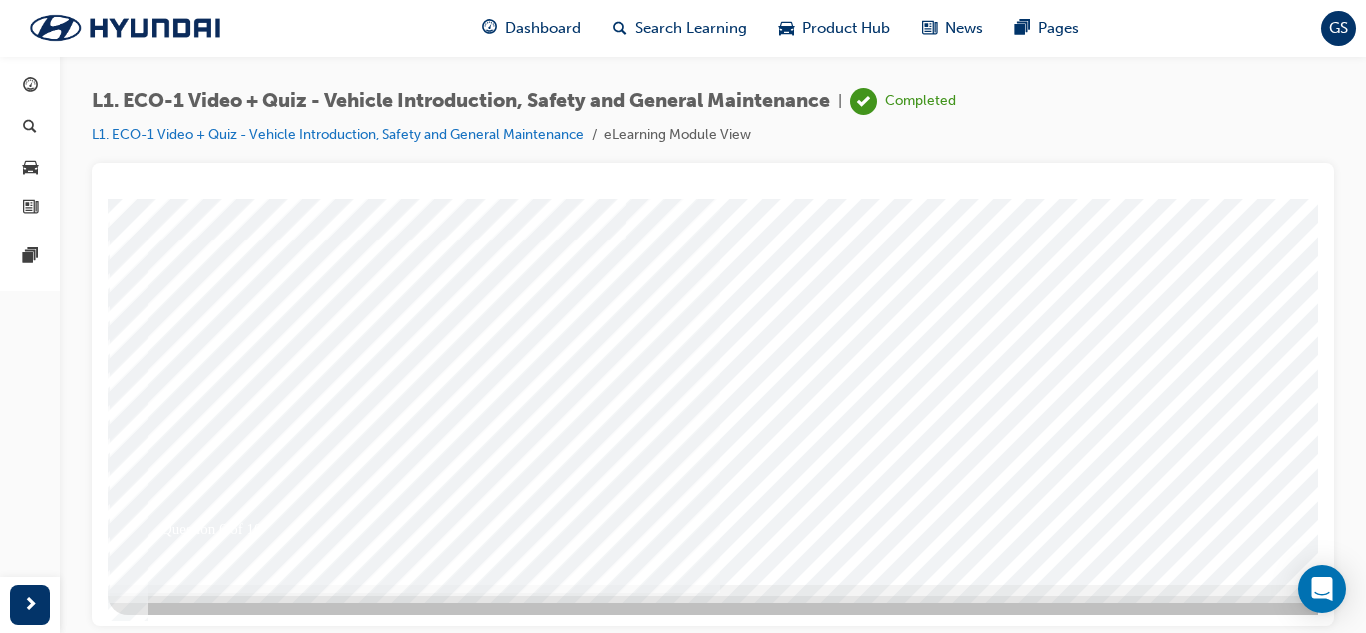 click at bounding box center [178, 5533] 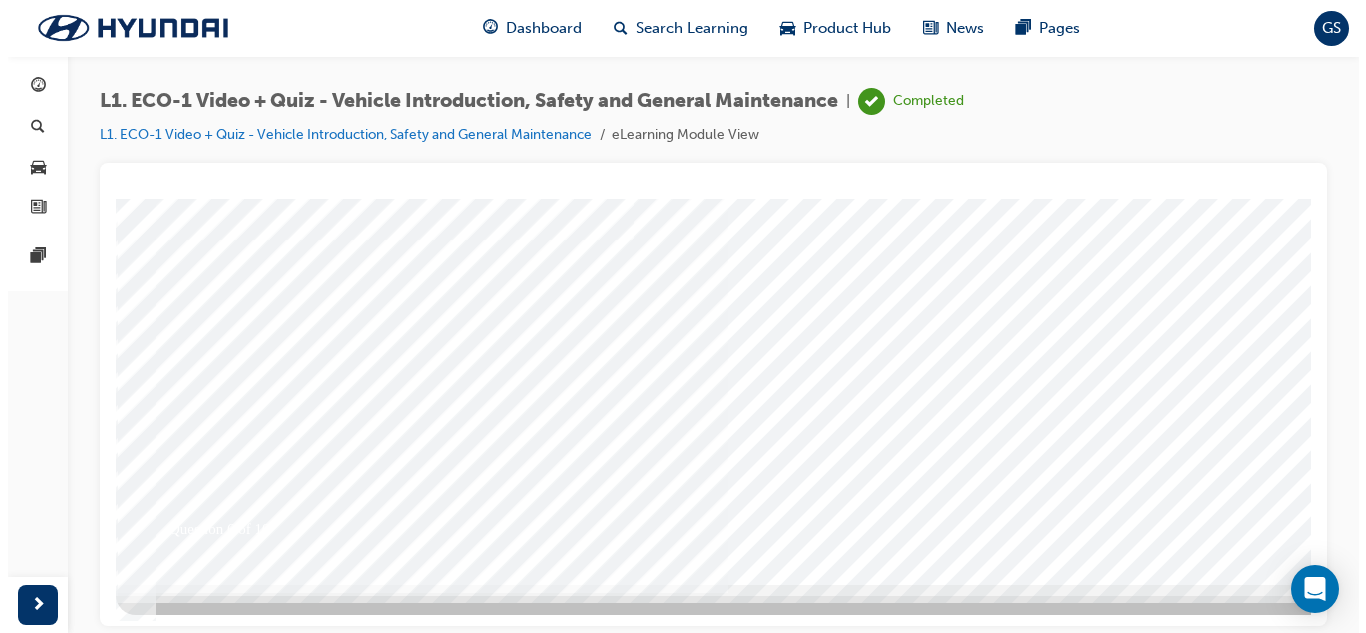 scroll, scrollTop: 0, scrollLeft: 0, axis: both 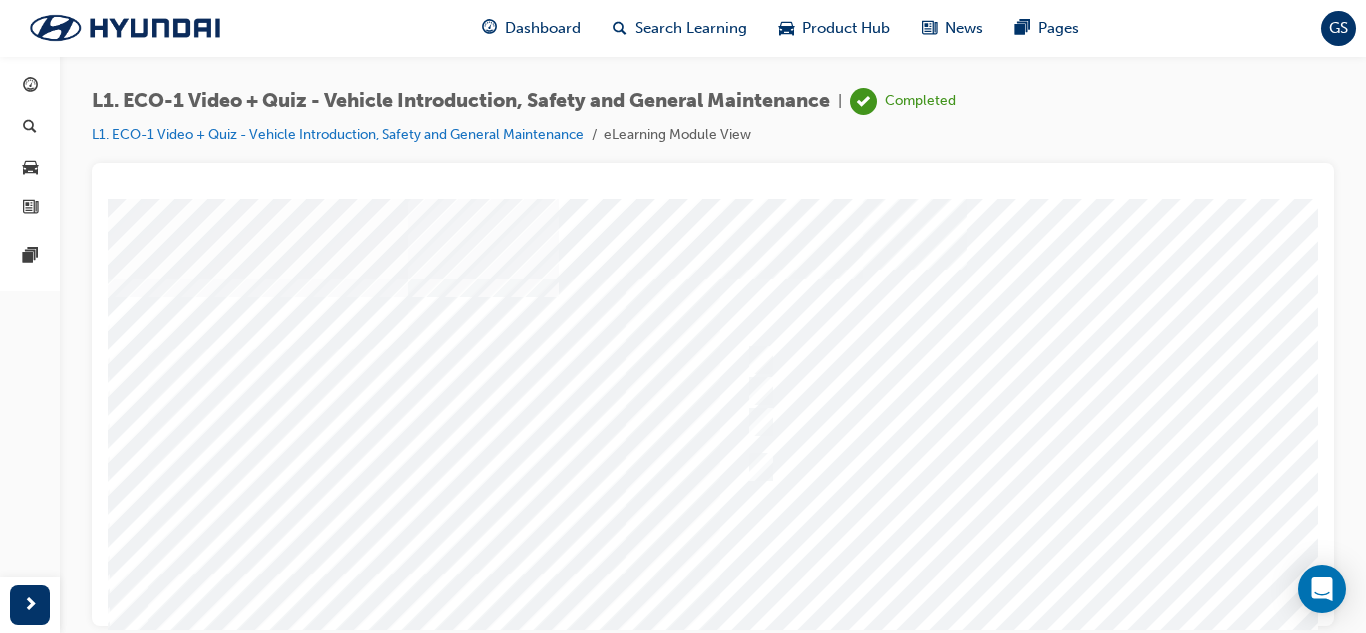 click at bounding box center [788, 558] 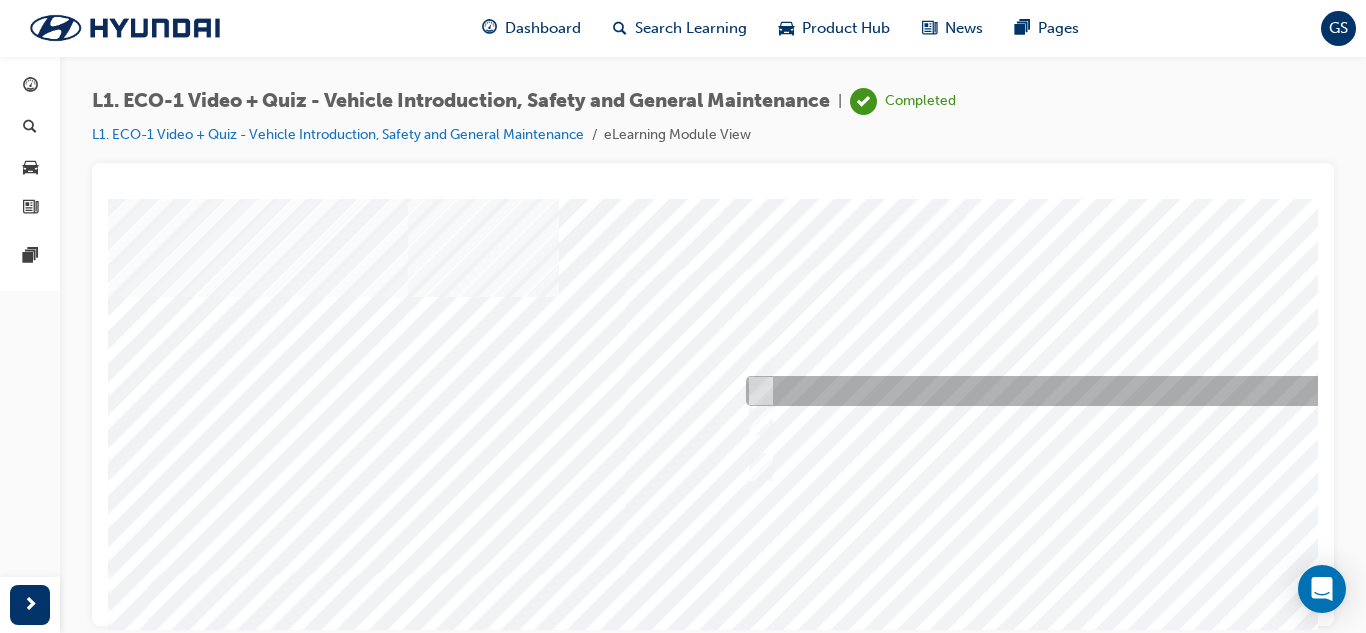 click at bounding box center [1073, 391] 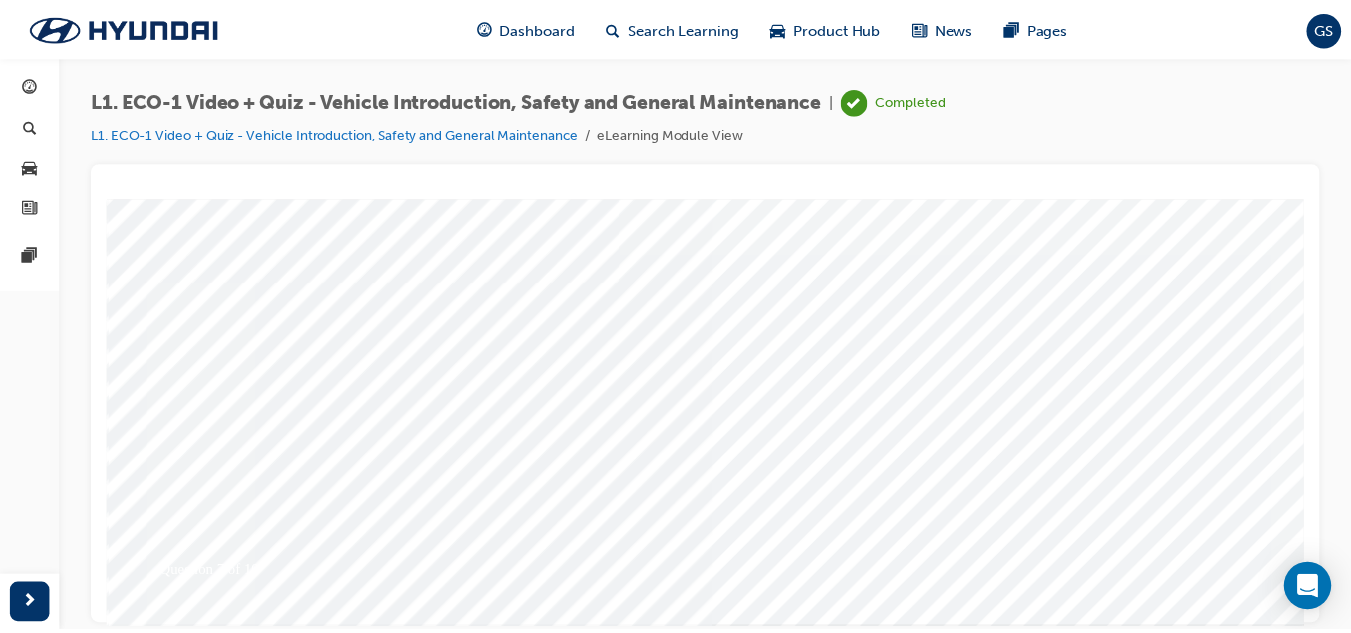 scroll, scrollTop: 300, scrollLeft: 0, axis: vertical 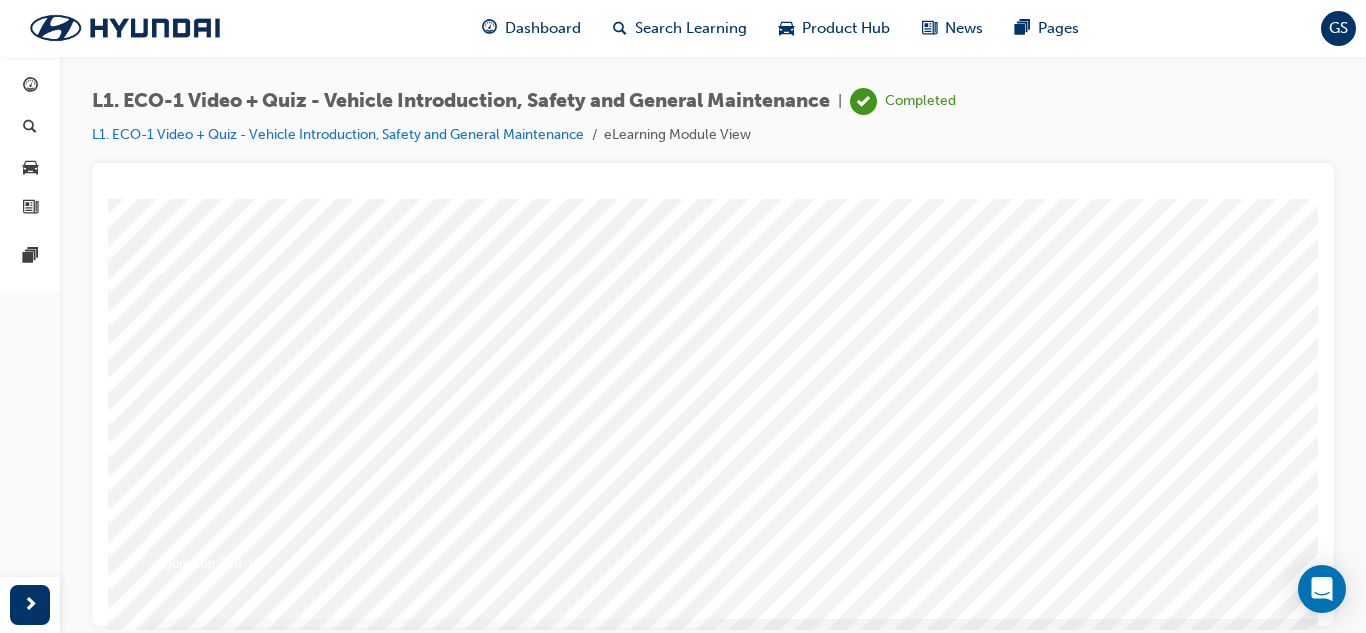 click at bounding box center [178, 5567] 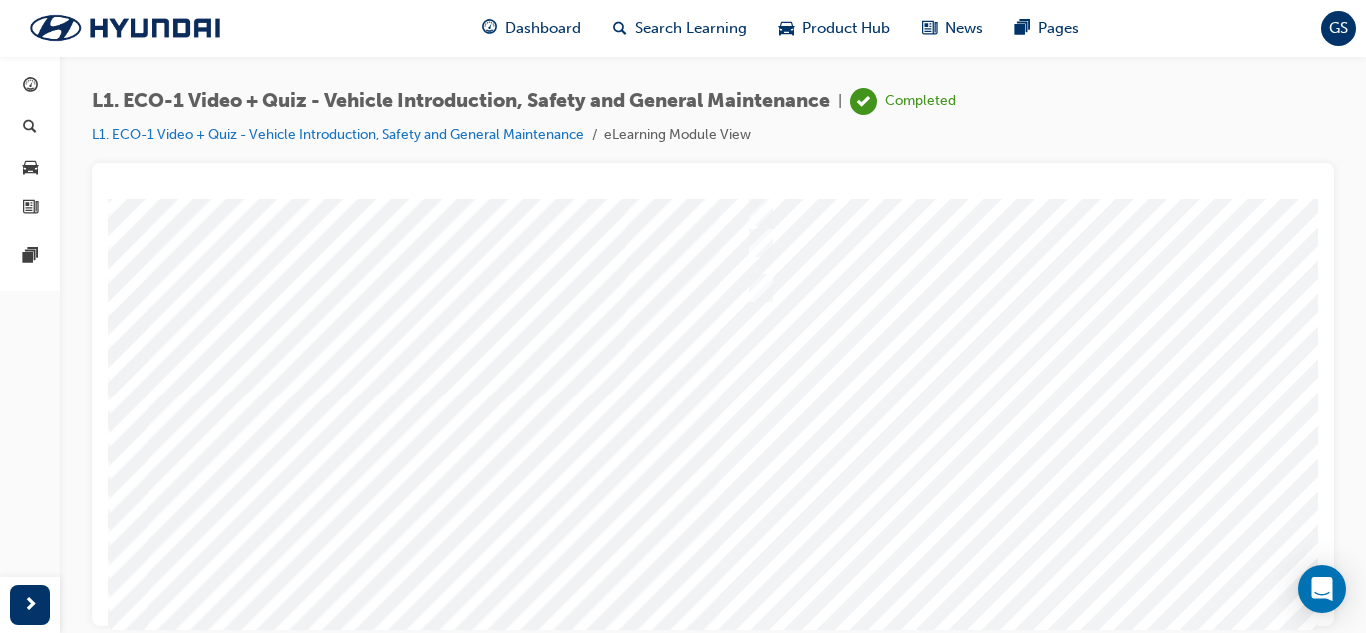 scroll, scrollTop: 200, scrollLeft: 0, axis: vertical 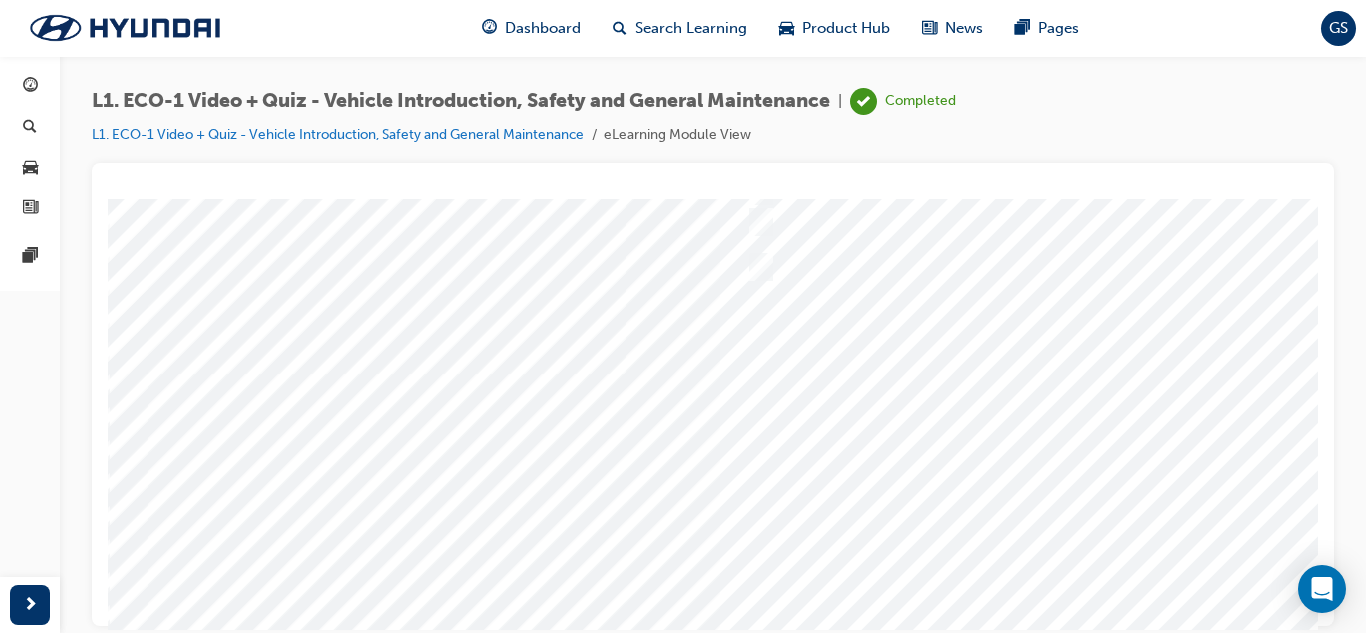click at bounding box center (788, 358) 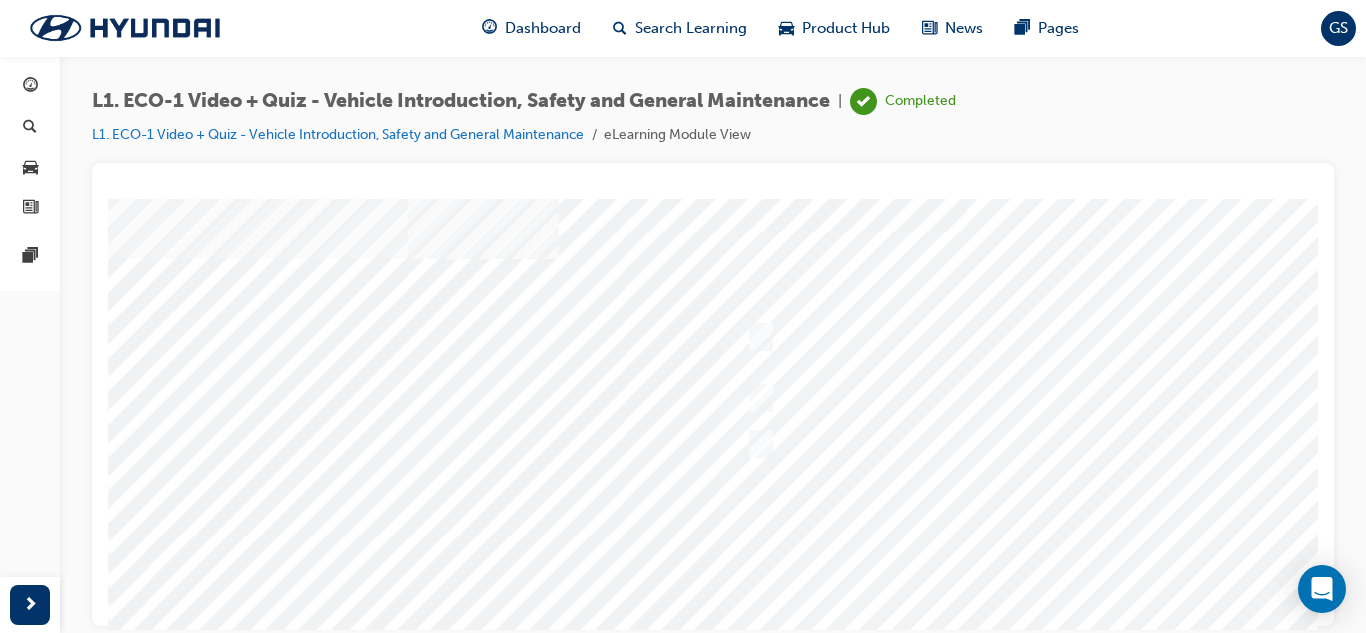 scroll, scrollTop: 34, scrollLeft: 0, axis: vertical 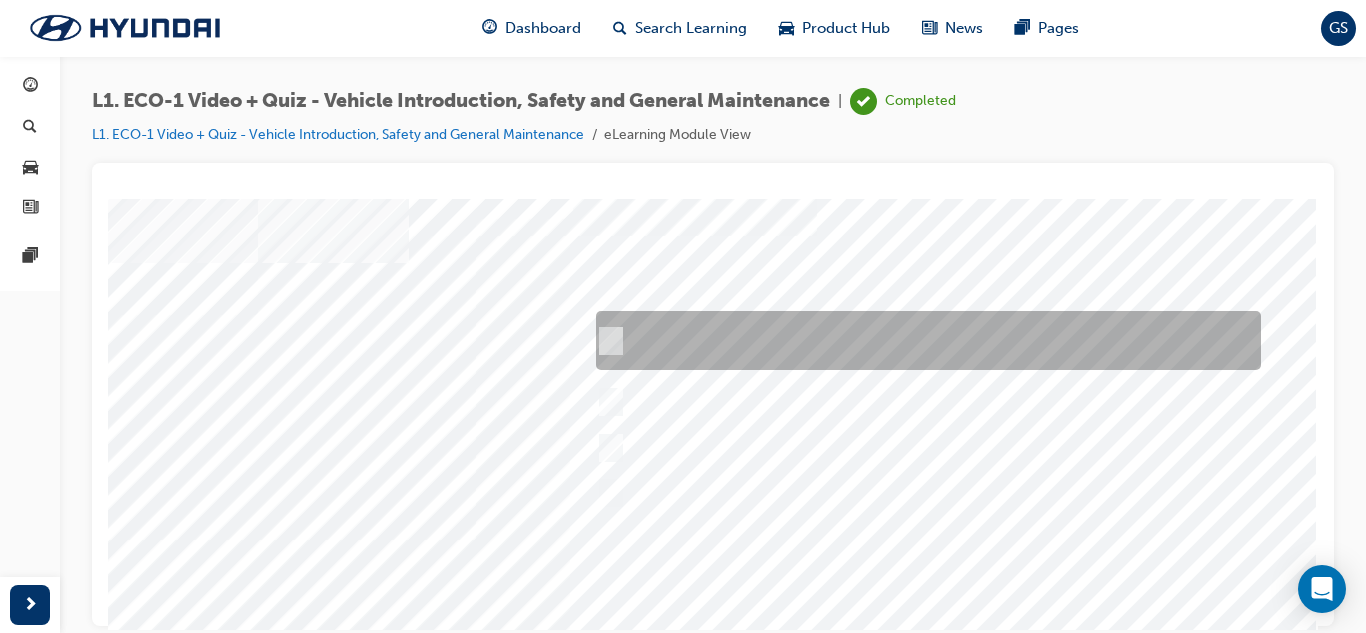 click at bounding box center (923, 340) 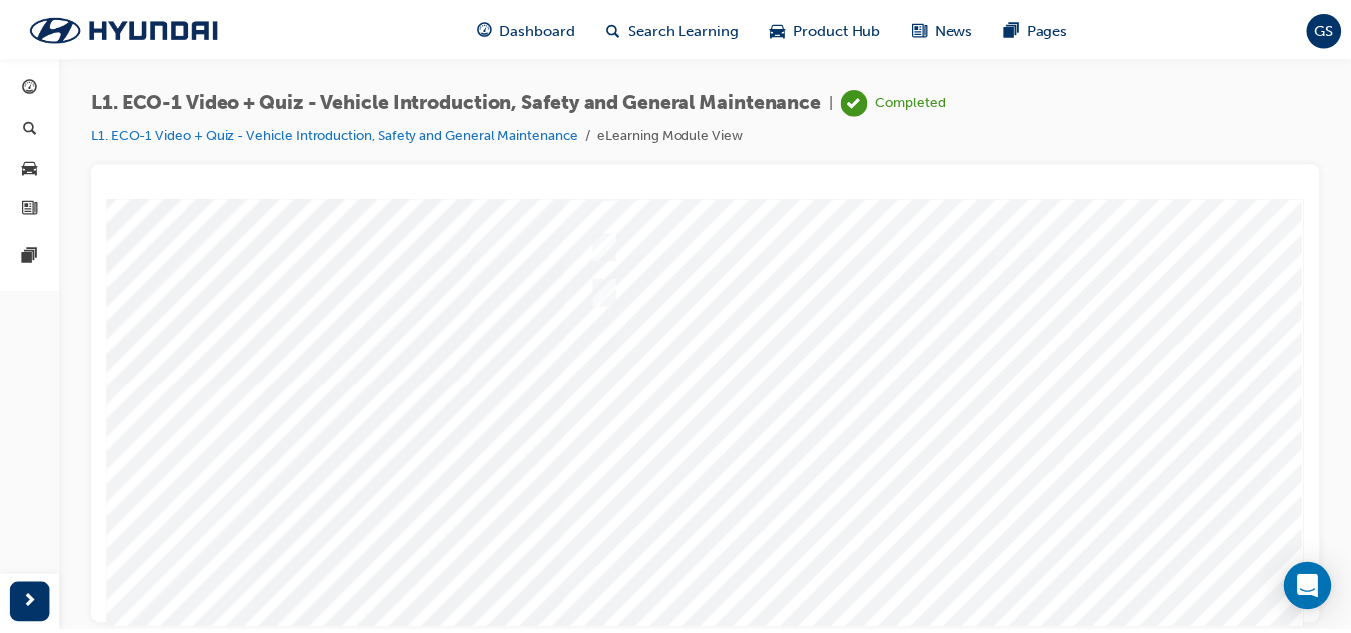 scroll, scrollTop: 334, scrollLeft: 152, axis: both 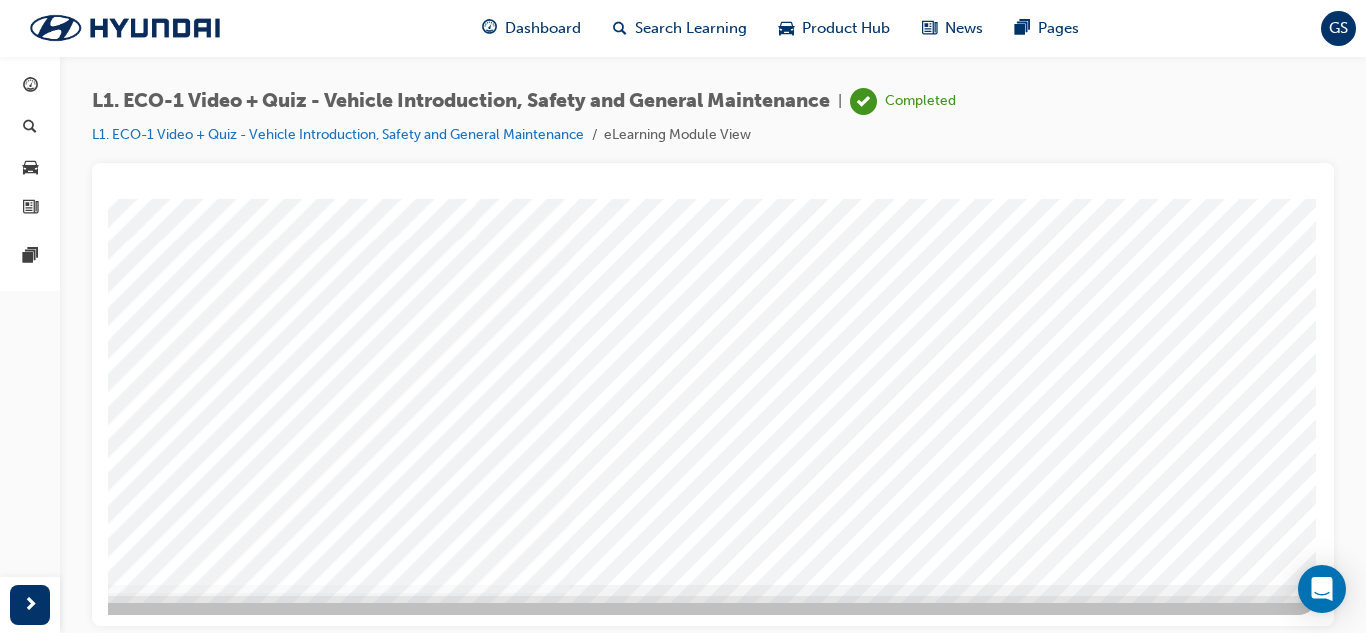 click at bounding box center [28, 5533] 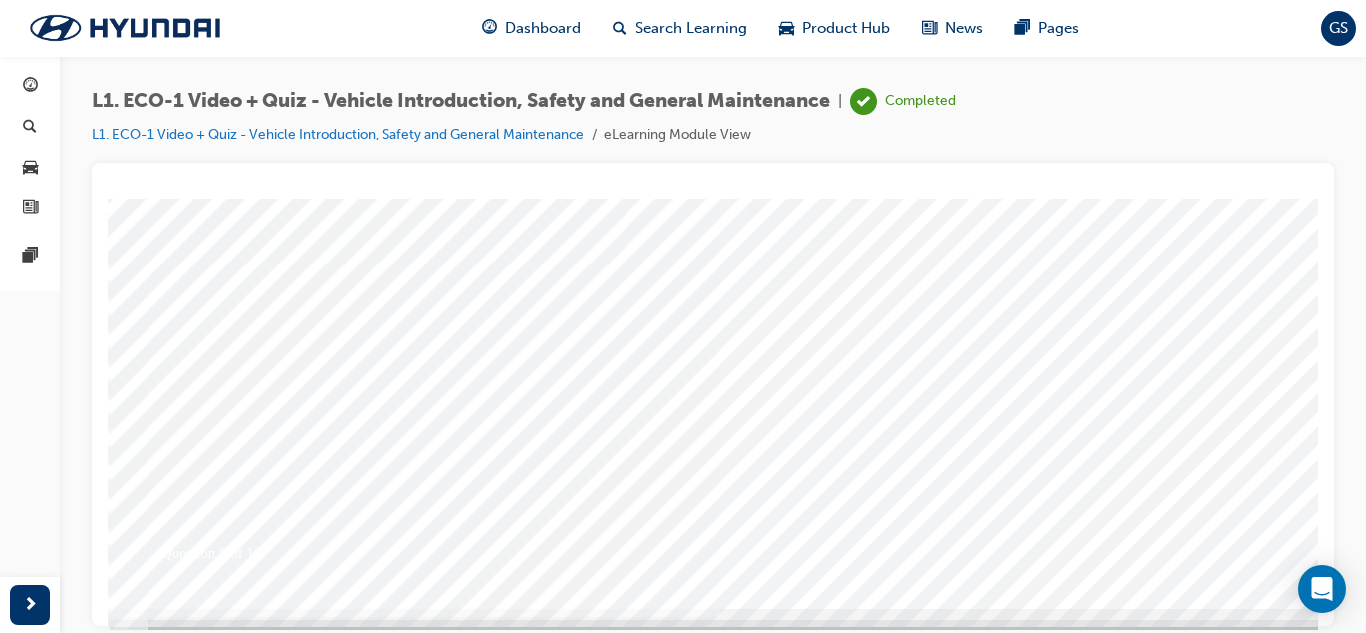 scroll, scrollTop: 334, scrollLeft: 0, axis: vertical 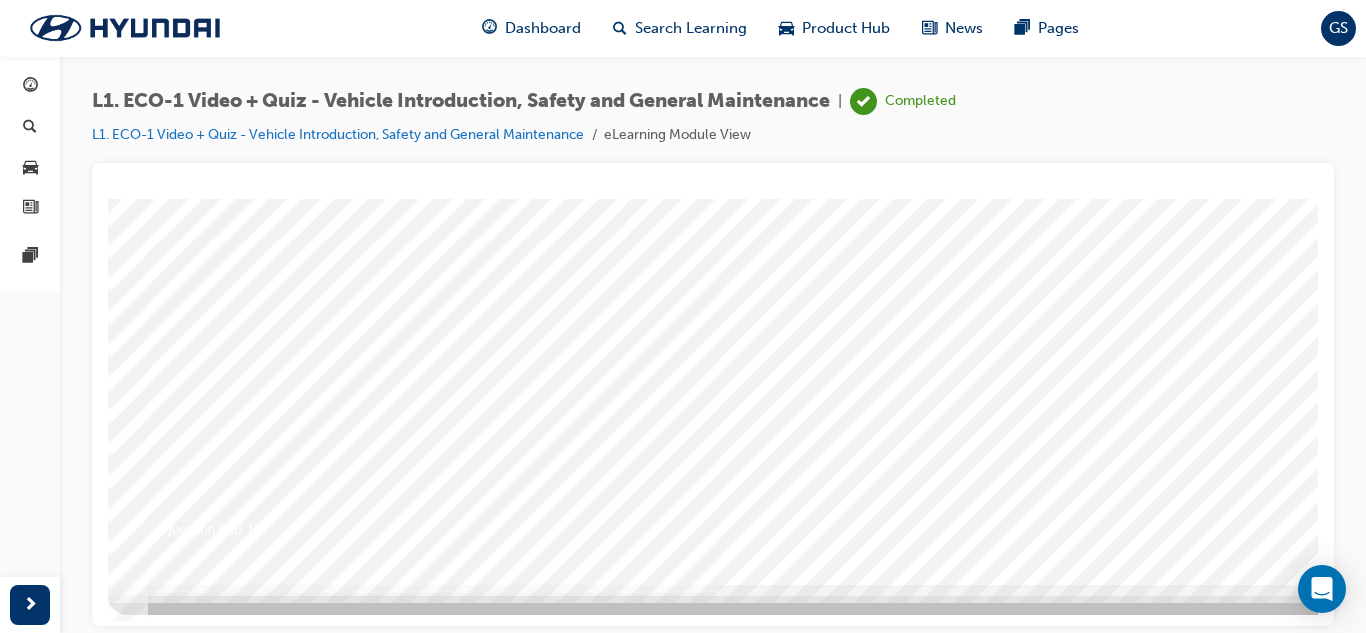 click at bounding box center [788, 224] 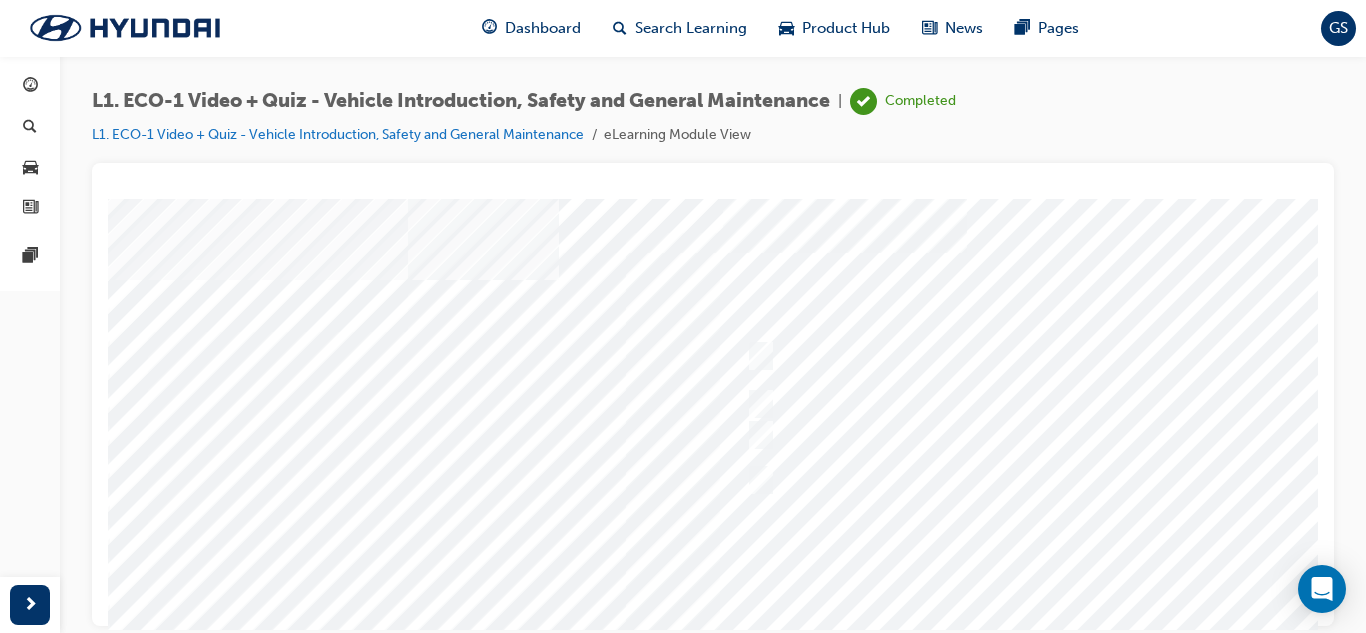 scroll, scrollTop: 0, scrollLeft: 0, axis: both 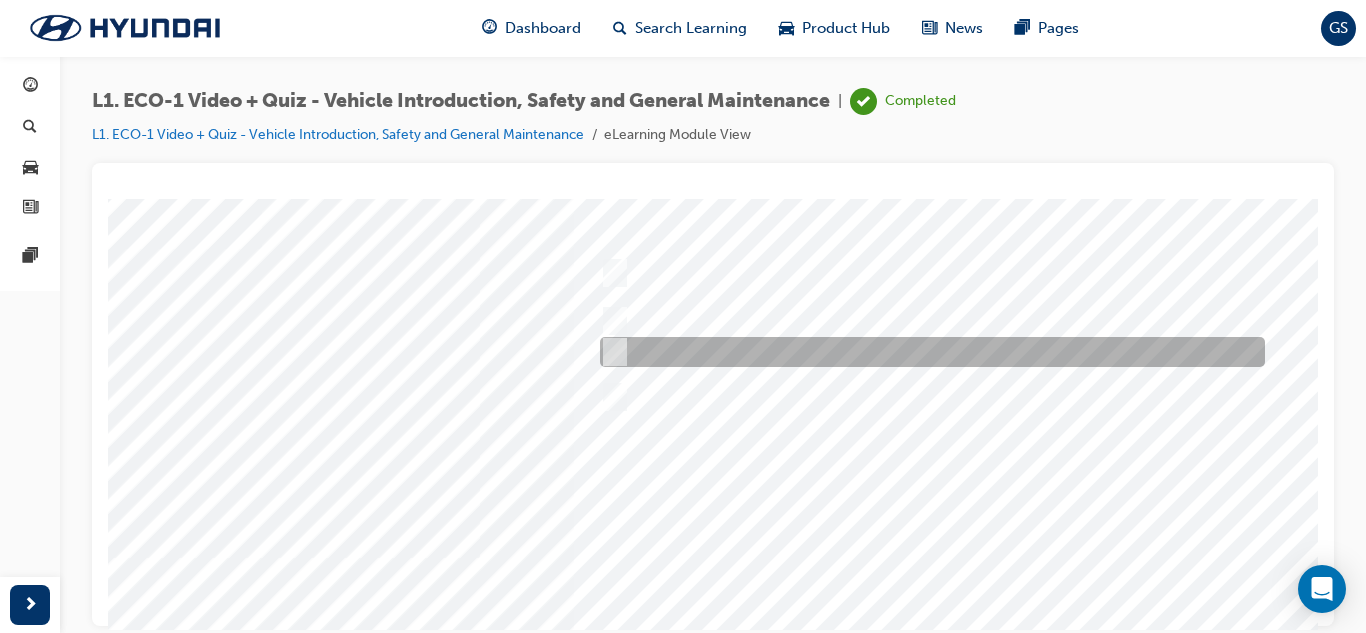click at bounding box center [927, 352] 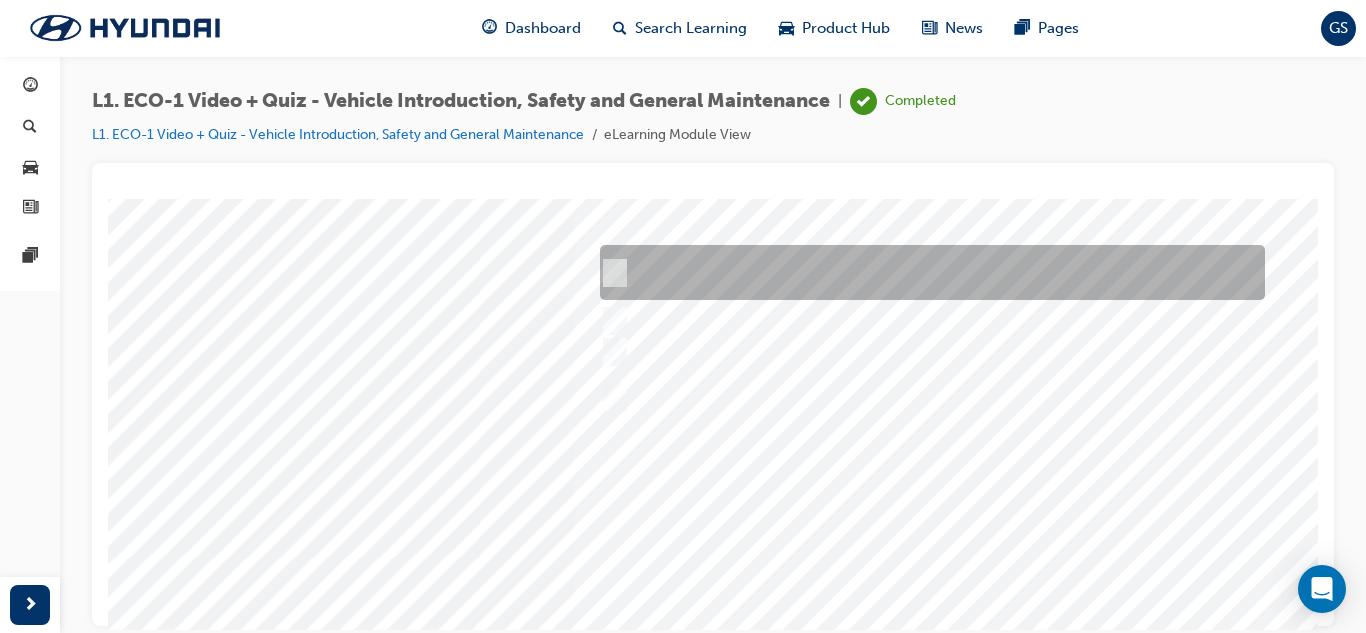 click at bounding box center [927, 272] 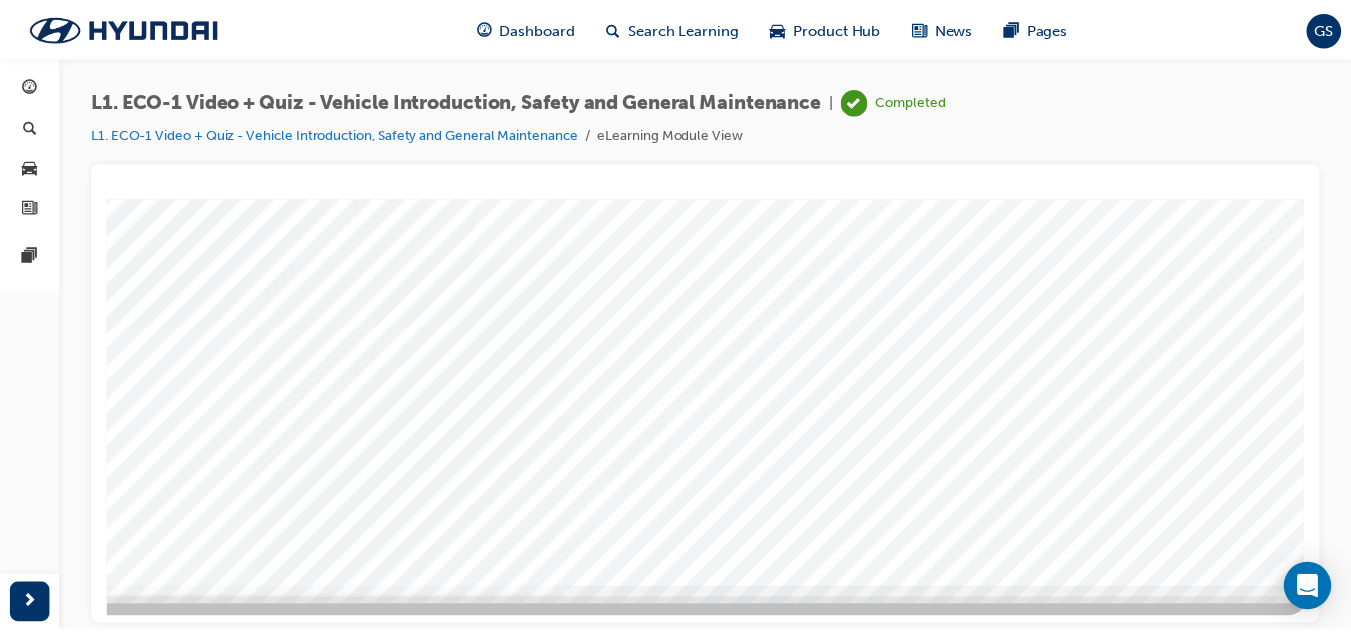 scroll, scrollTop: 334, scrollLeft: 146, axis: both 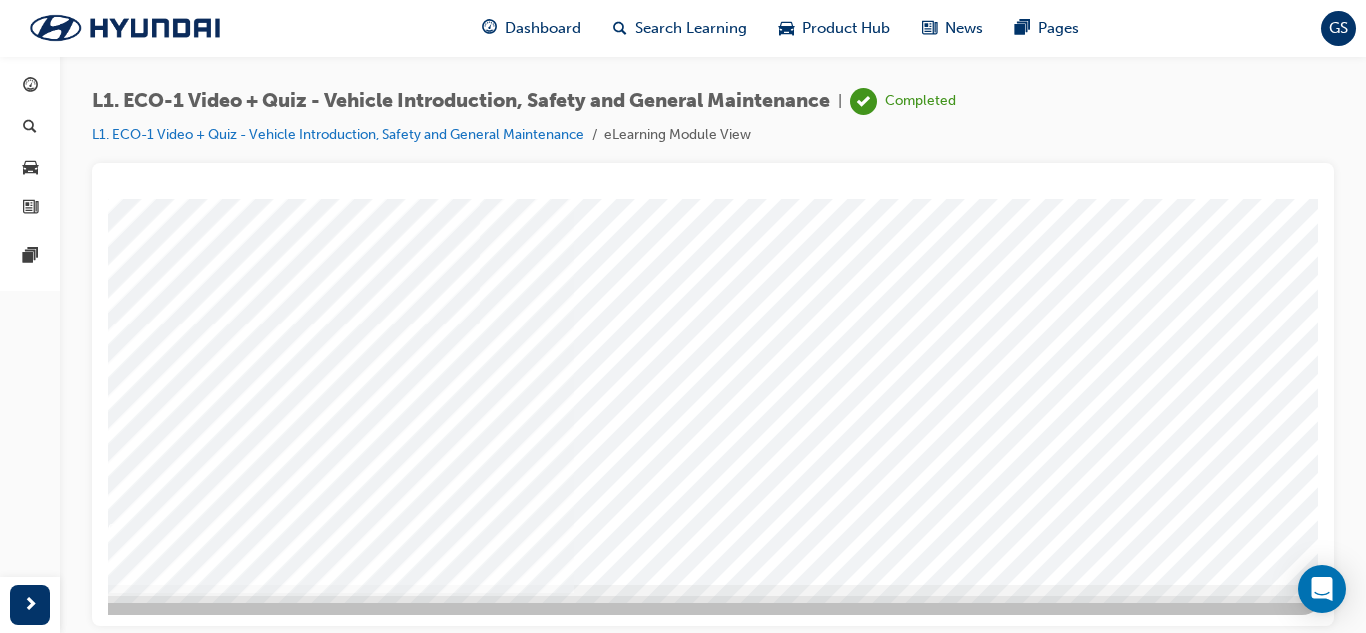 click at bounding box center (32, 5617) 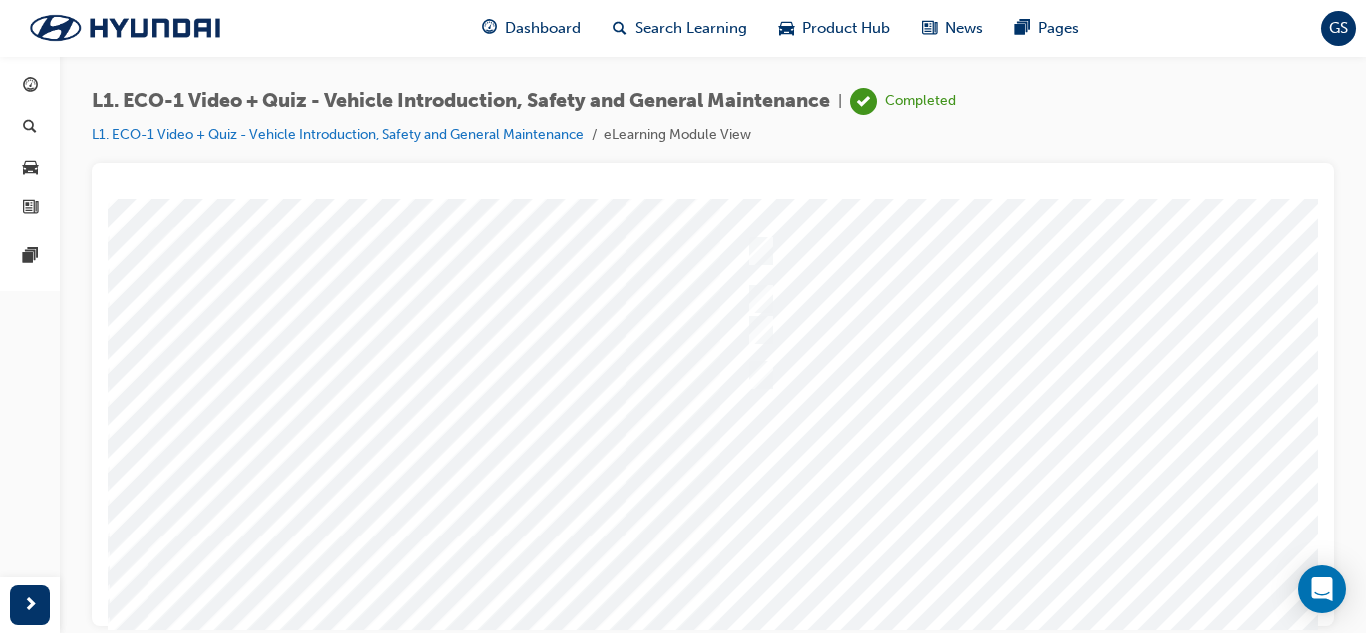 scroll, scrollTop: 334, scrollLeft: 0, axis: vertical 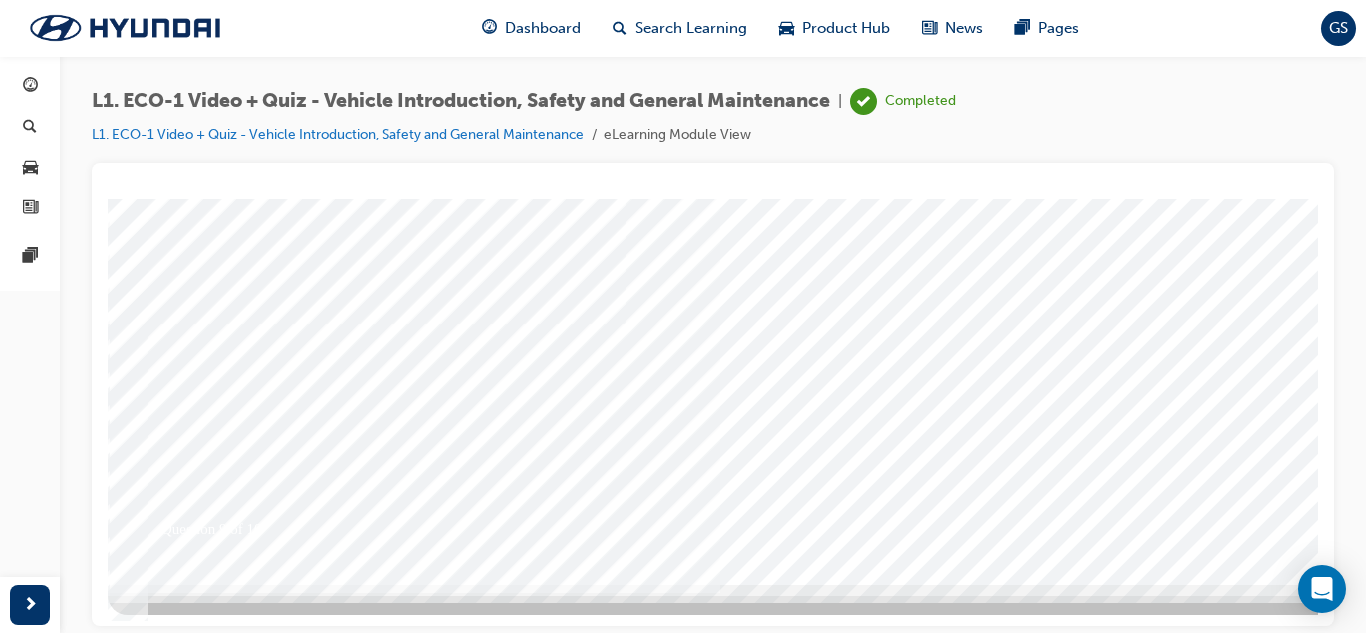 click at bounding box center (788, 224) 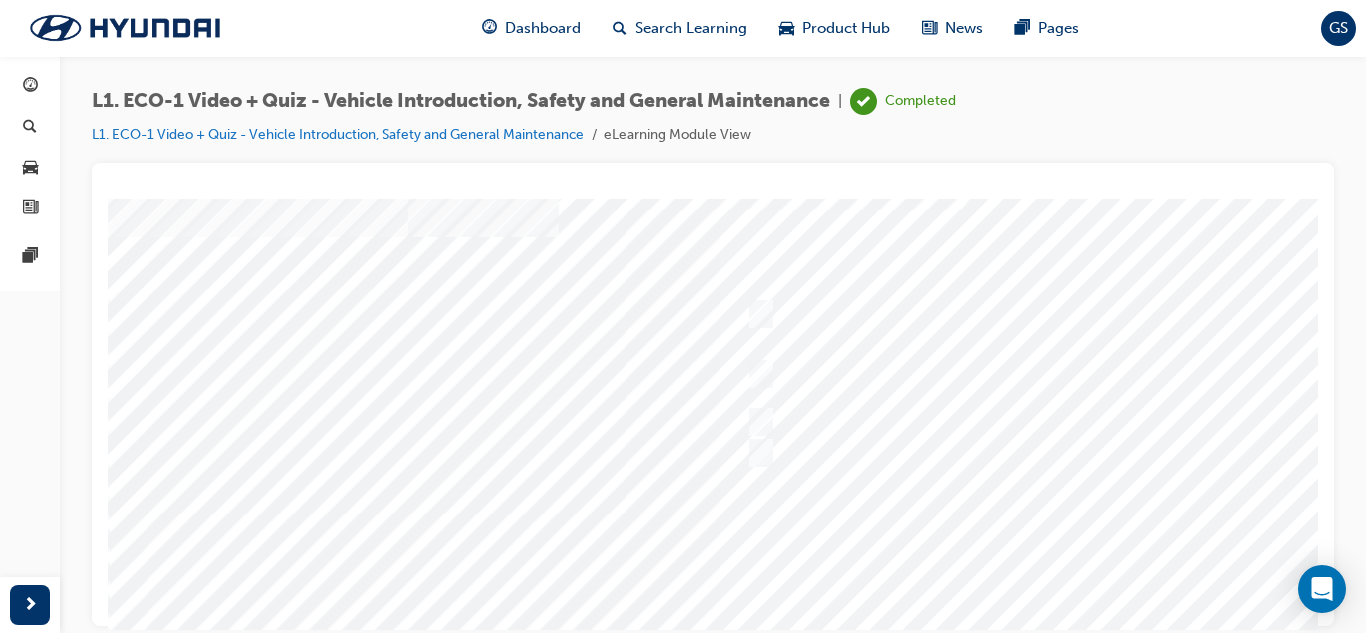 scroll, scrollTop: 34, scrollLeft: 0, axis: vertical 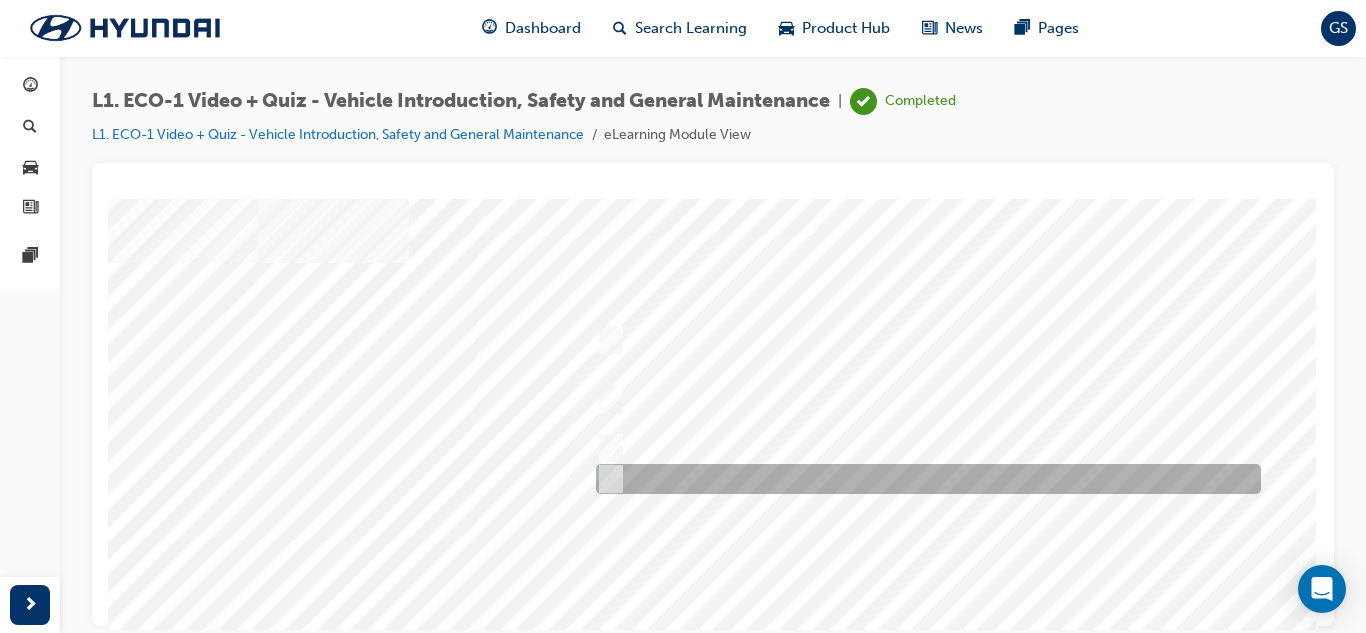 click at bounding box center (923, 479) 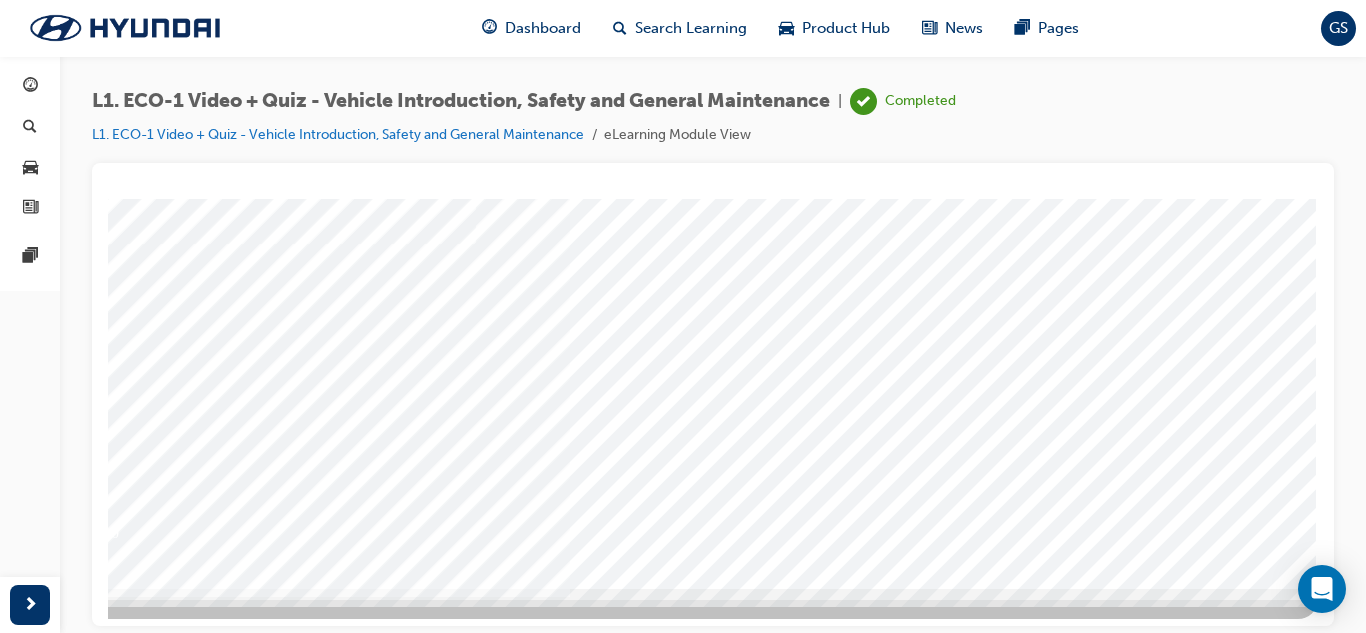 scroll, scrollTop: 334, scrollLeft: 163, axis: both 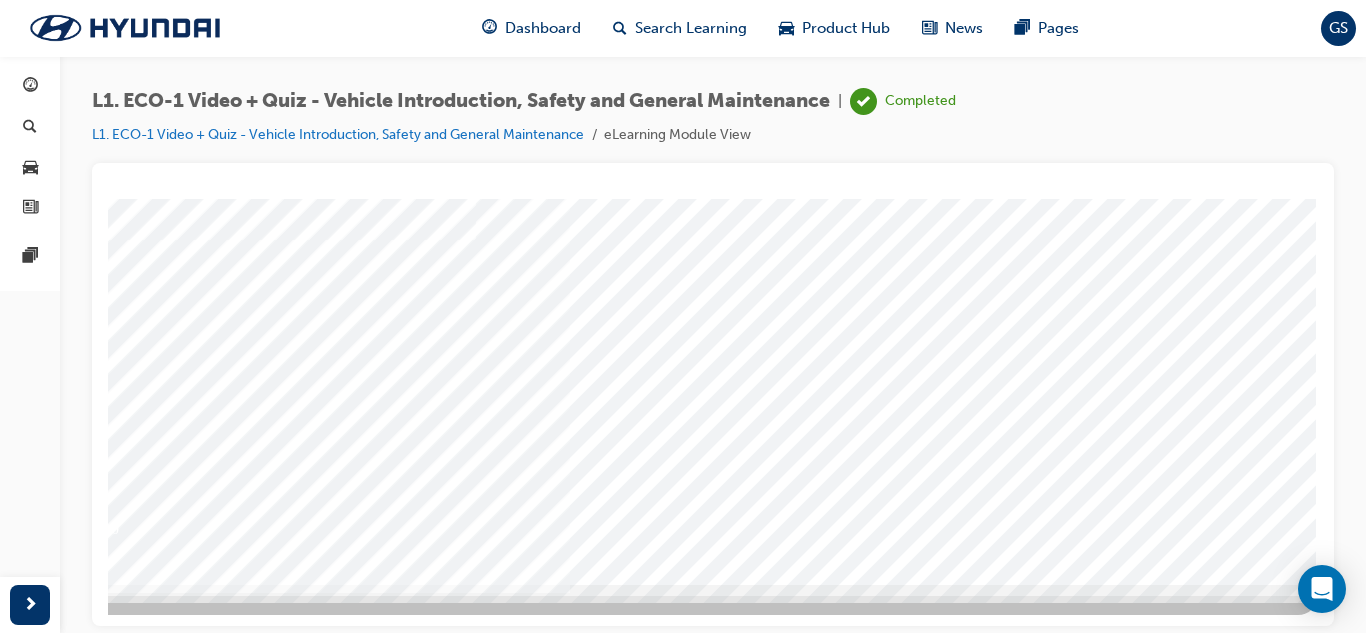 click at bounding box center (28, 5533) 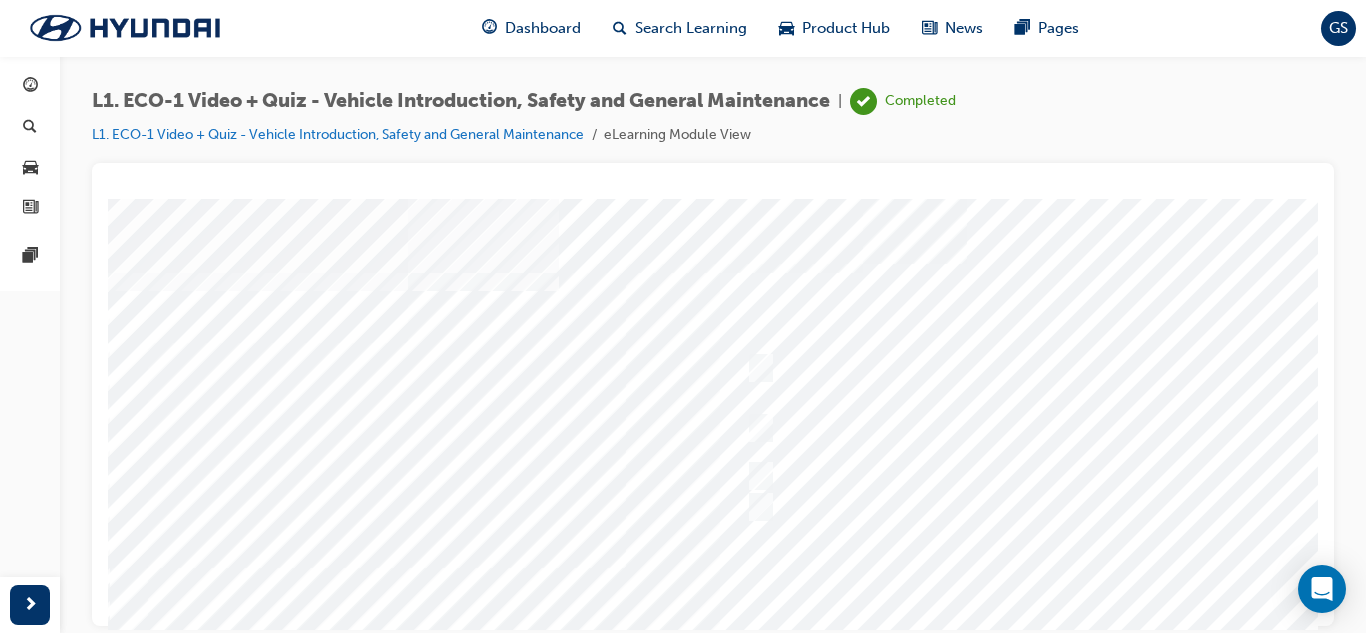 scroll, scrollTop: 0, scrollLeft: 0, axis: both 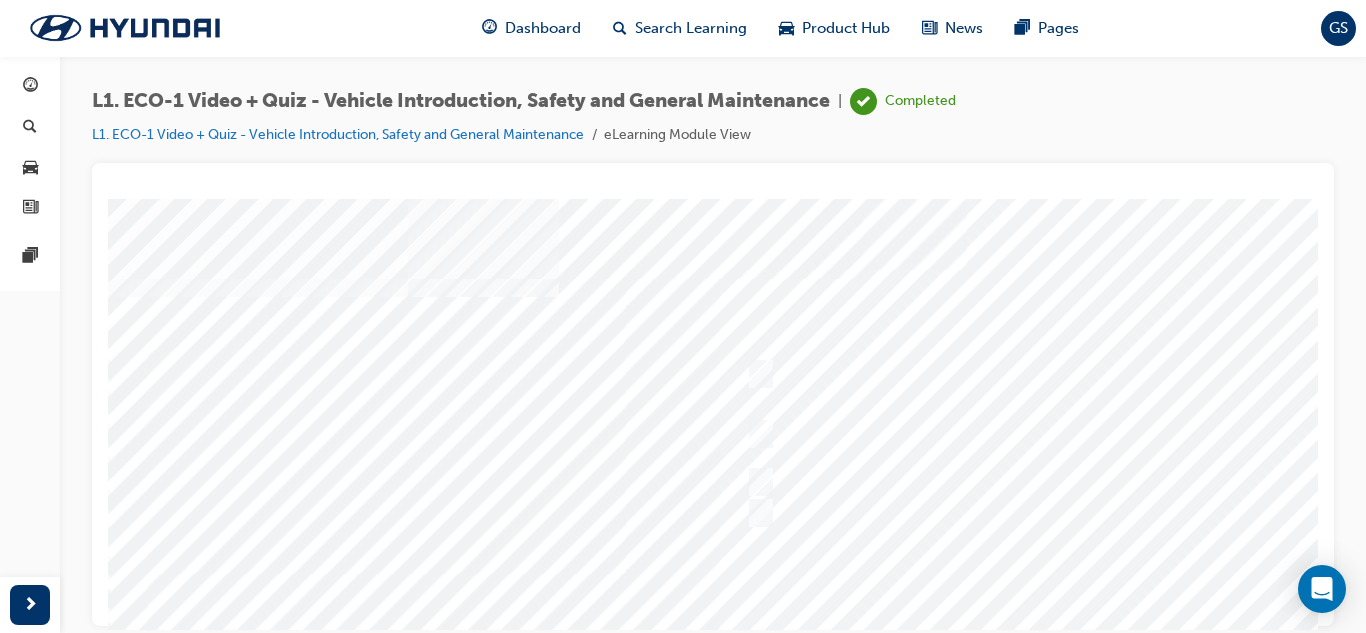 click at bounding box center [788, 558] 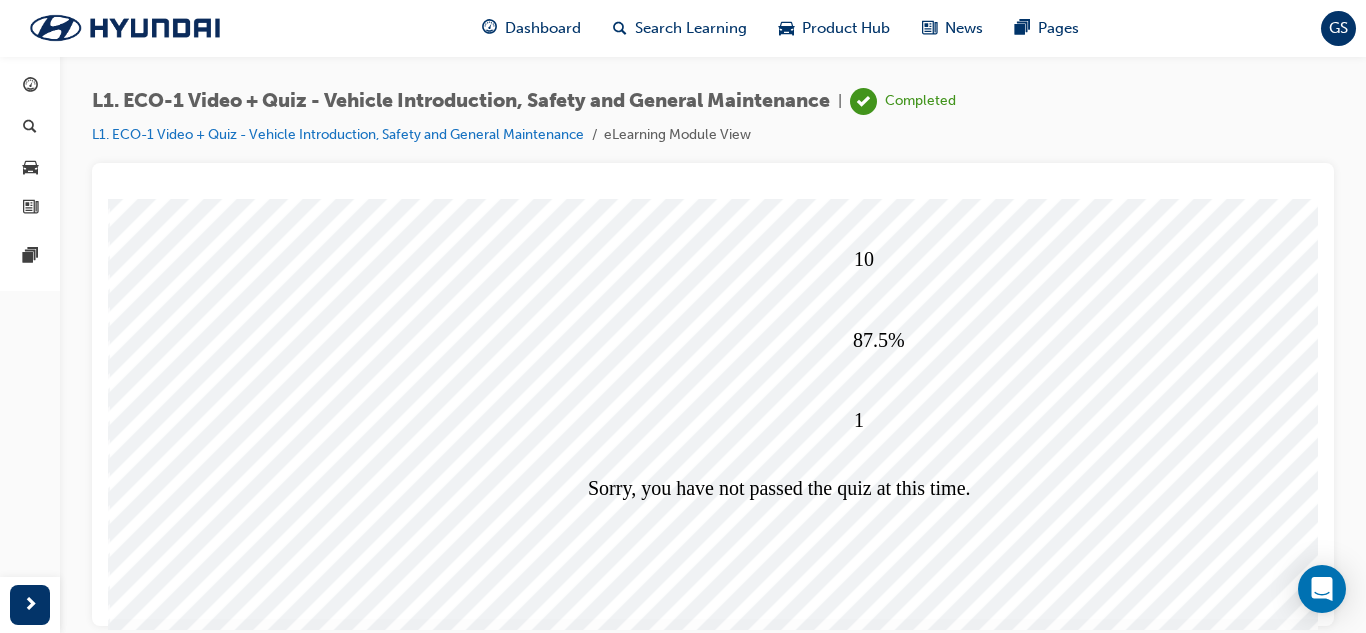 scroll, scrollTop: 334, scrollLeft: 0, axis: vertical 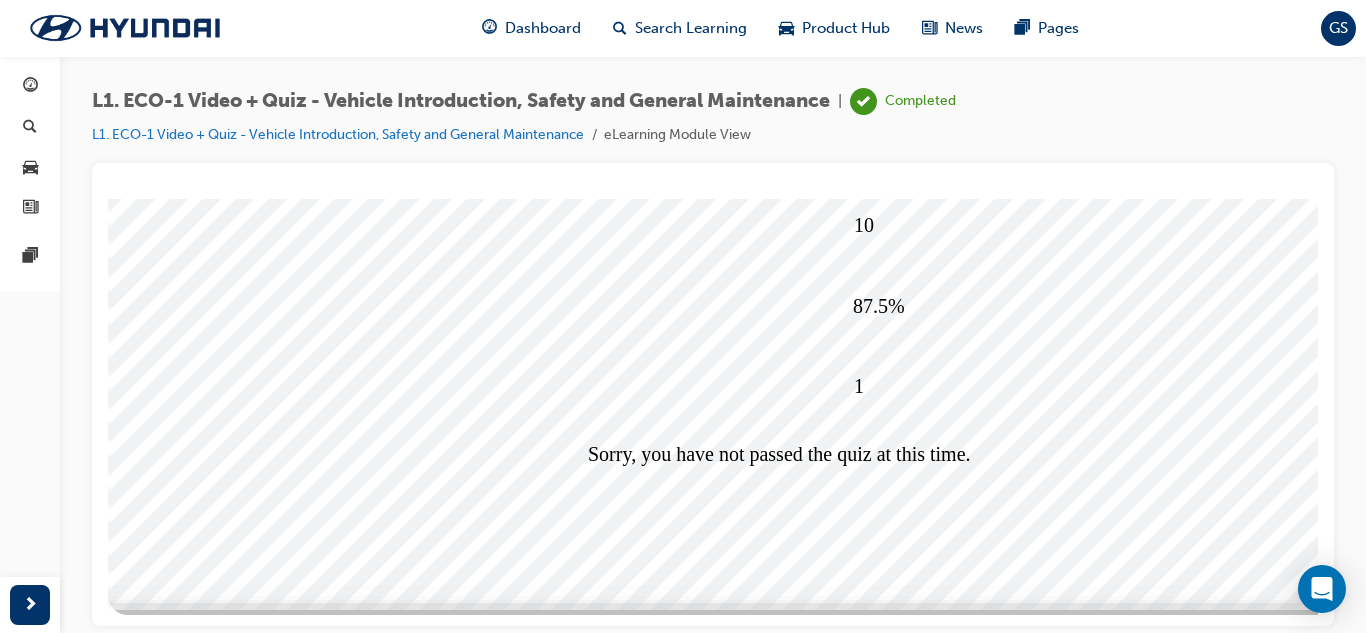 click at bounding box center (181, 5567) 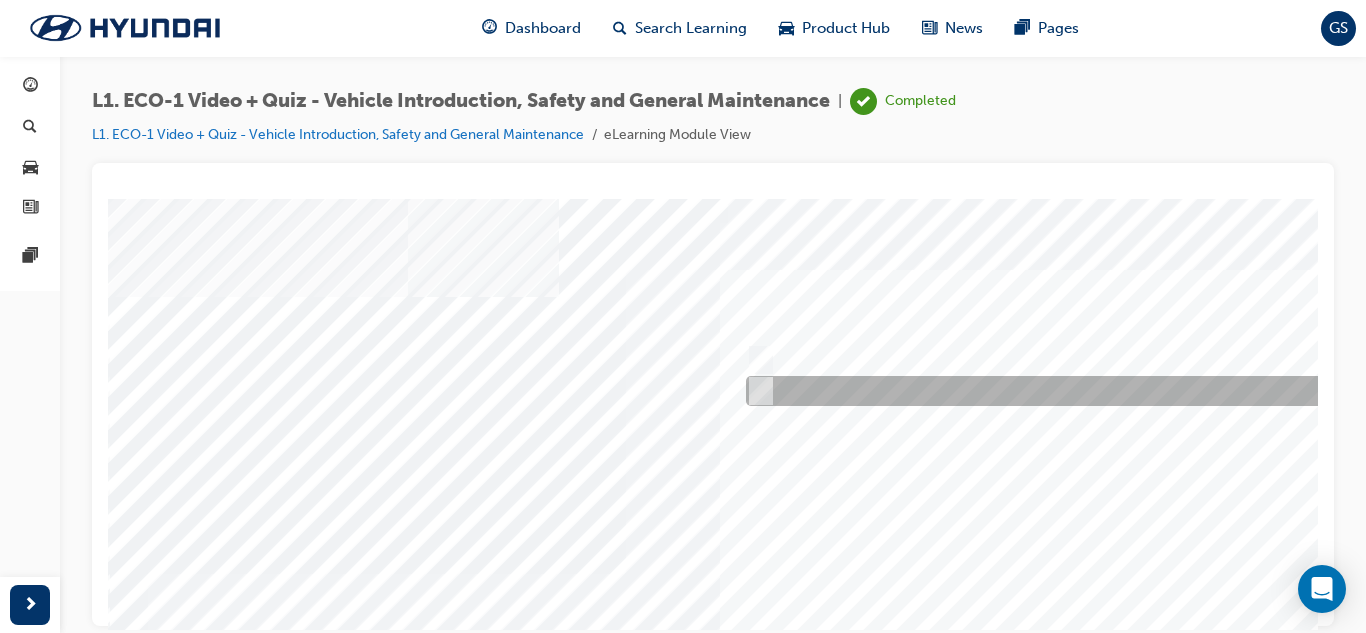 click at bounding box center [1076, 391] 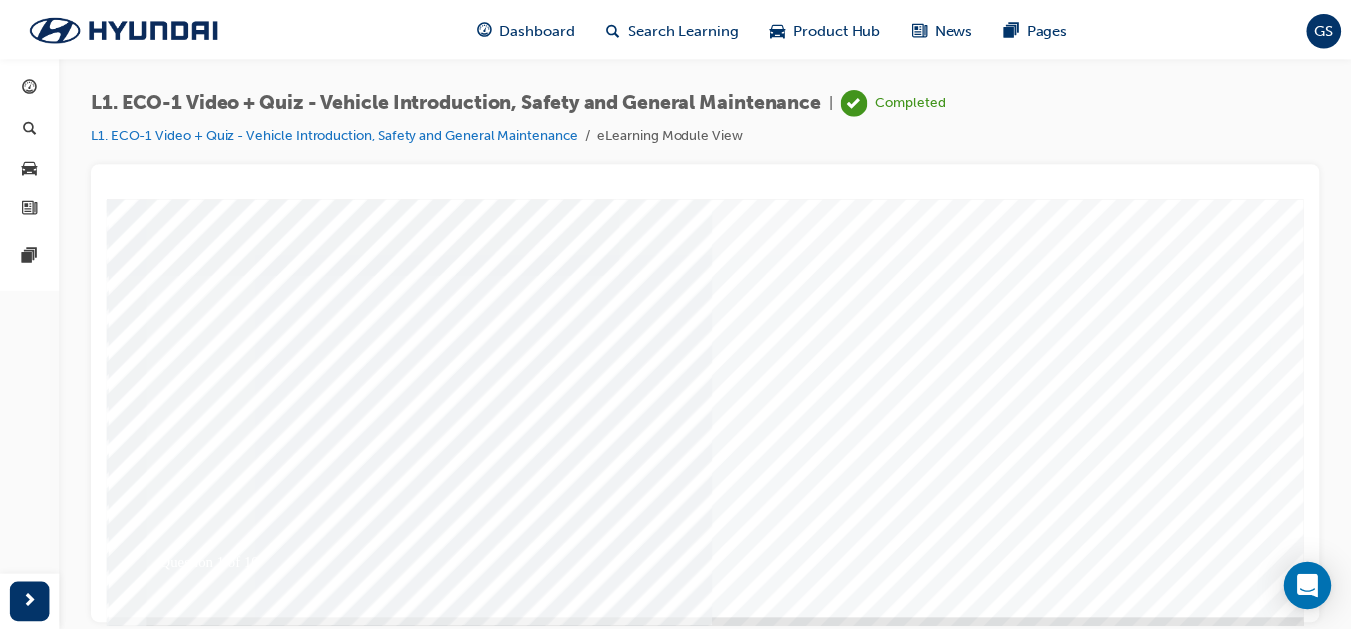 scroll, scrollTop: 300, scrollLeft: 0, axis: vertical 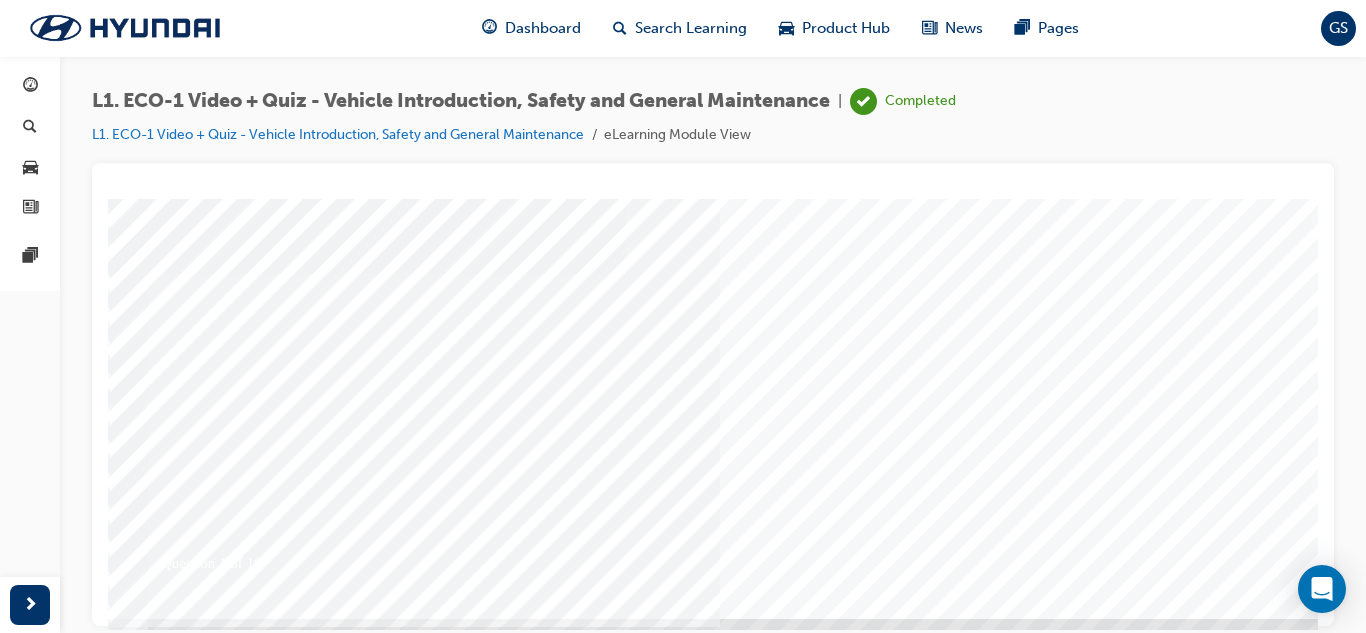 click at bounding box center [178, 4792] 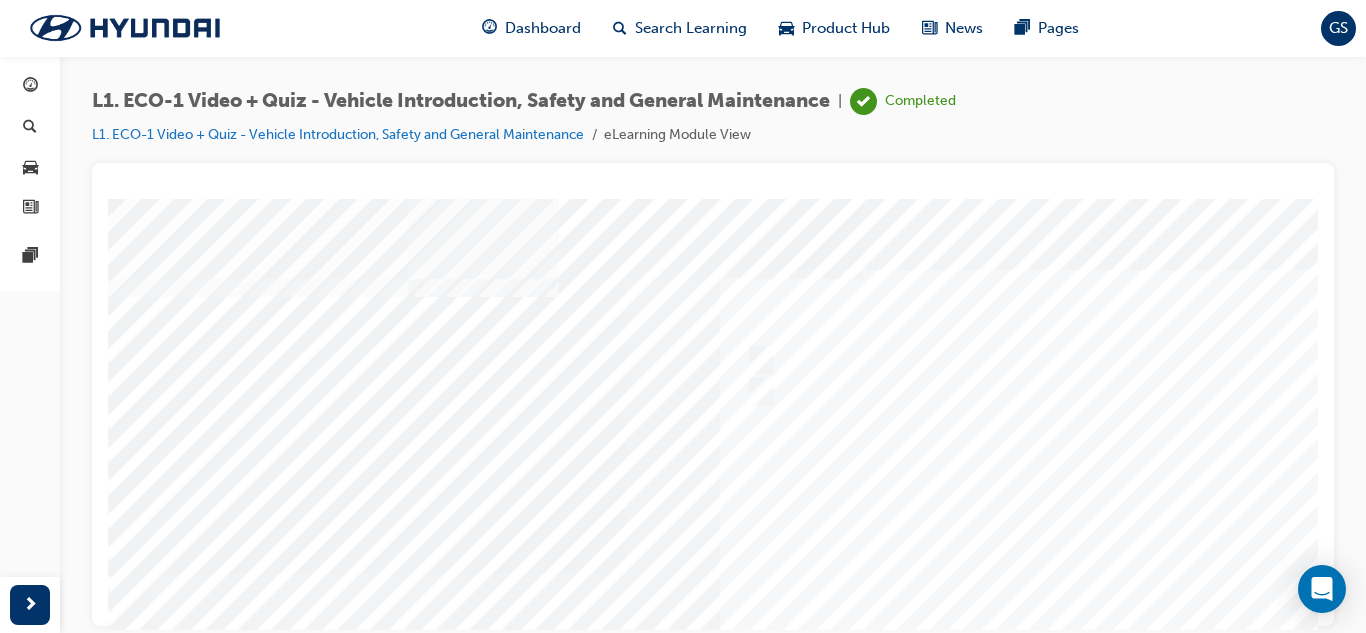 click at bounding box center [788, 558] 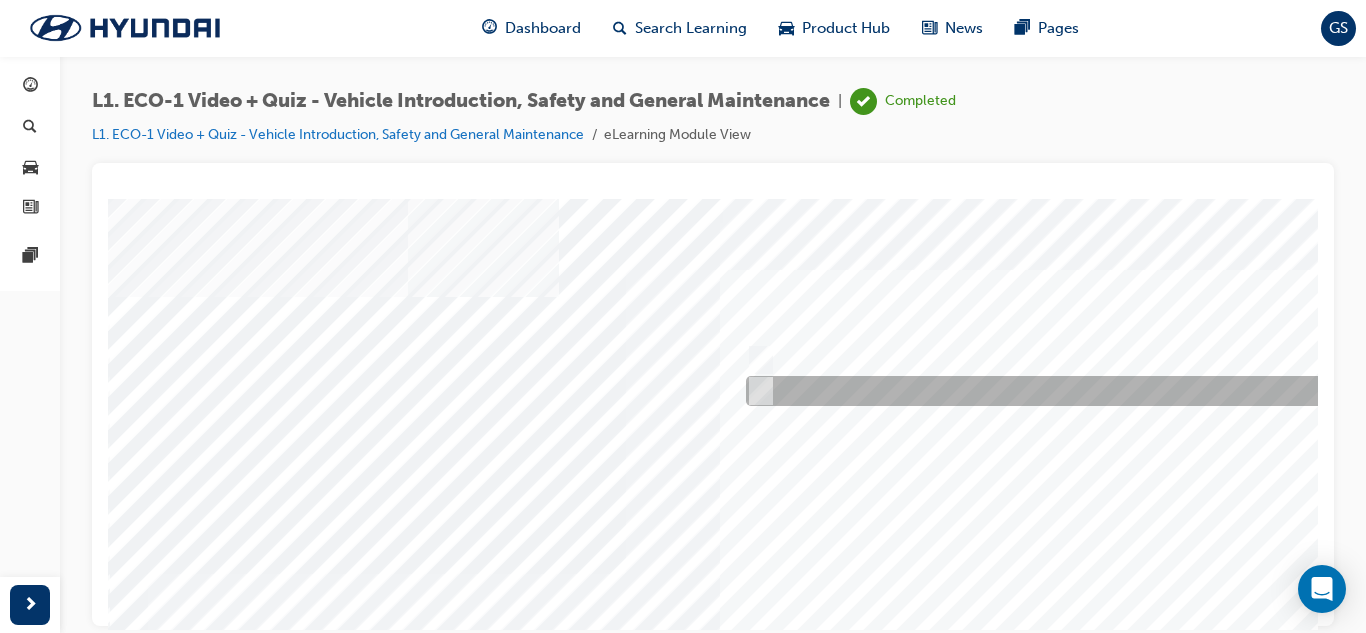 click at bounding box center (1073, 391) 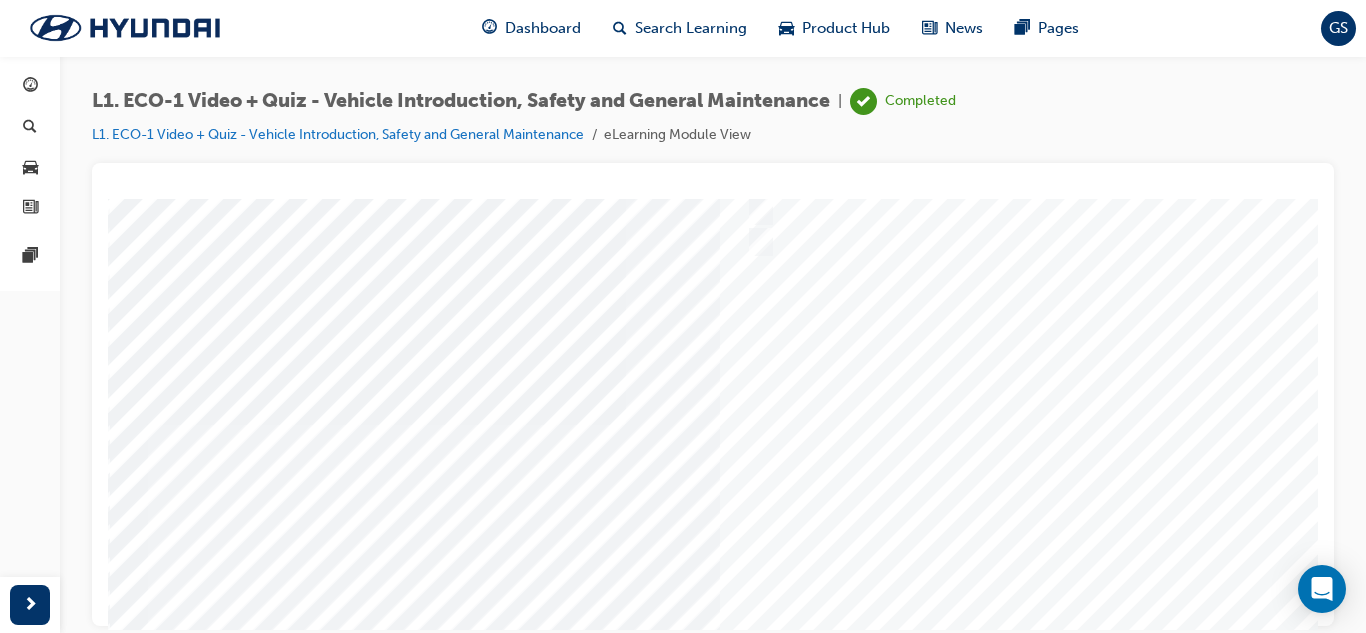scroll, scrollTop: 334, scrollLeft: 0, axis: vertical 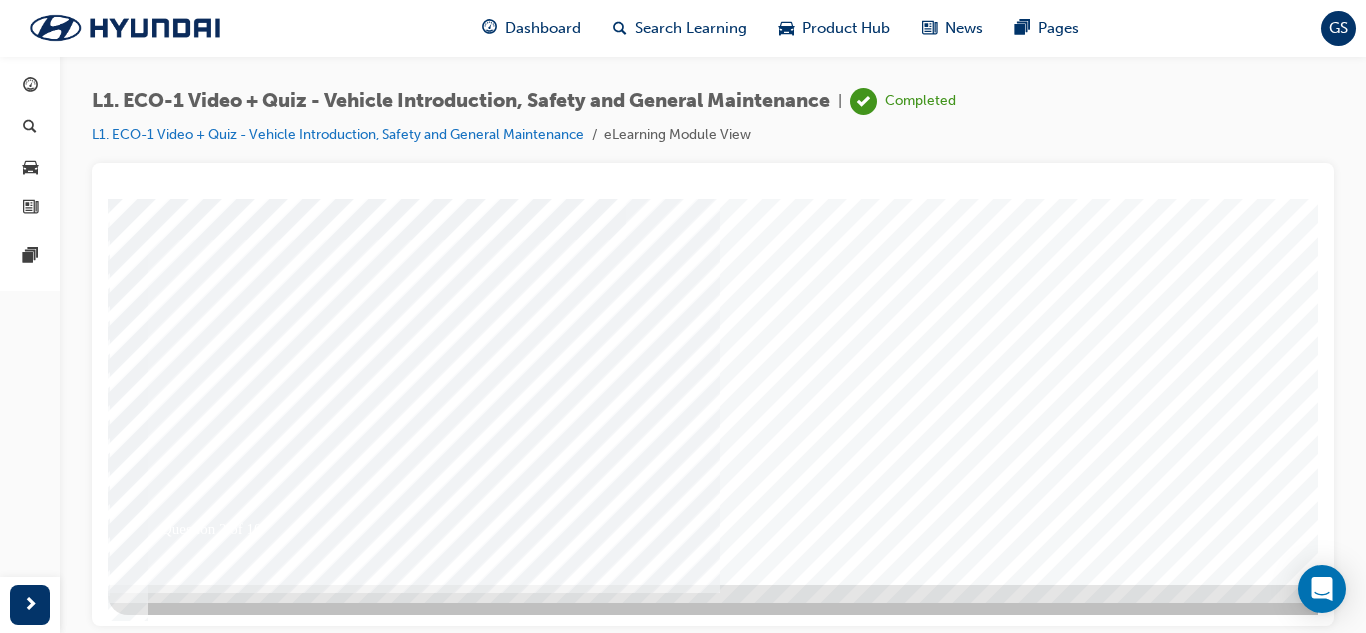click at bounding box center [178, 4758] 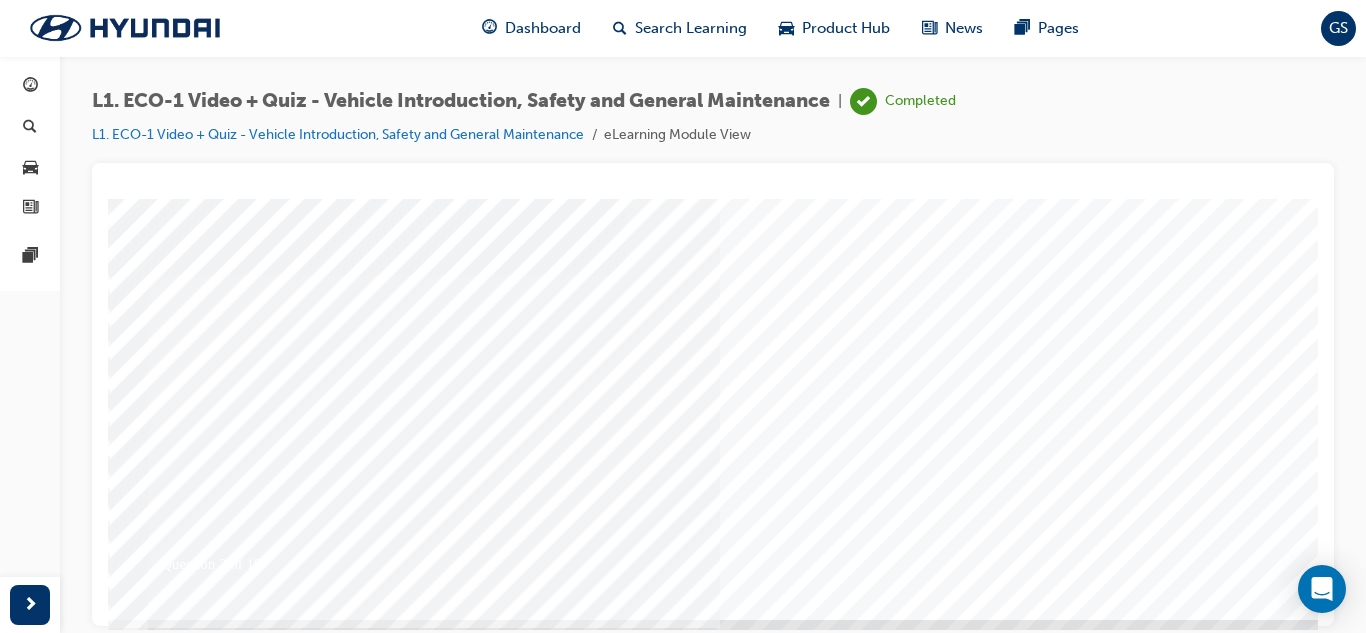 scroll, scrollTop: 300, scrollLeft: 0, axis: vertical 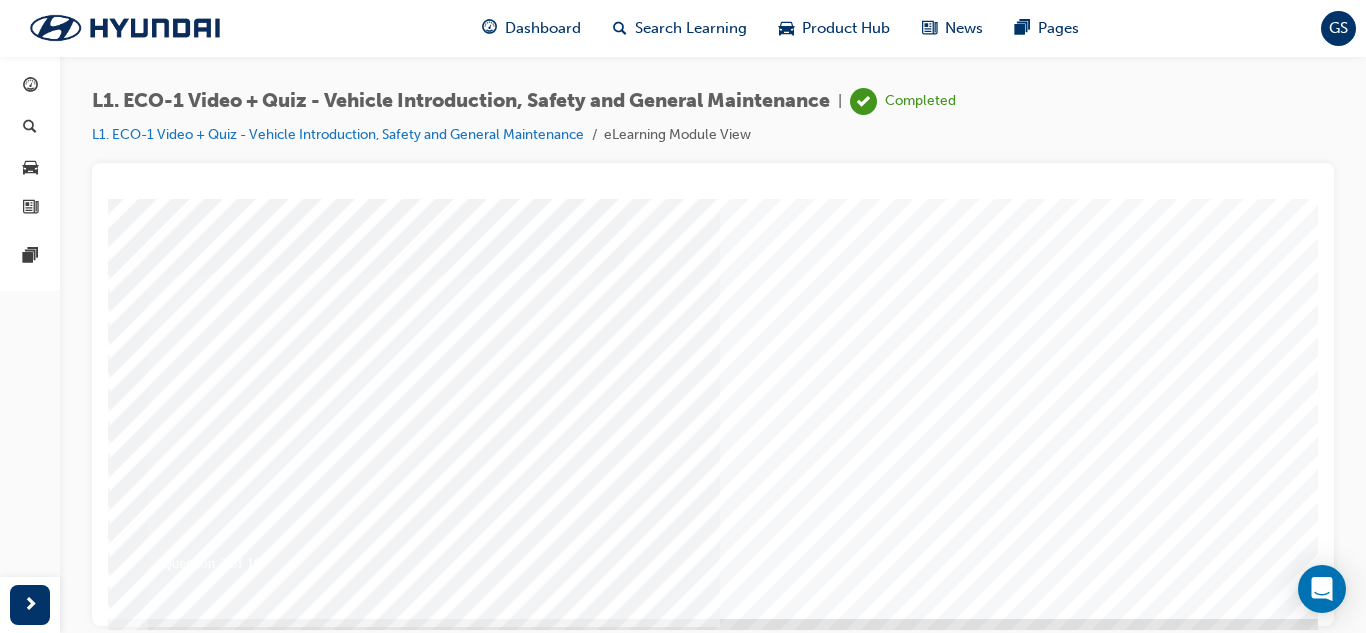 click at bounding box center [788, 258] 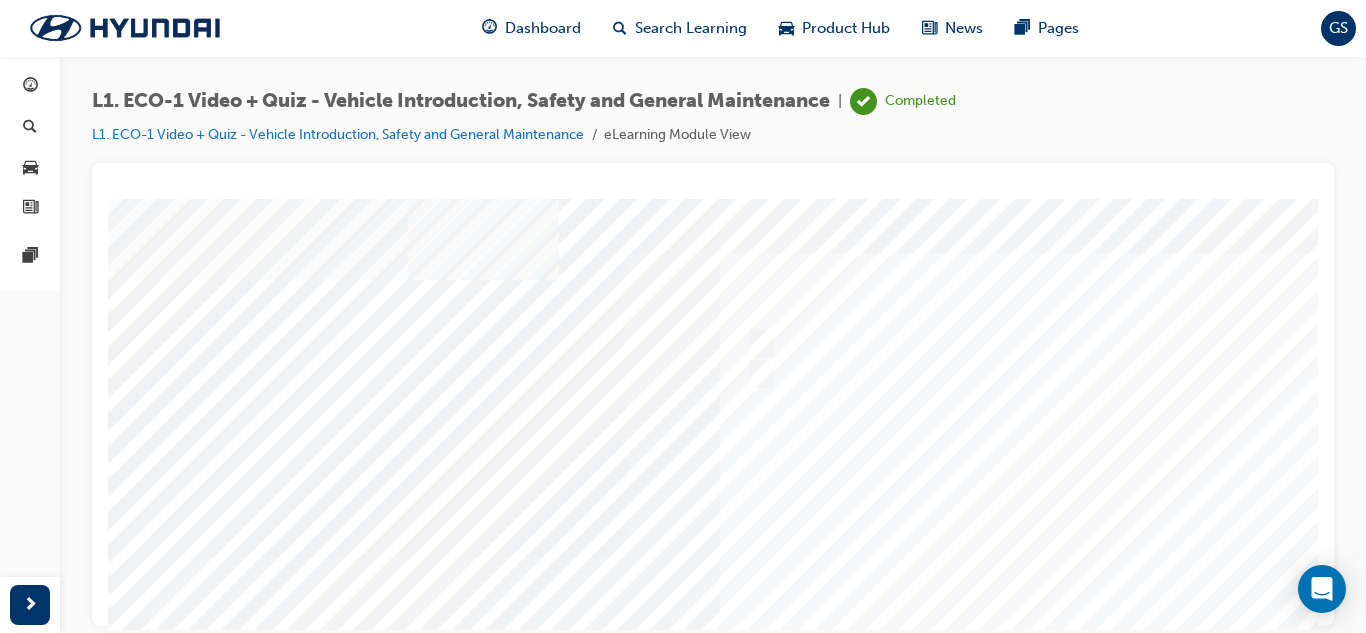 scroll, scrollTop: 0, scrollLeft: 0, axis: both 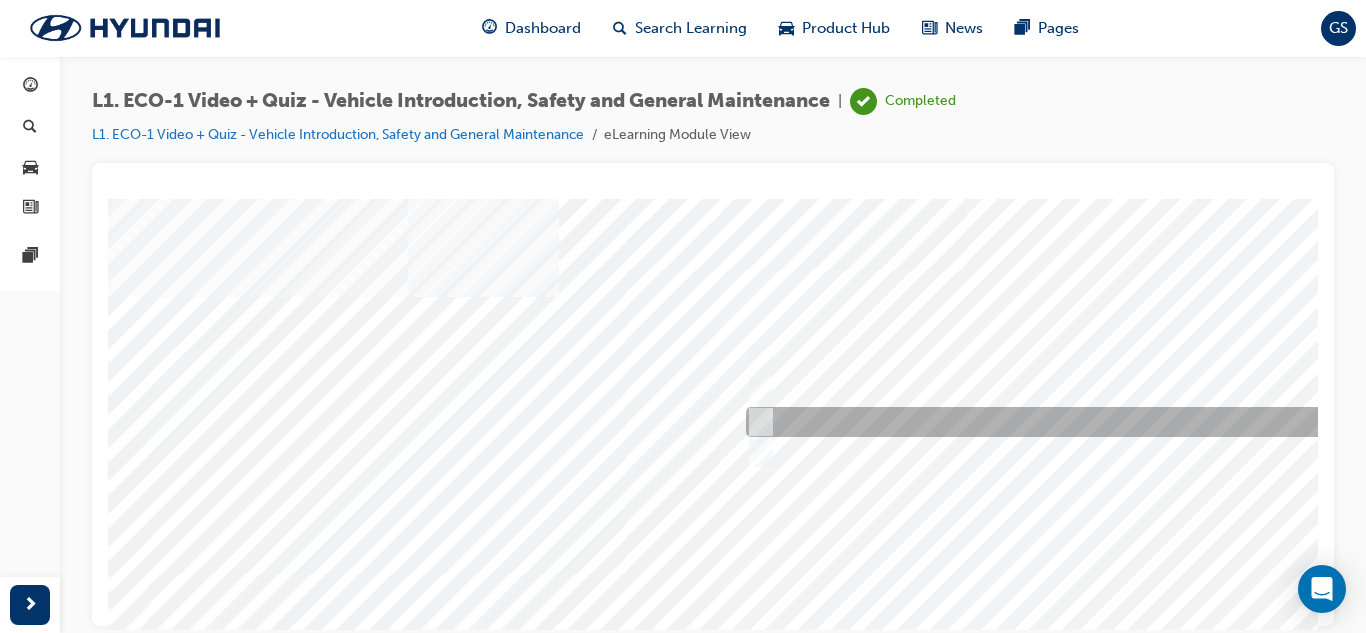click at bounding box center [1073, 422] 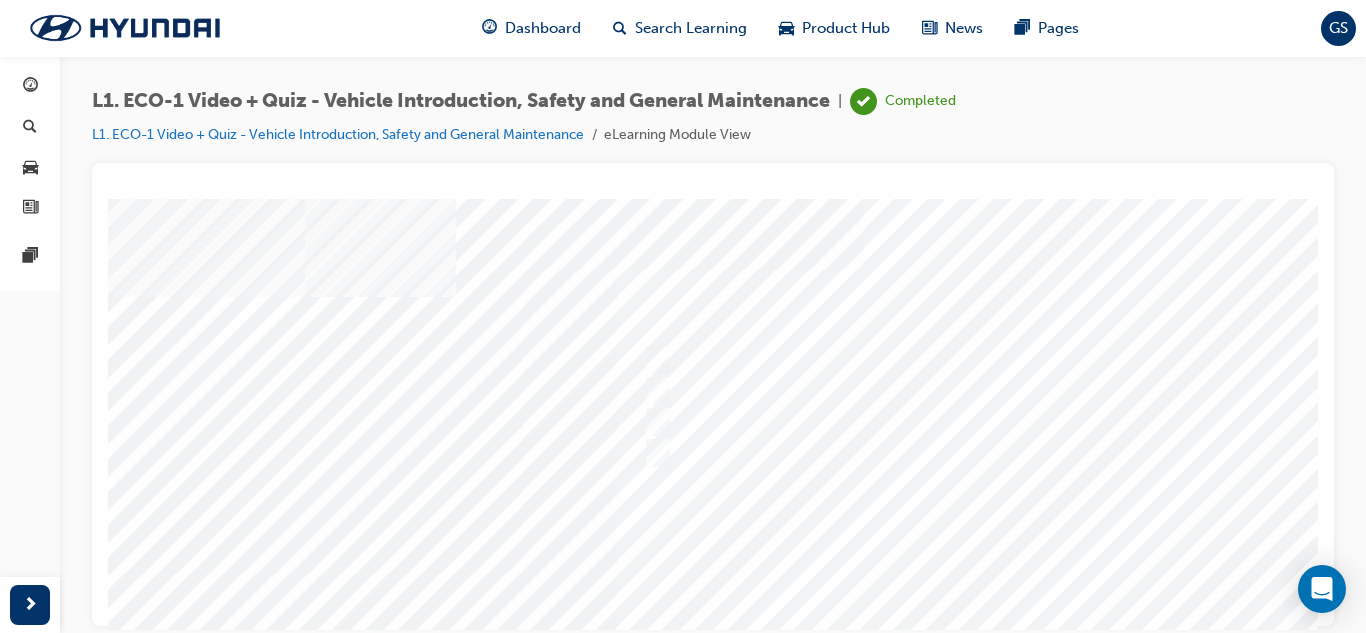 scroll, scrollTop: 0, scrollLeft: 128, axis: horizontal 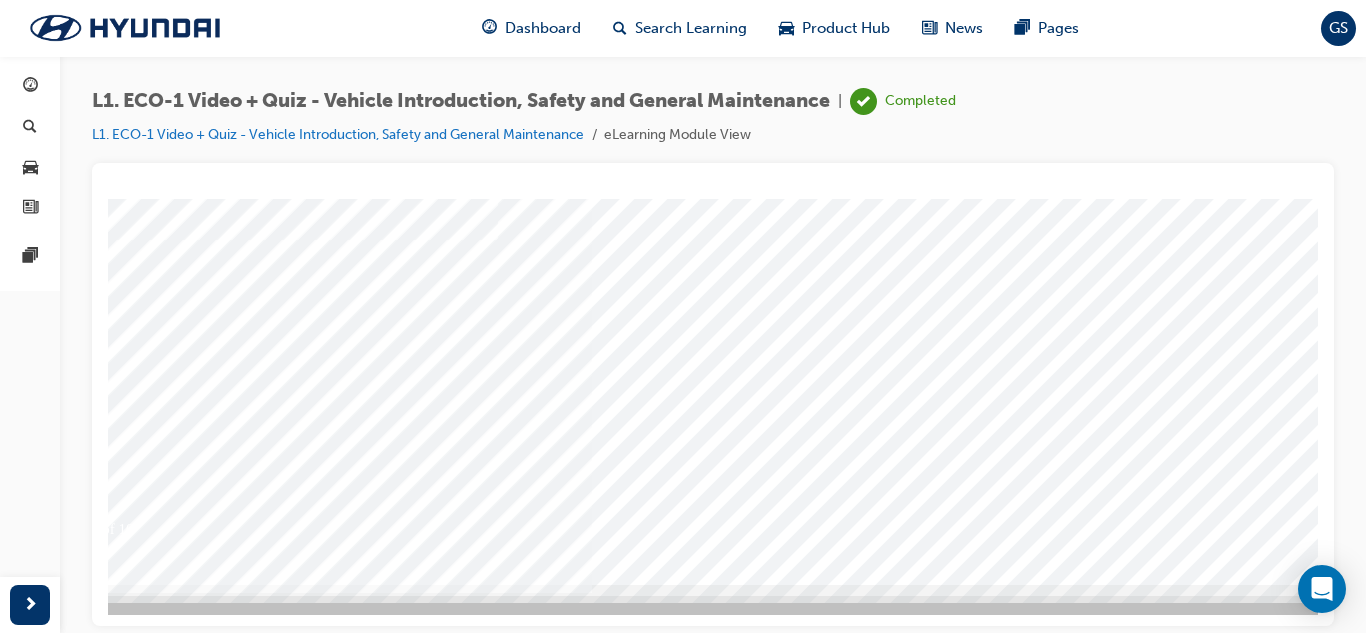 click at bounding box center [50, 5533] 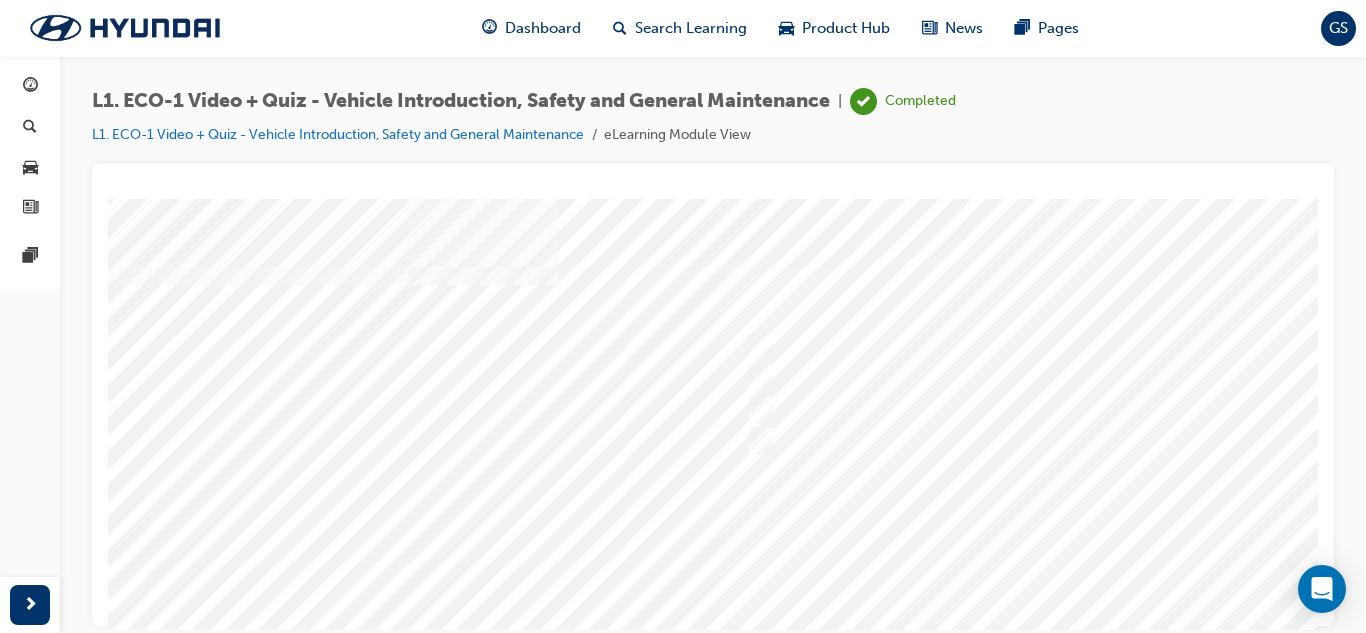 scroll, scrollTop: 0, scrollLeft: 0, axis: both 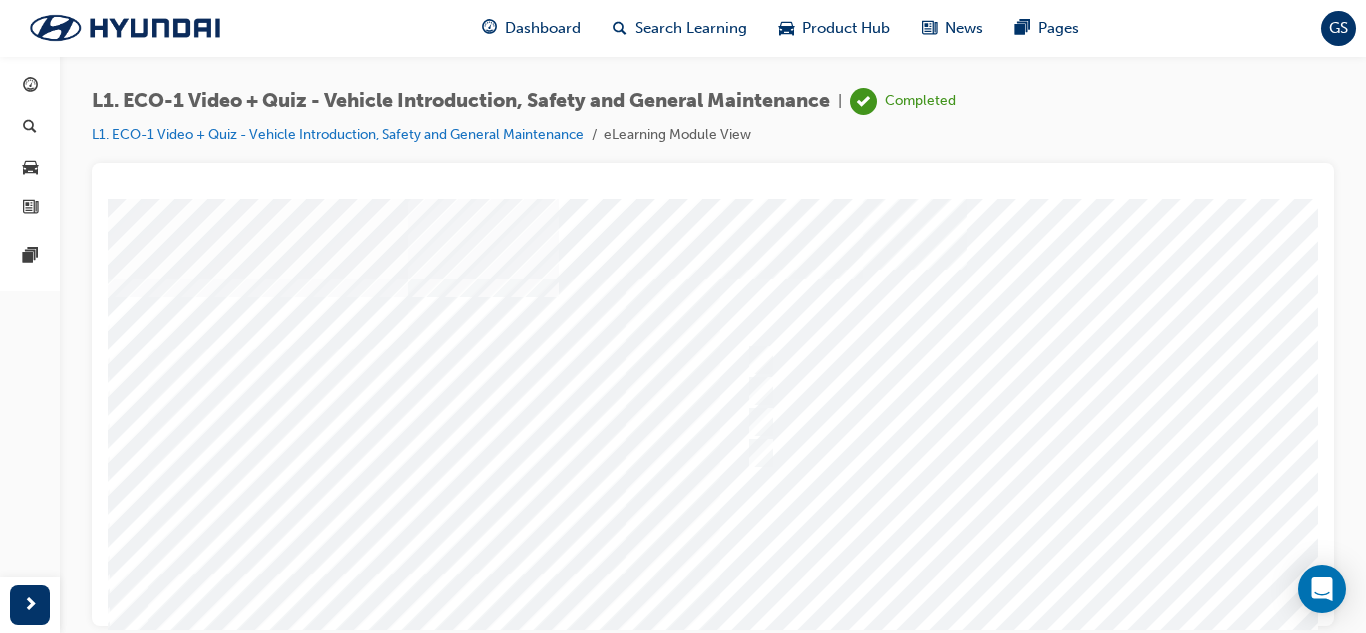 click at bounding box center [788, 558] 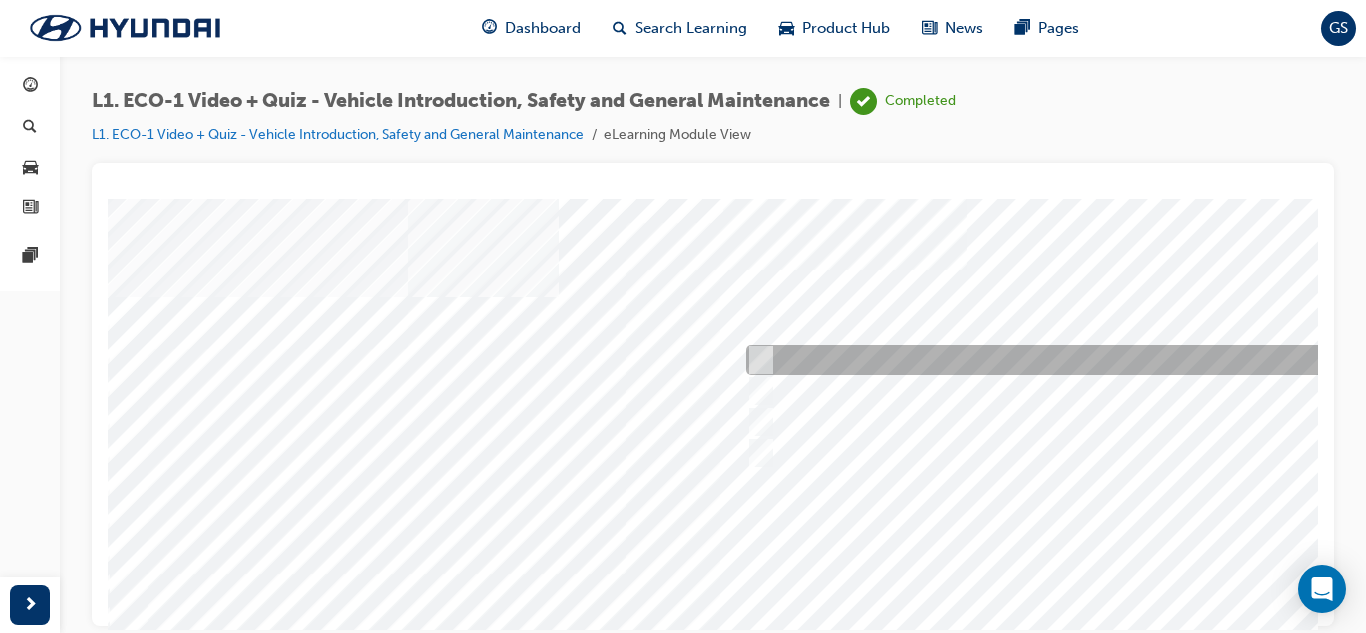click at bounding box center [1073, 360] 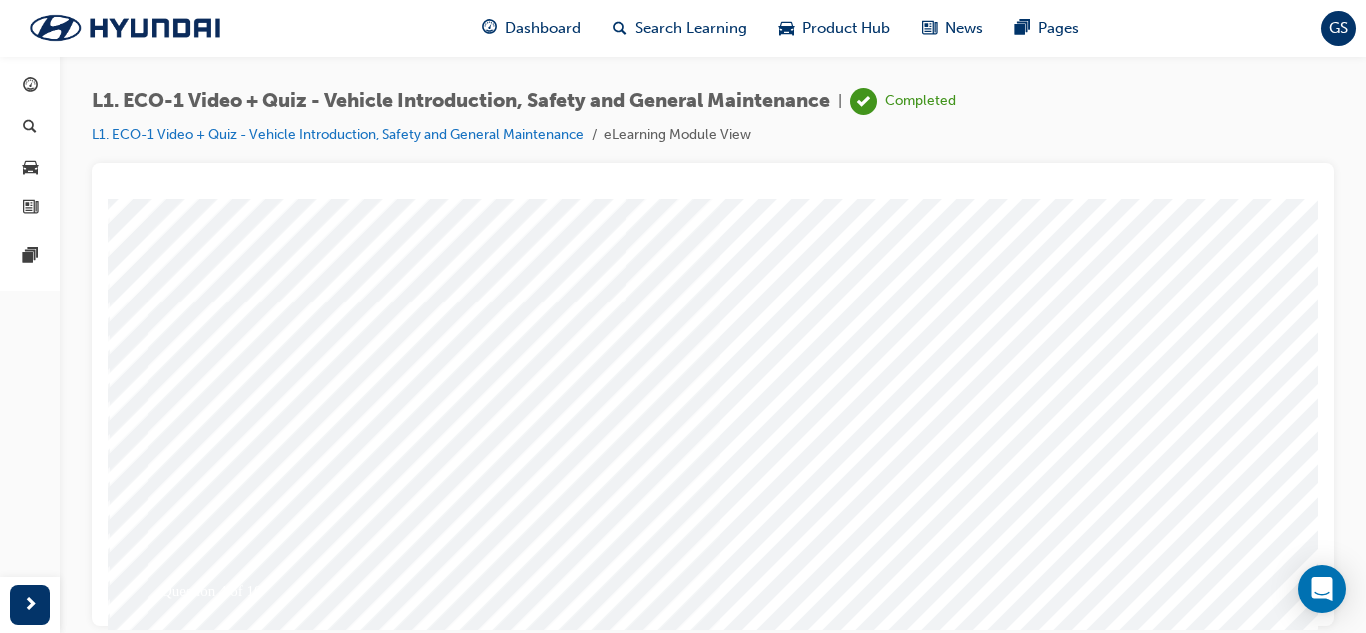 scroll, scrollTop: 300, scrollLeft: 0, axis: vertical 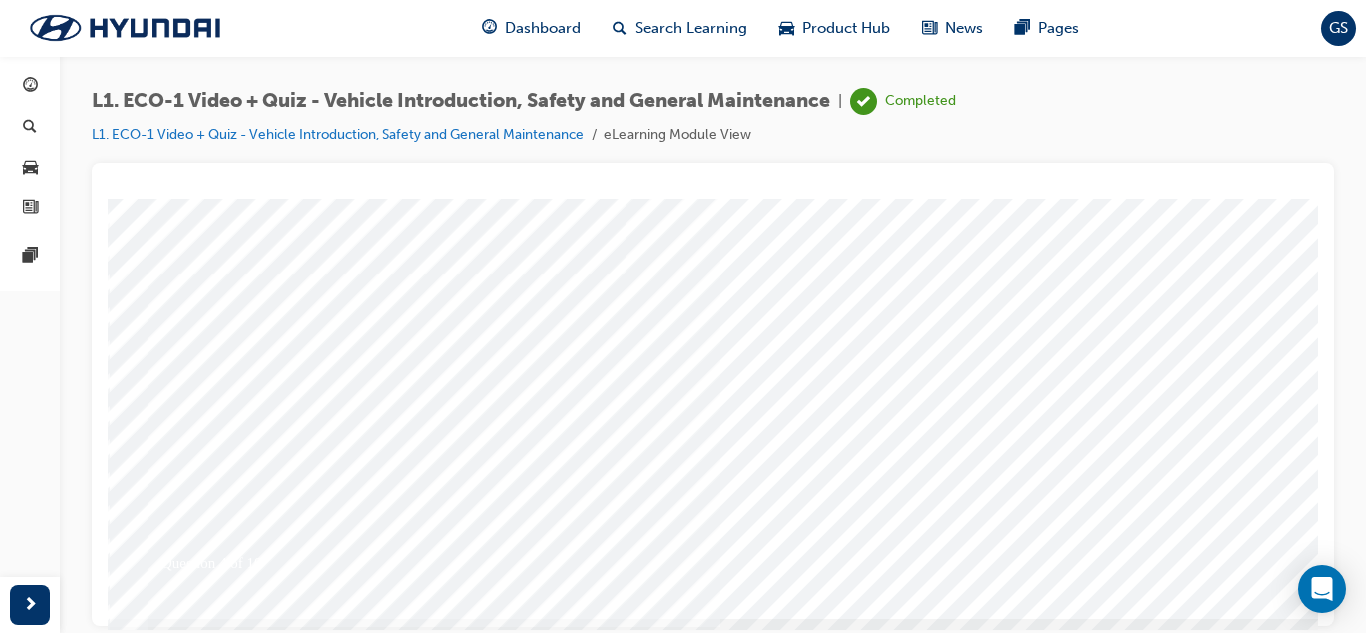 click at bounding box center (178, 5567) 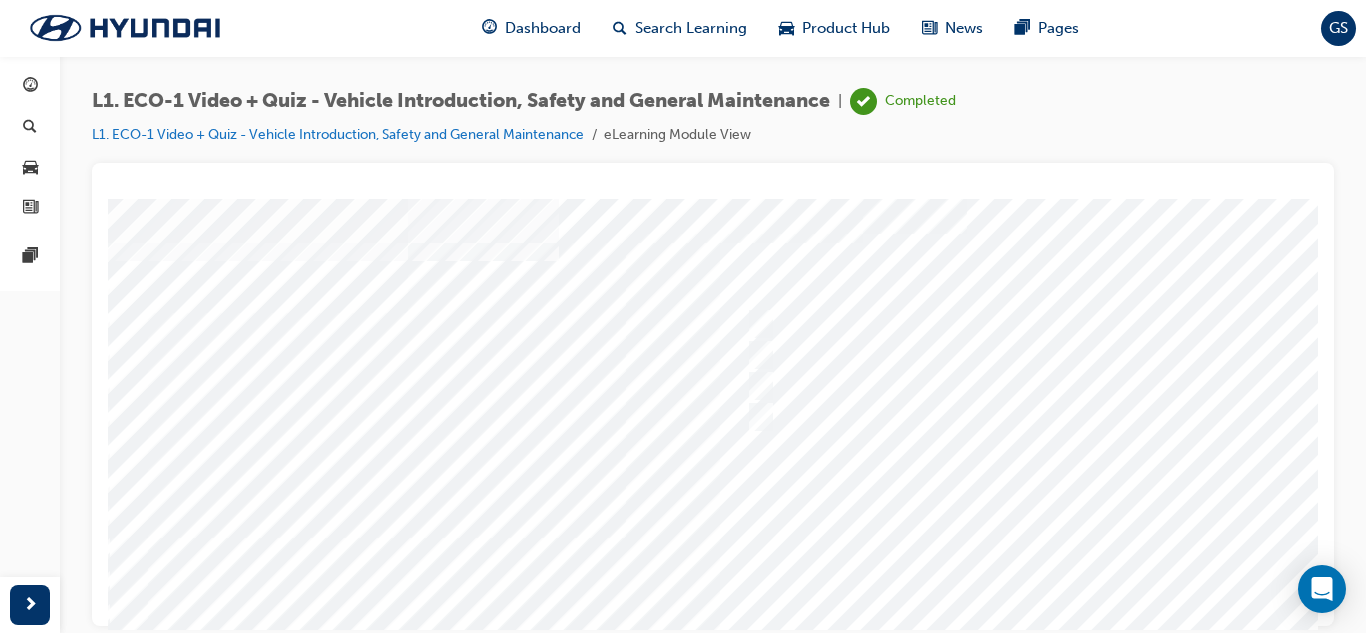 scroll, scrollTop: 34, scrollLeft: 0, axis: vertical 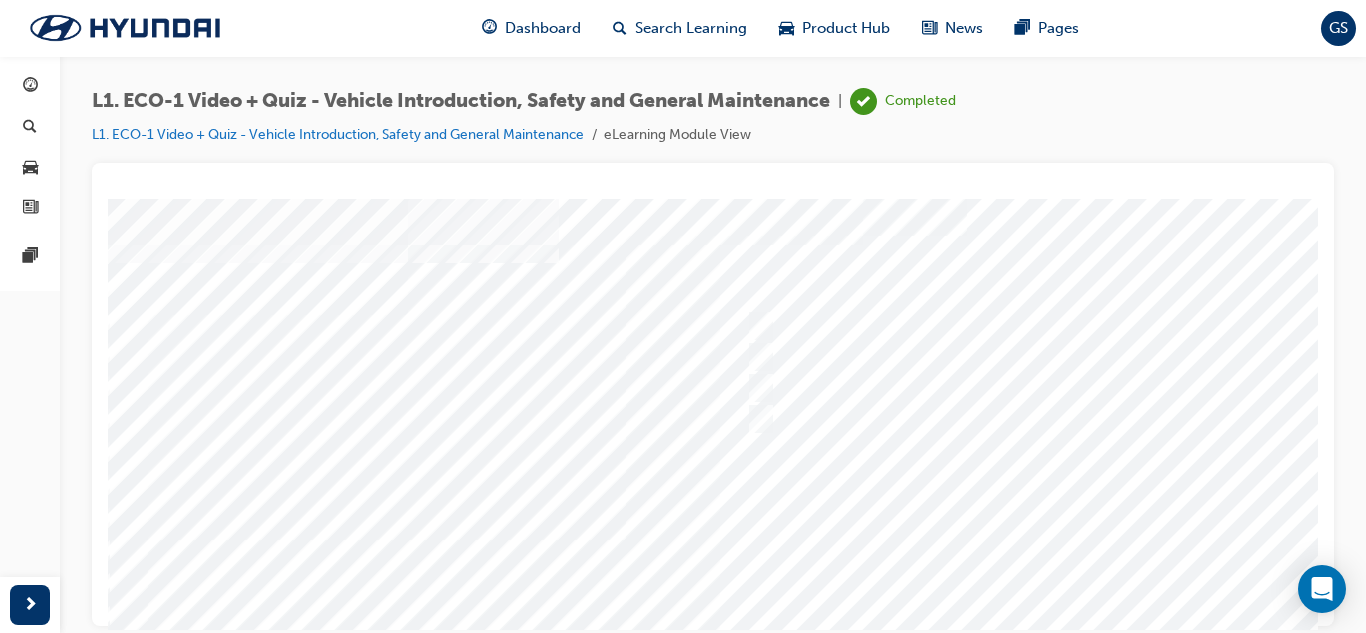 click at bounding box center [788, 524] 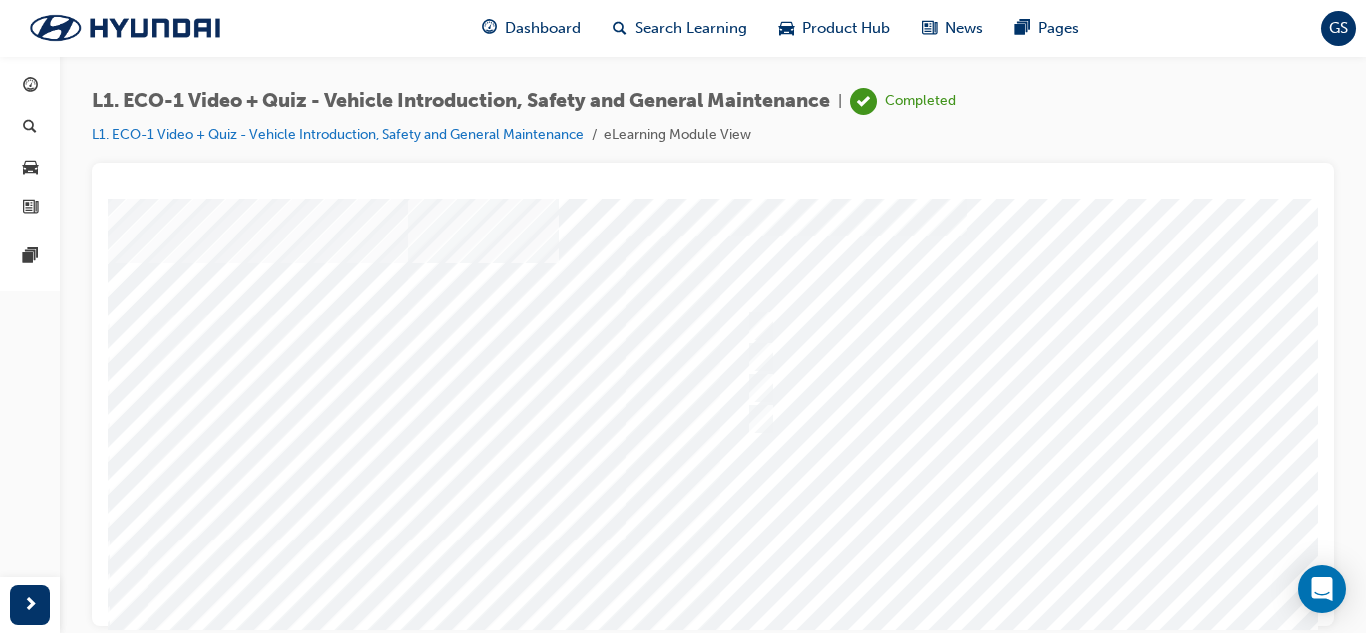 scroll, scrollTop: 0, scrollLeft: 0, axis: both 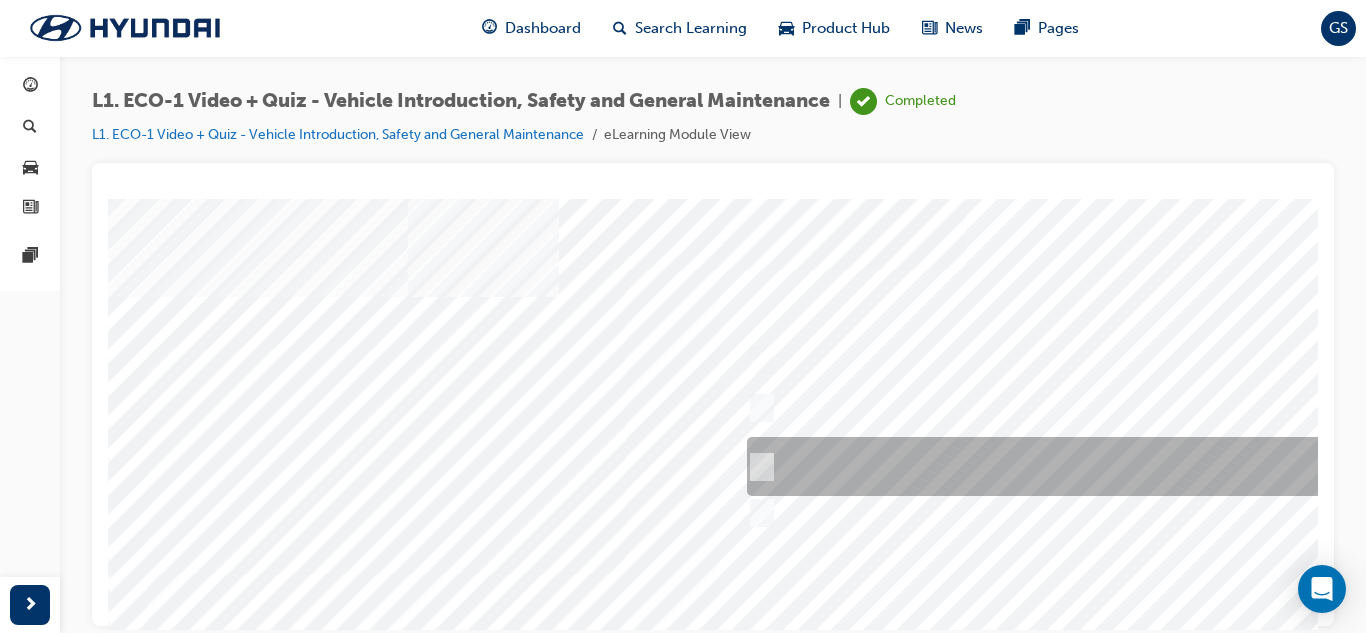 click at bounding box center (1074, 466) 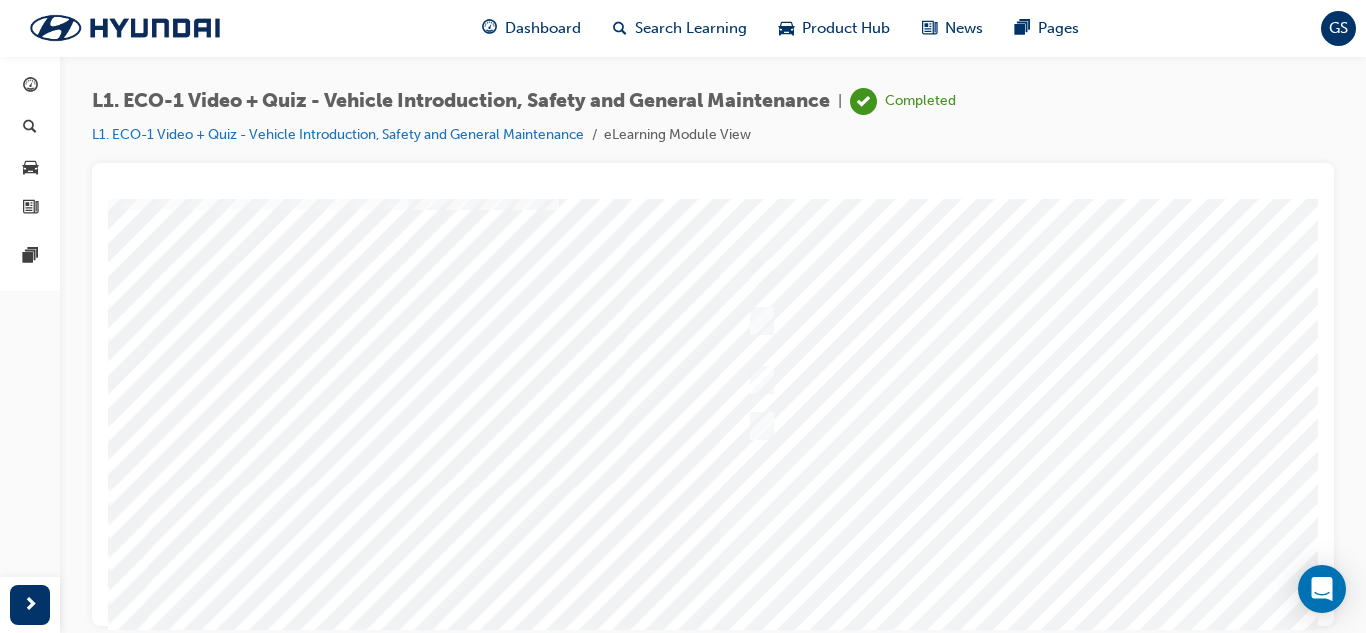 scroll, scrollTop: 300, scrollLeft: 0, axis: vertical 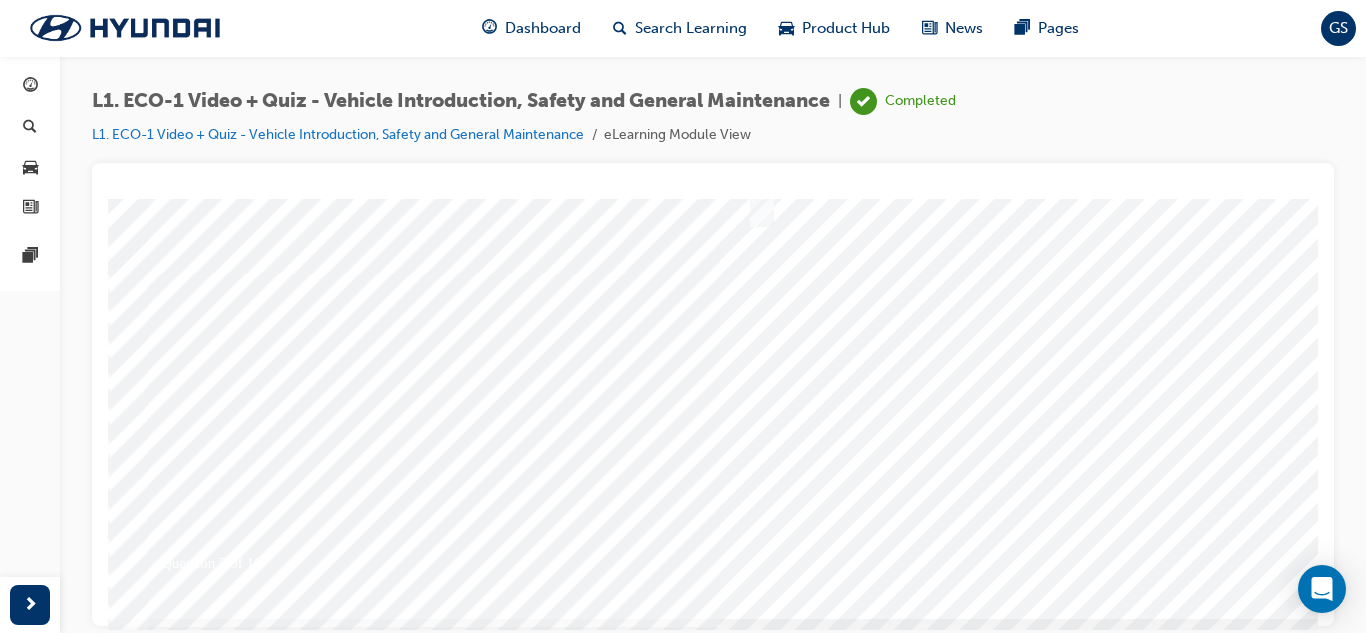 click at bounding box center (178, 5567) 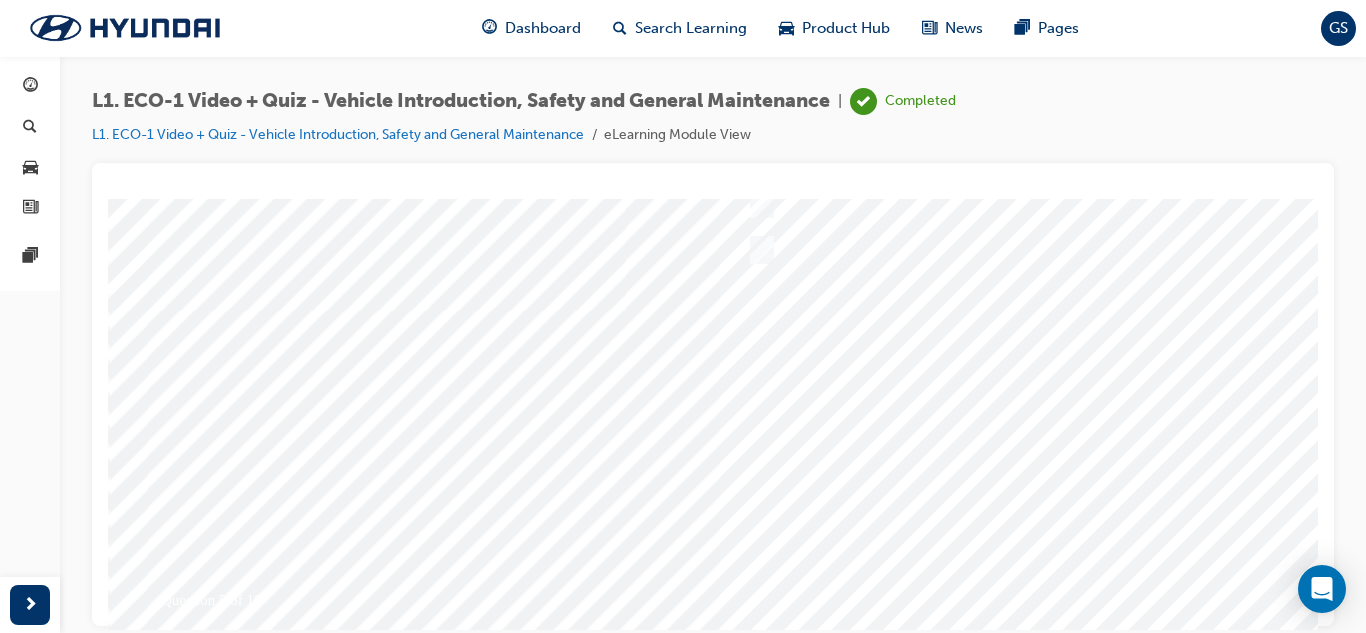 scroll, scrollTop: 334, scrollLeft: 0, axis: vertical 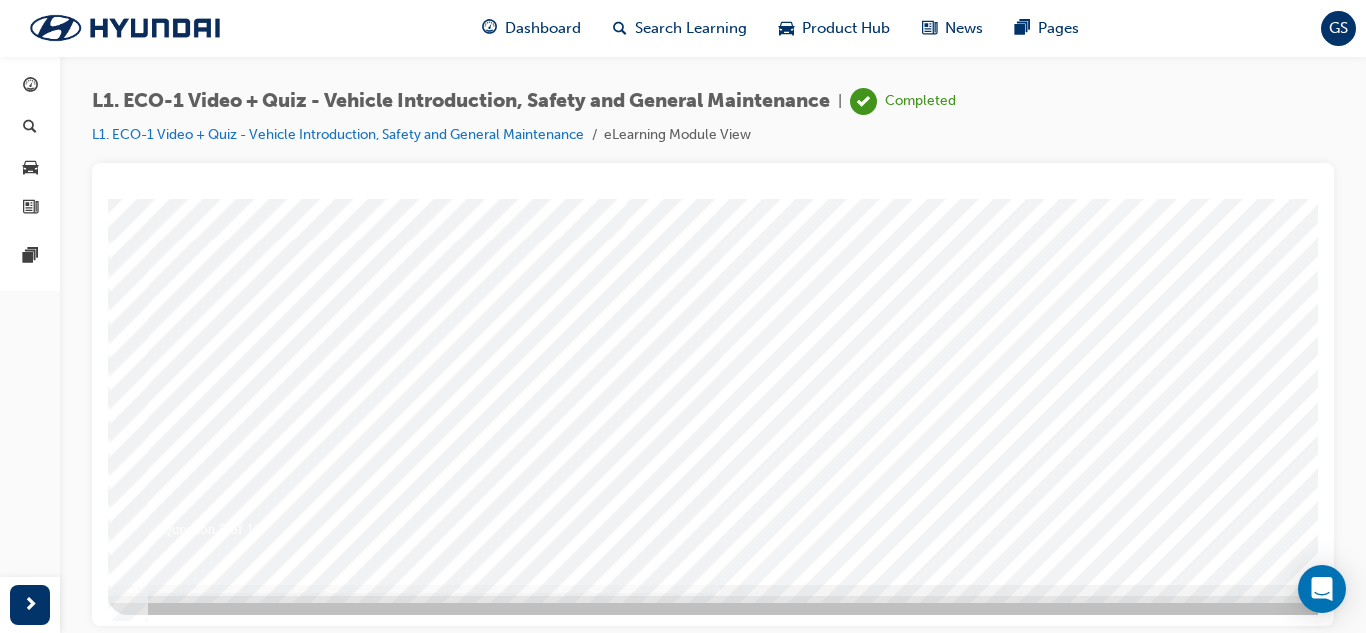 click at bounding box center [788, 224] 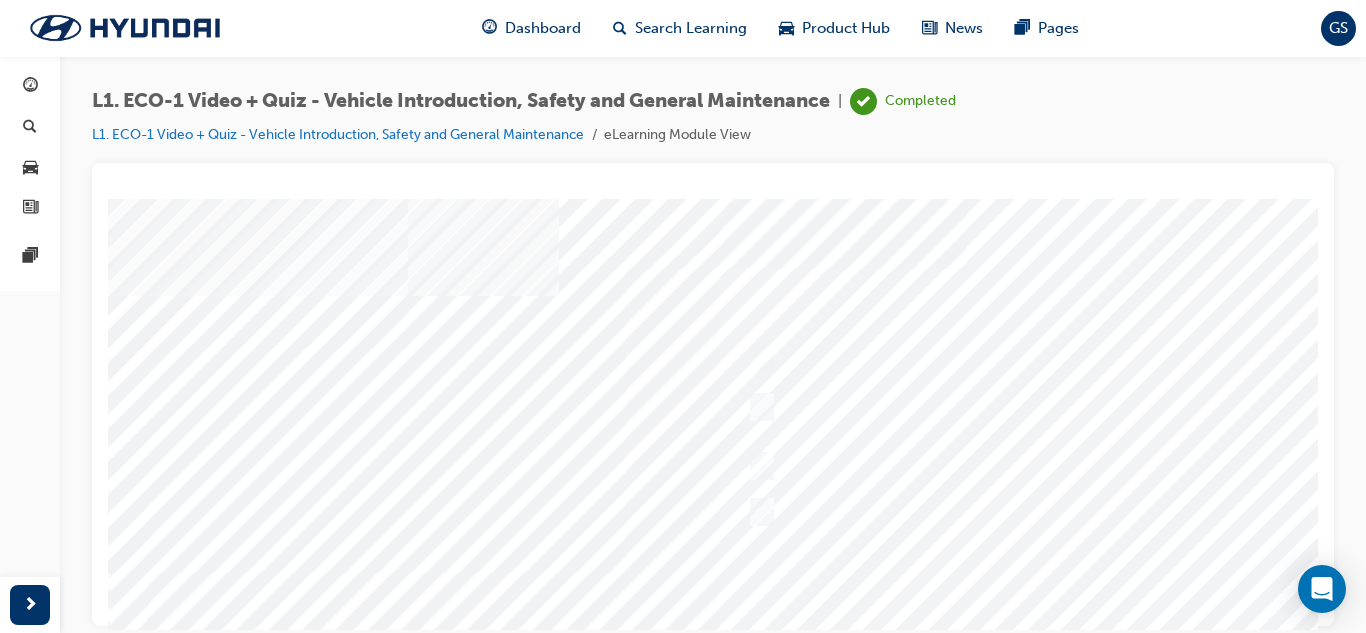 scroll, scrollTop: 0, scrollLeft: 0, axis: both 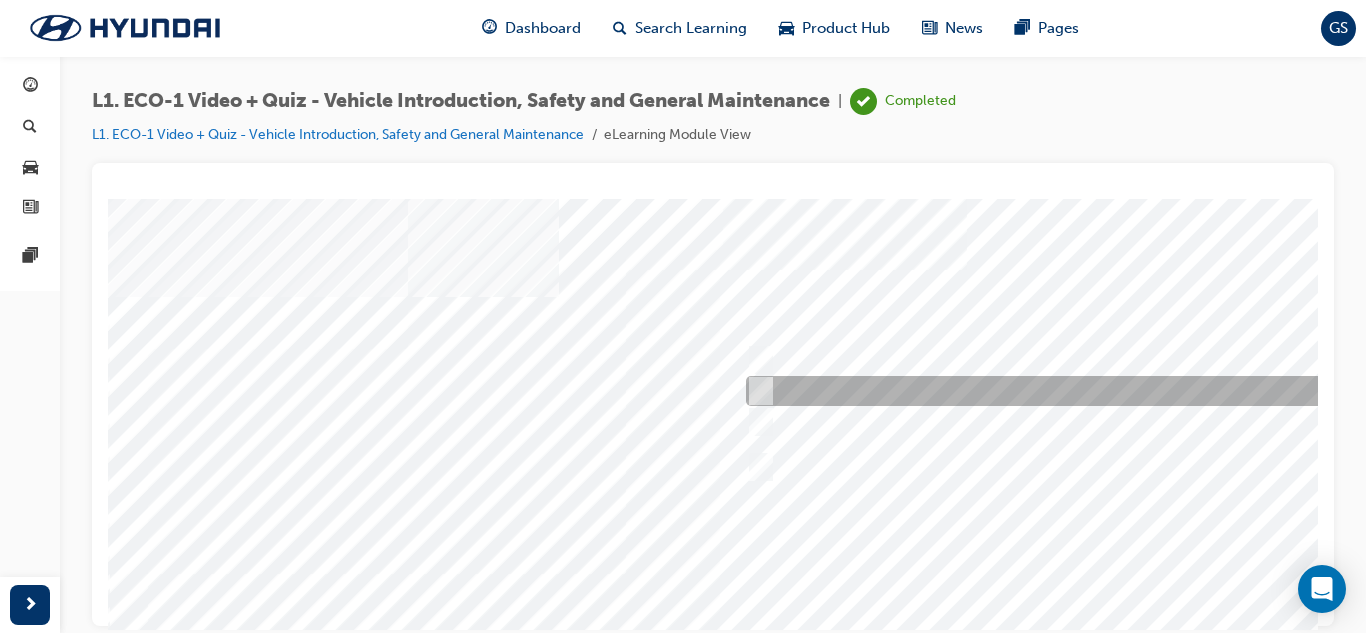 click at bounding box center [1073, 391] 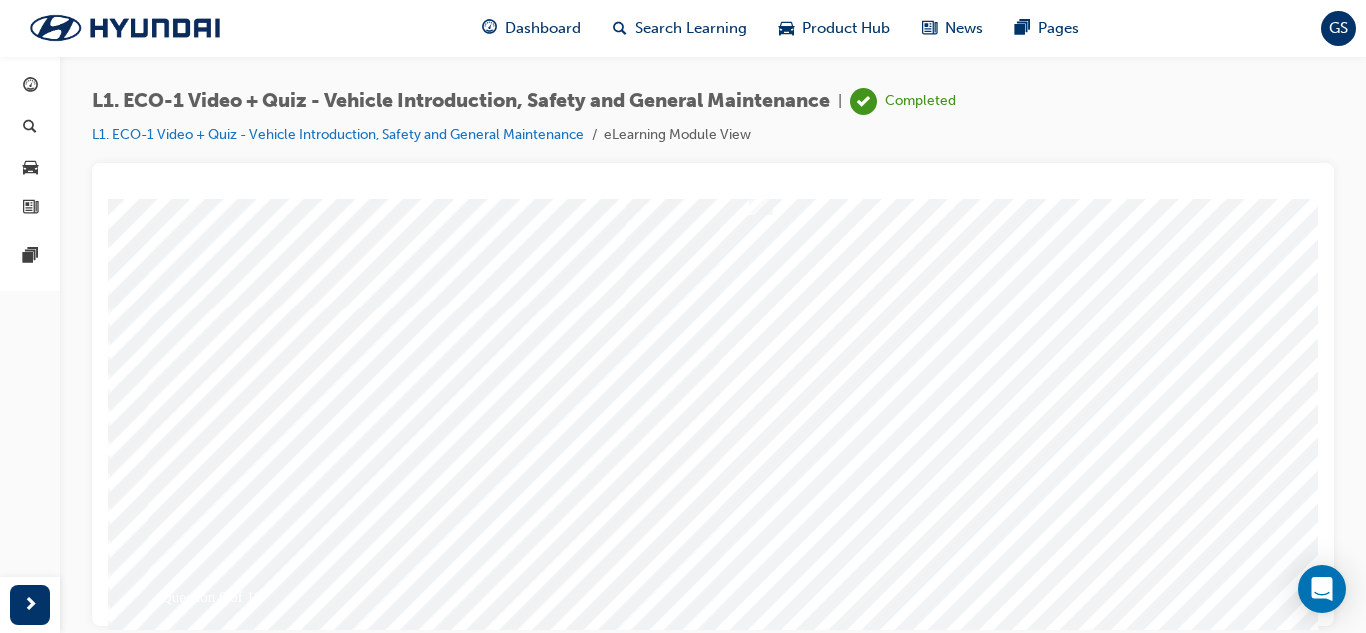 scroll, scrollTop: 334, scrollLeft: 0, axis: vertical 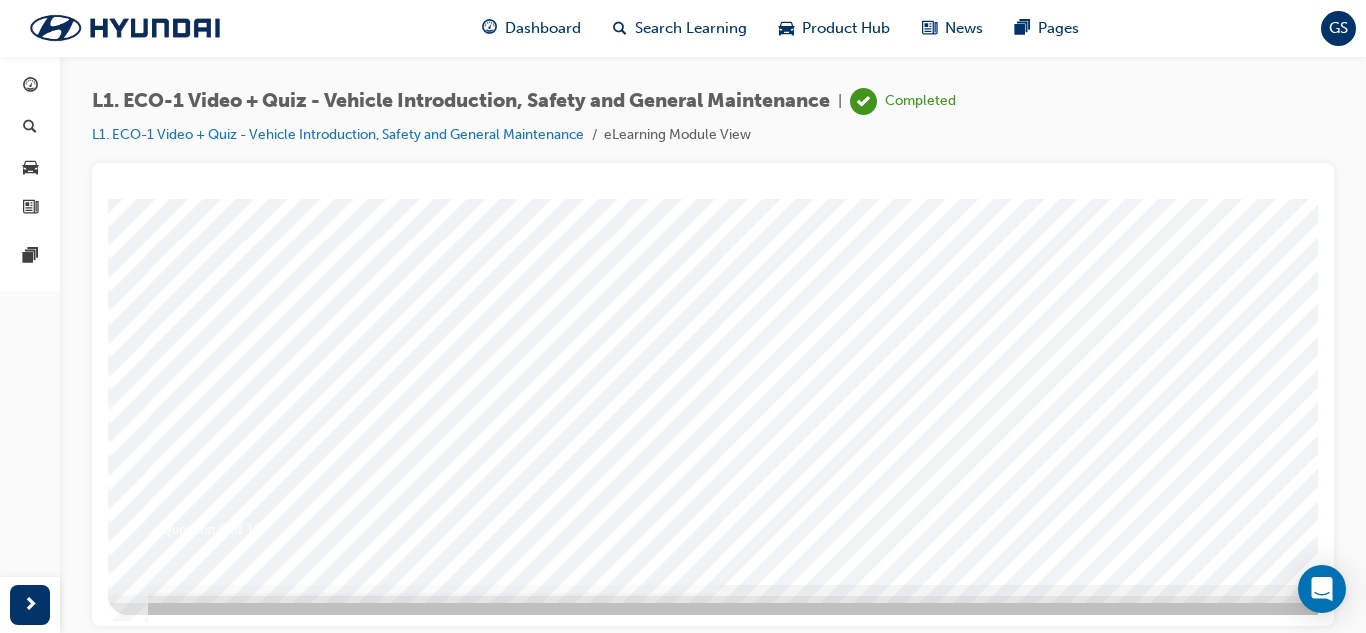 click at bounding box center (178, 5533) 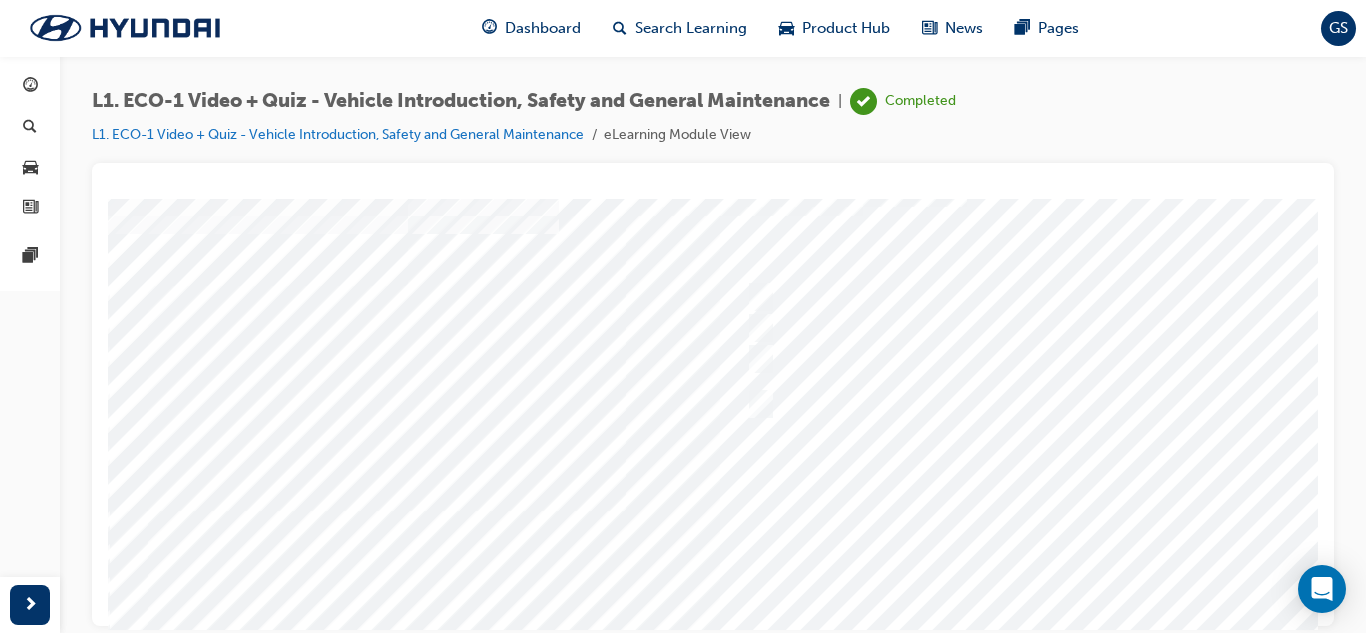 scroll, scrollTop: 200, scrollLeft: 0, axis: vertical 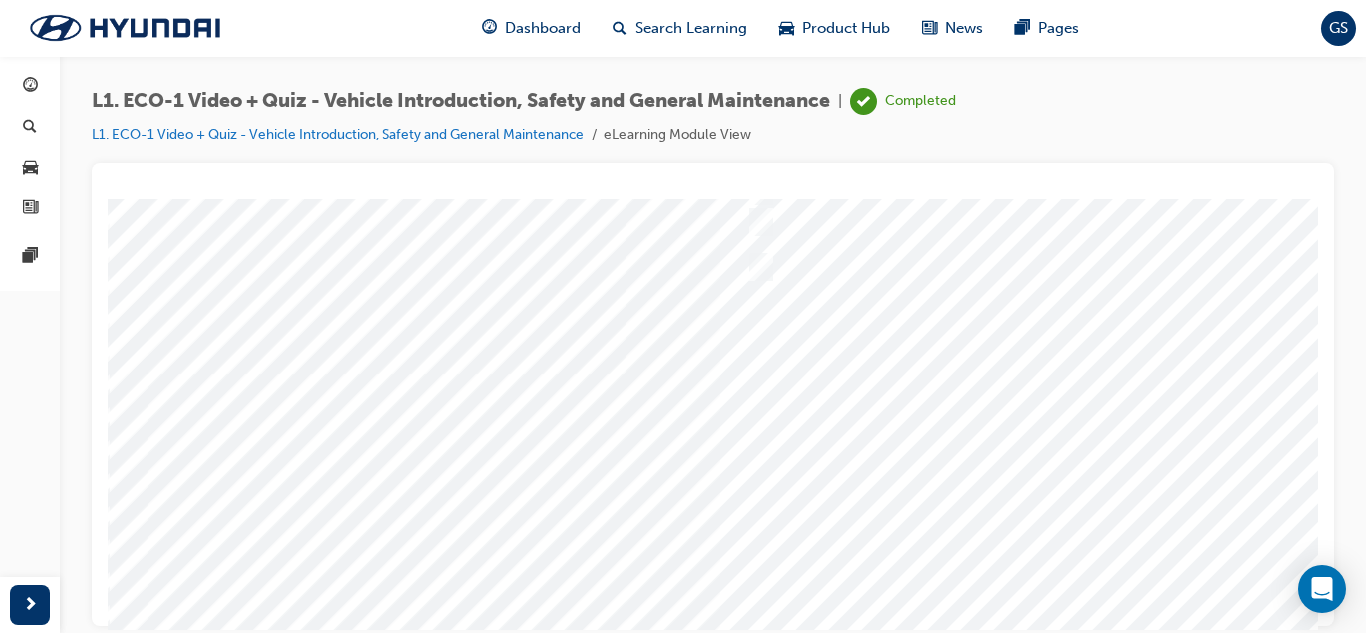click at bounding box center [788, 358] 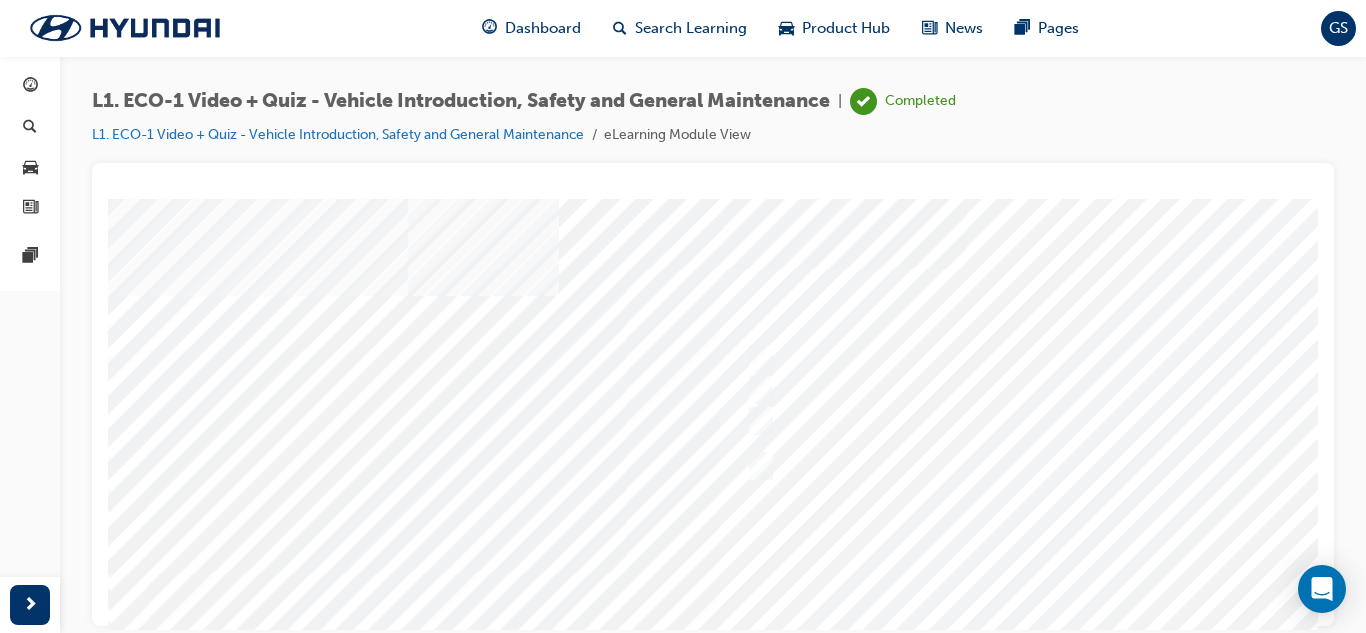 scroll, scrollTop: 0, scrollLeft: 0, axis: both 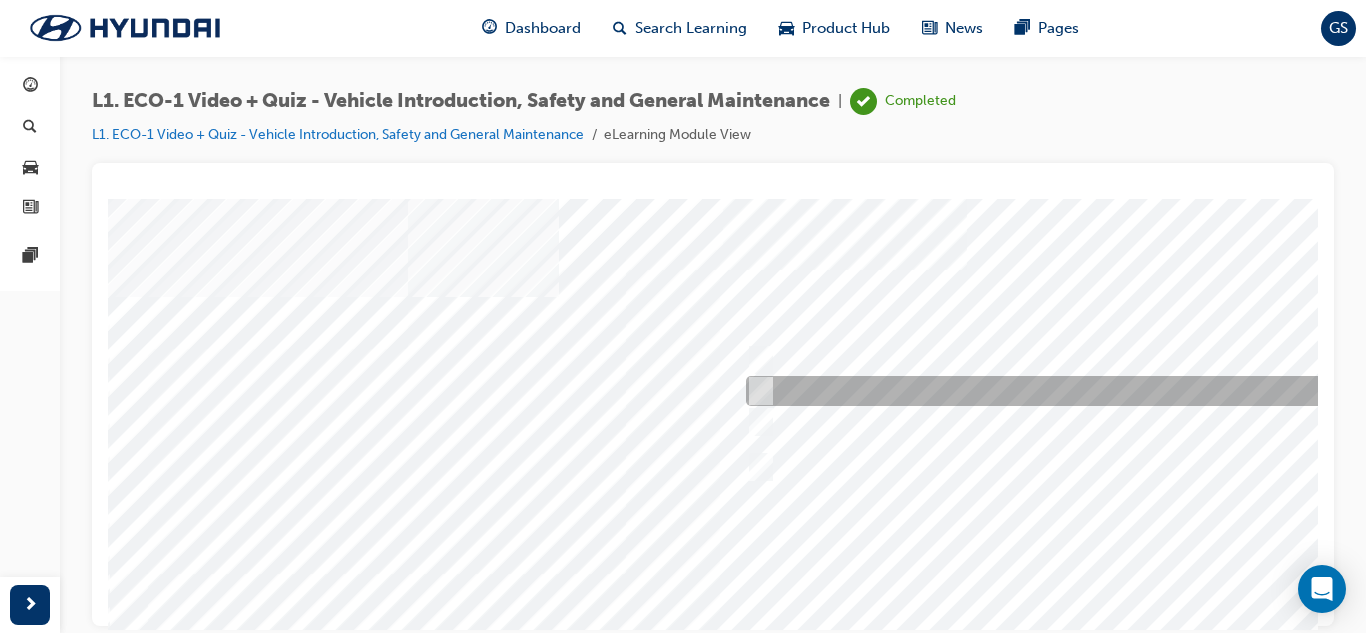 click at bounding box center (1073, 391) 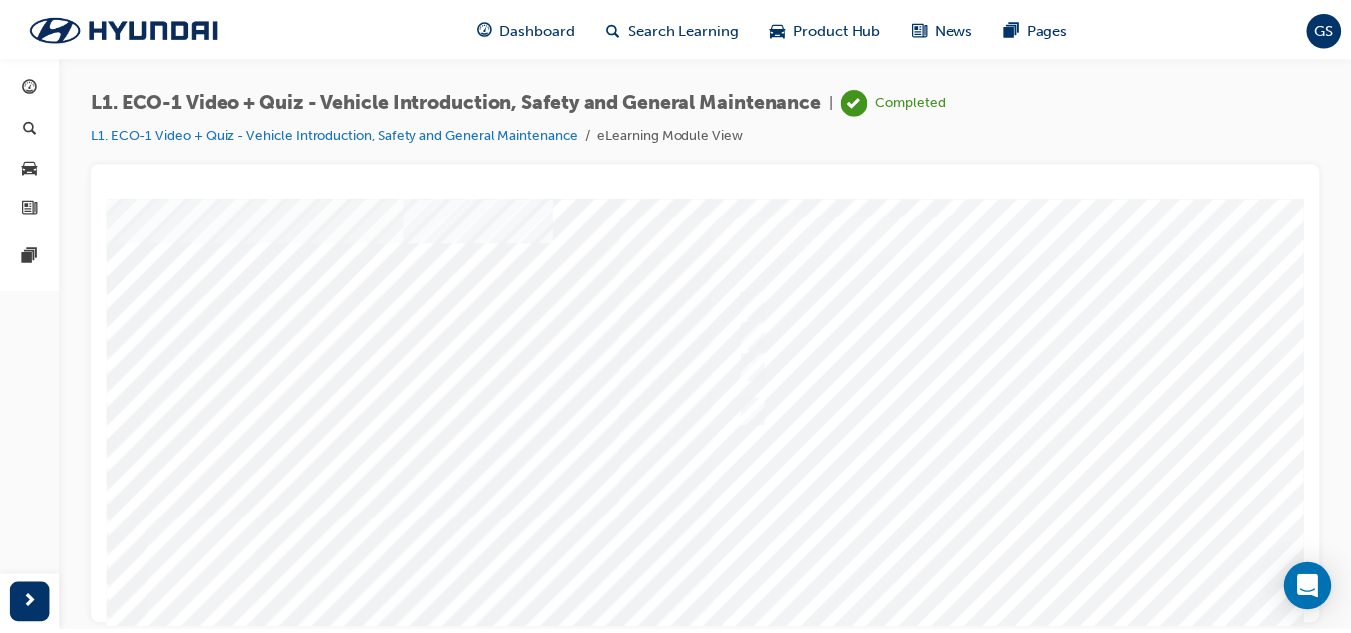 scroll, scrollTop: 300, scrollLeft: 0, axis: vertical 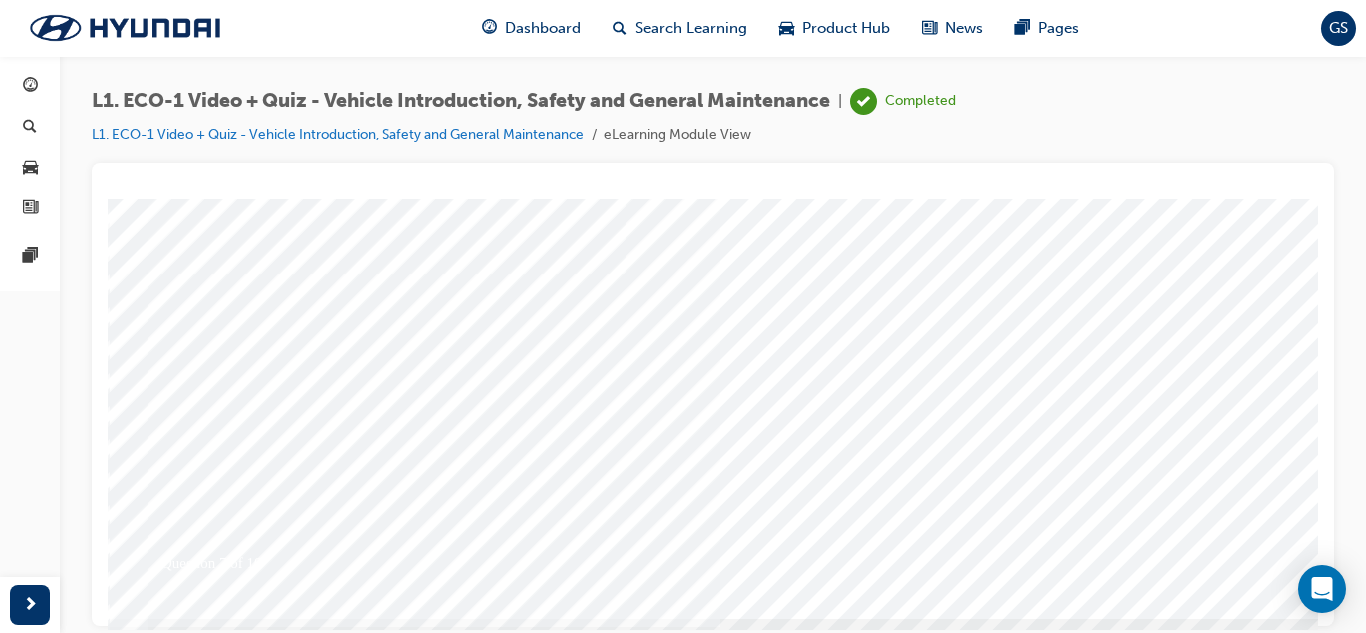 click at bounding box center (178, 5567) 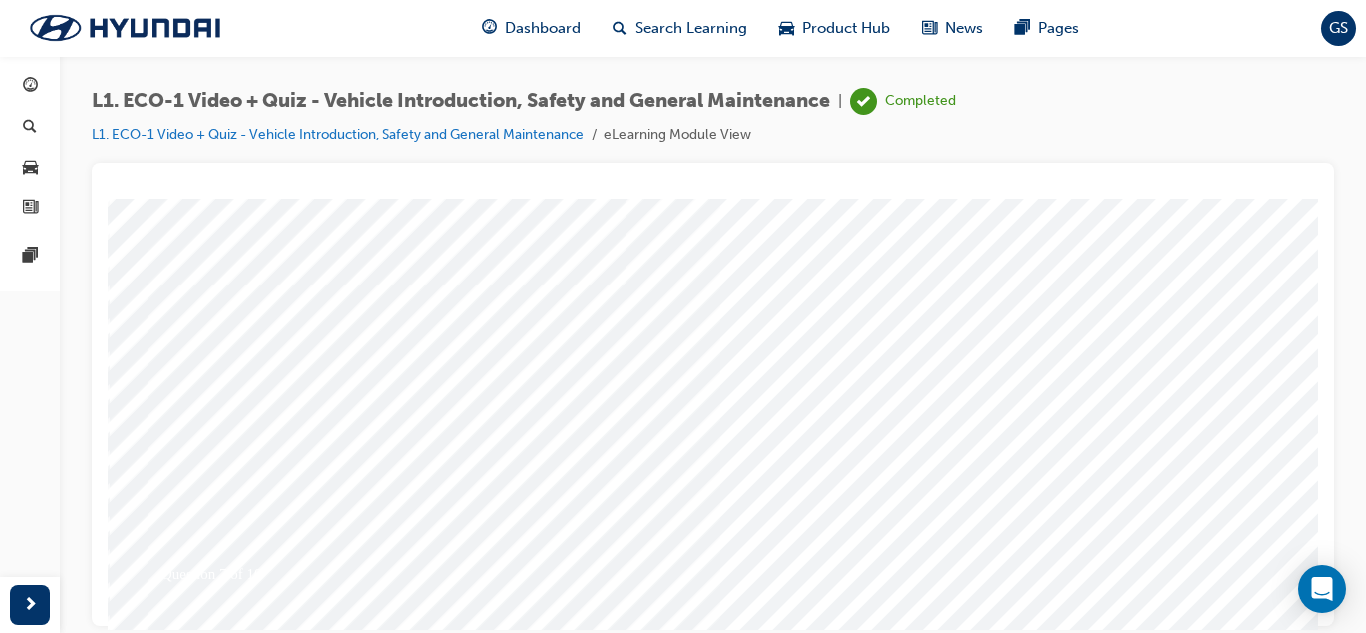 scroll, scrollTop: 300, scrollLeft: 0, axis: vertical 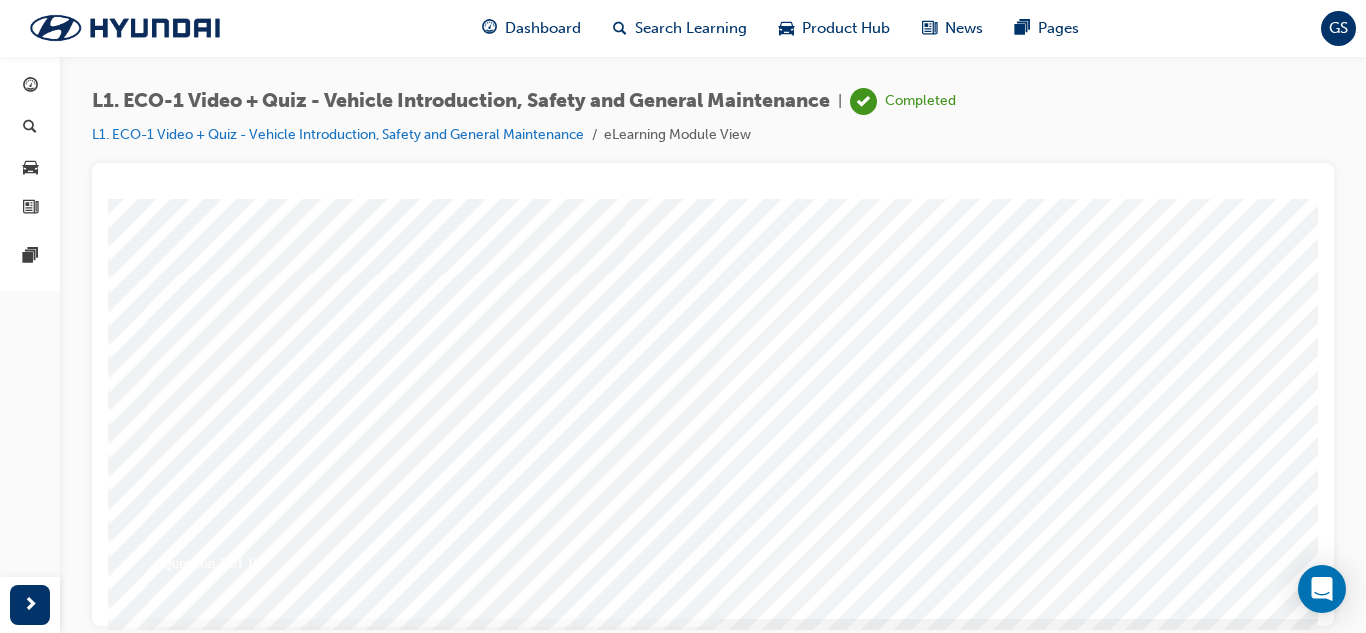 click at bounding box center (788, 258) 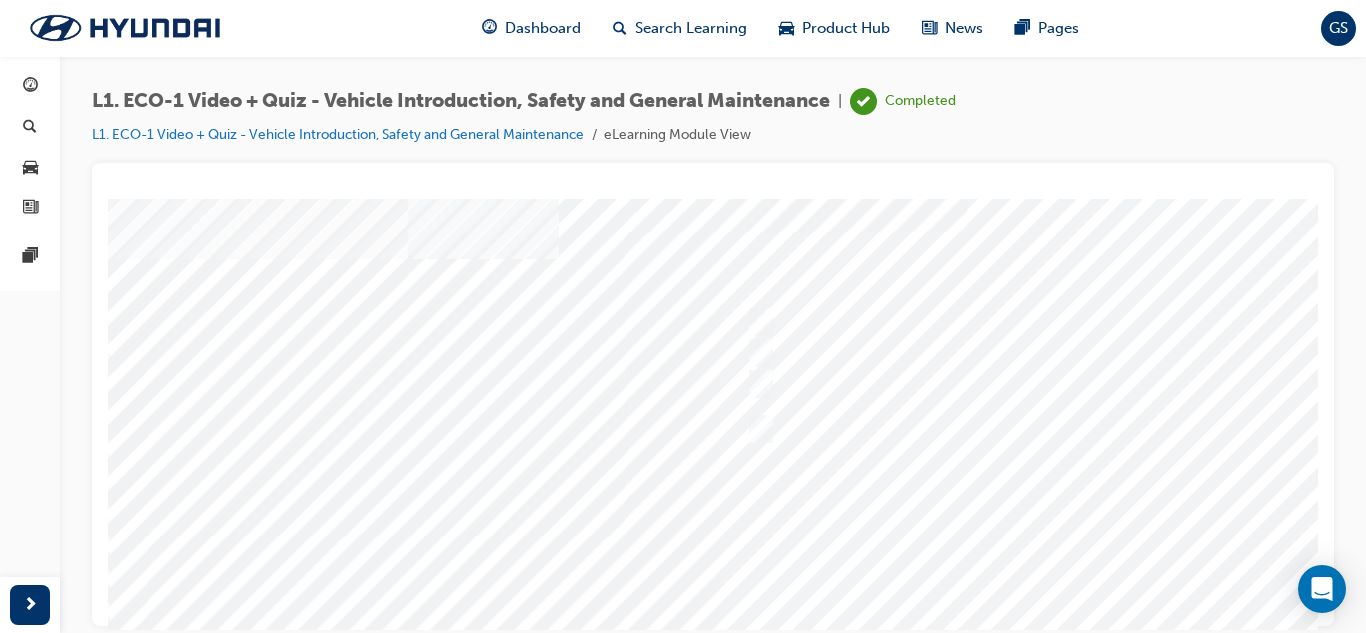 scroll, scrollTop: 0, scrollLeft: 0, axis: both 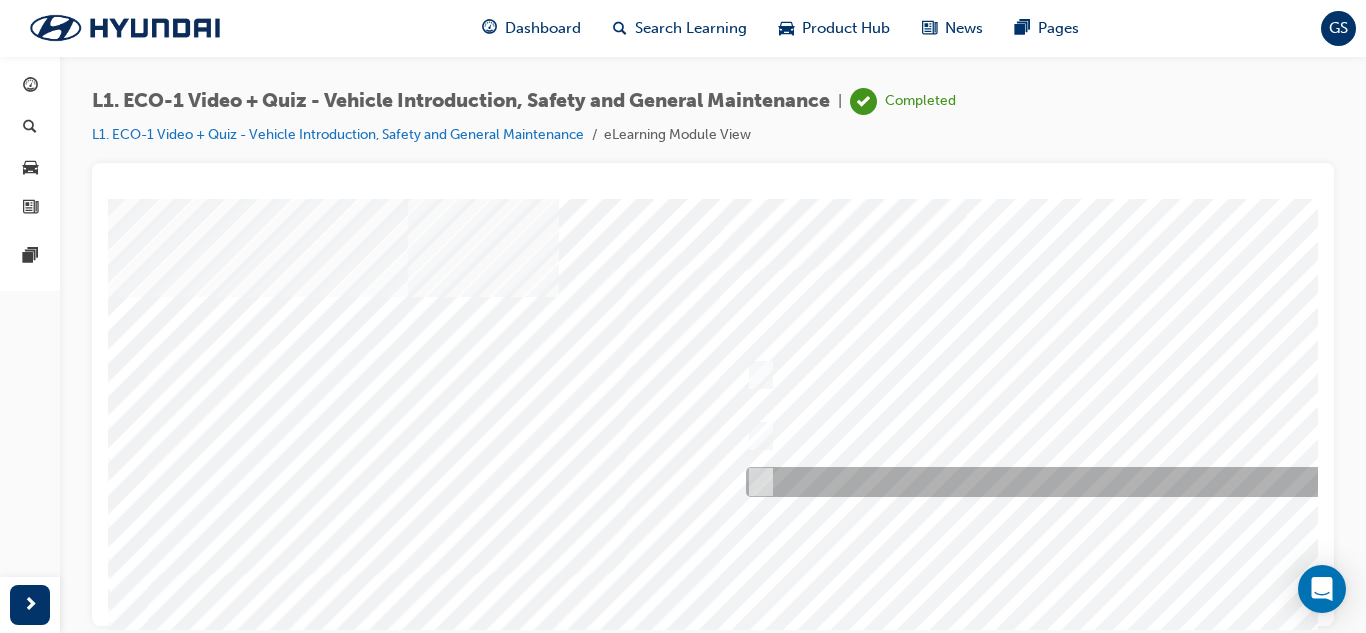 click at bounding box center [1073, 482] 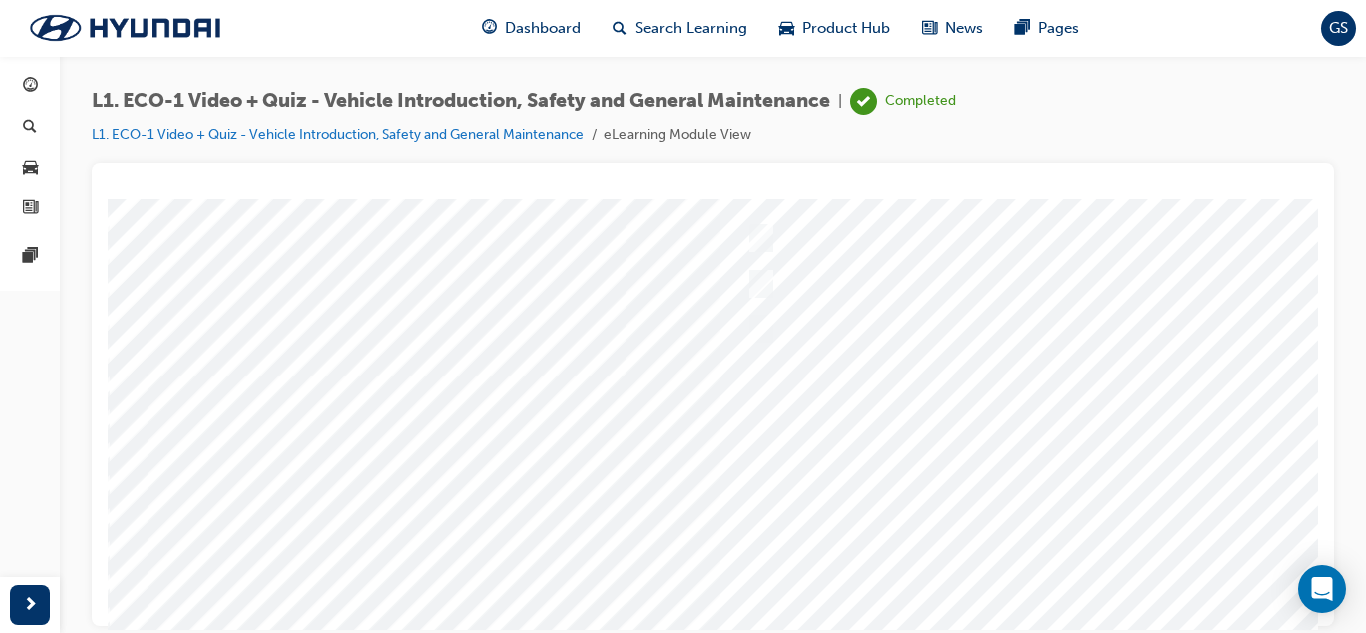 scroll, scrollTop: 300, scrollLeft: 0, axis: vertical 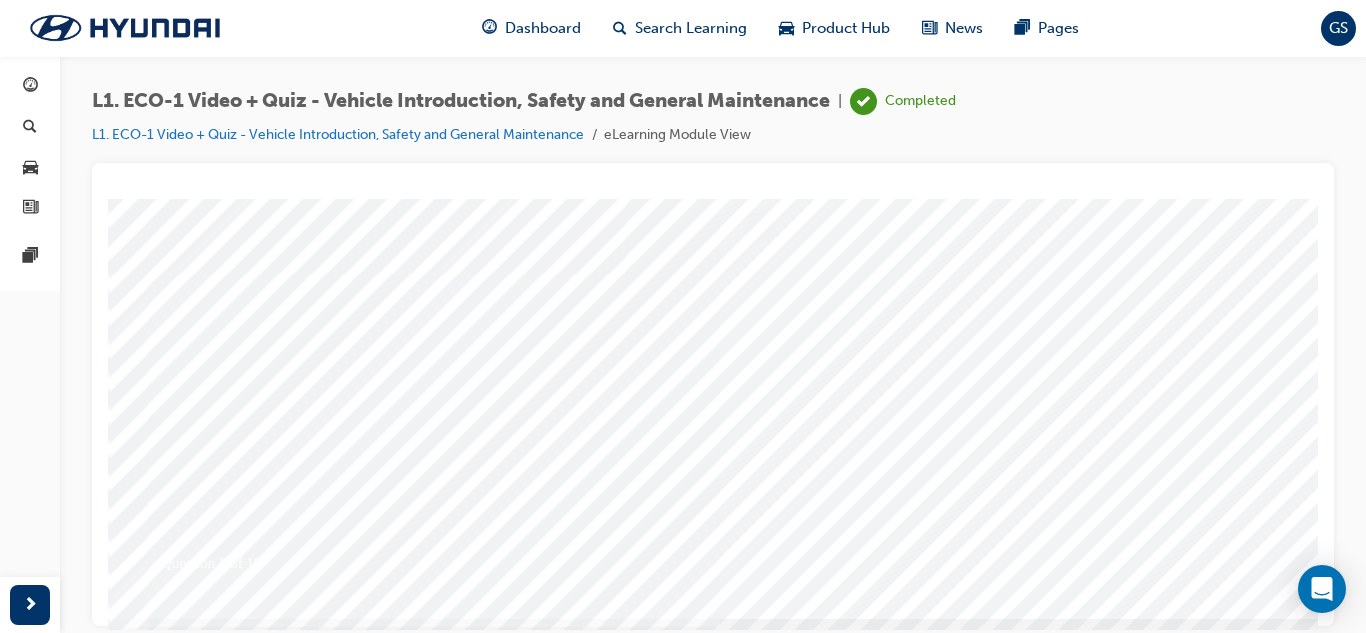 click at bounding box center (178, 5567) 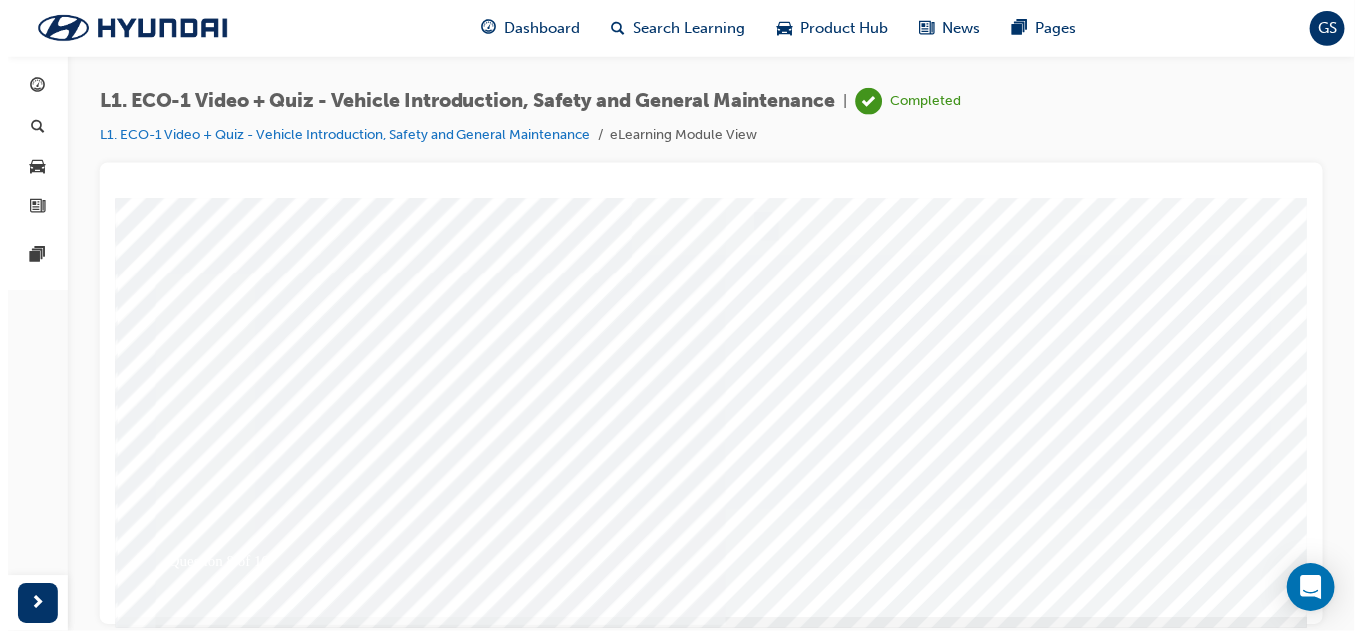 scroll, scrollTop: 0, scrollLeft: 0, axis: both 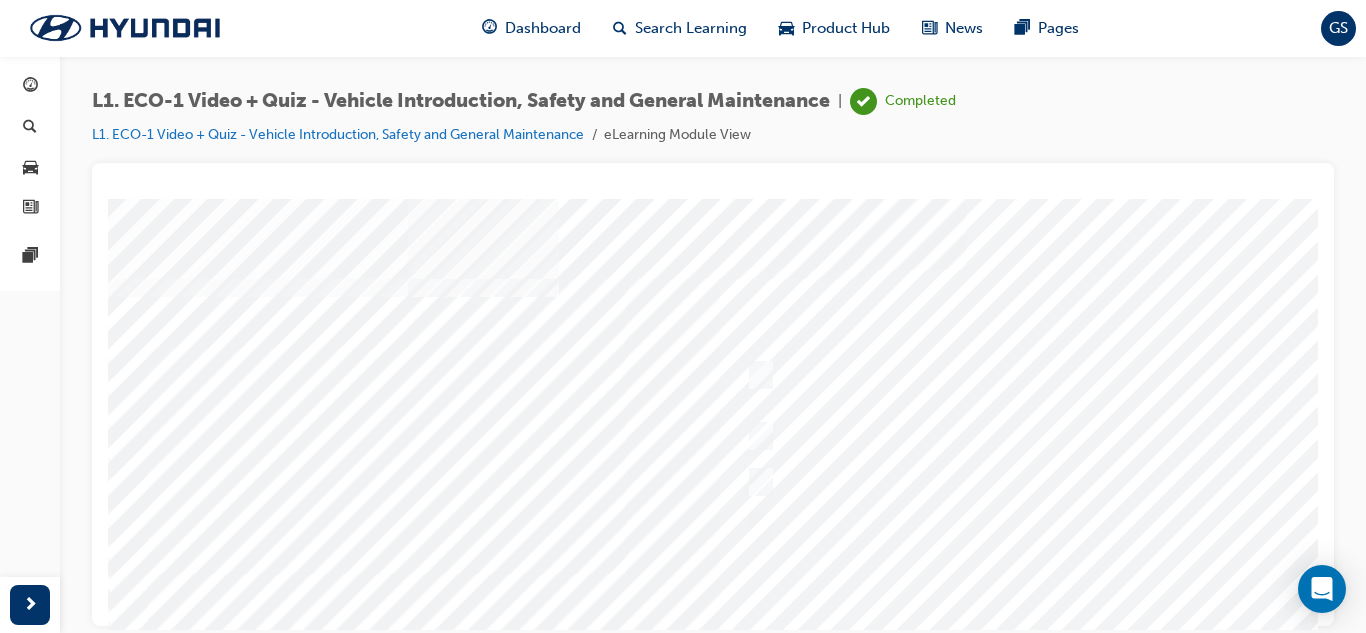 click at bounding box center [788, 558] 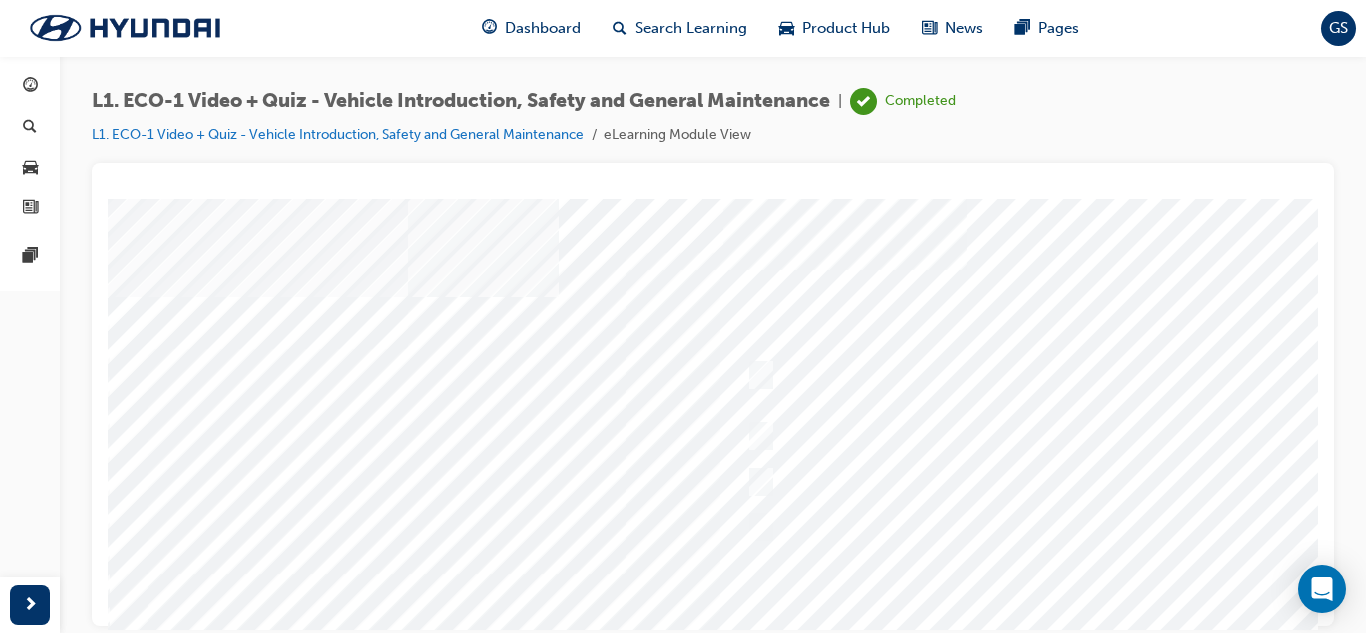 click at bounding box center [1073, 374] 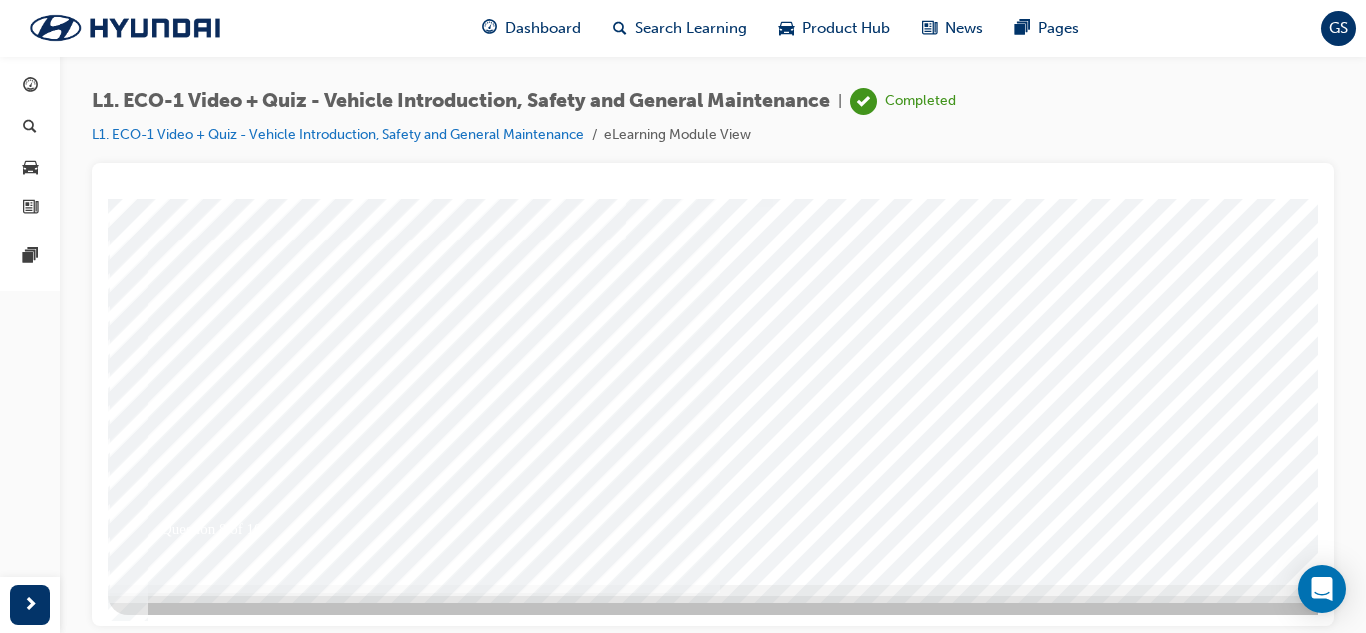 scroll, scrollTop: 0, scrollLeft: 0, axis: both 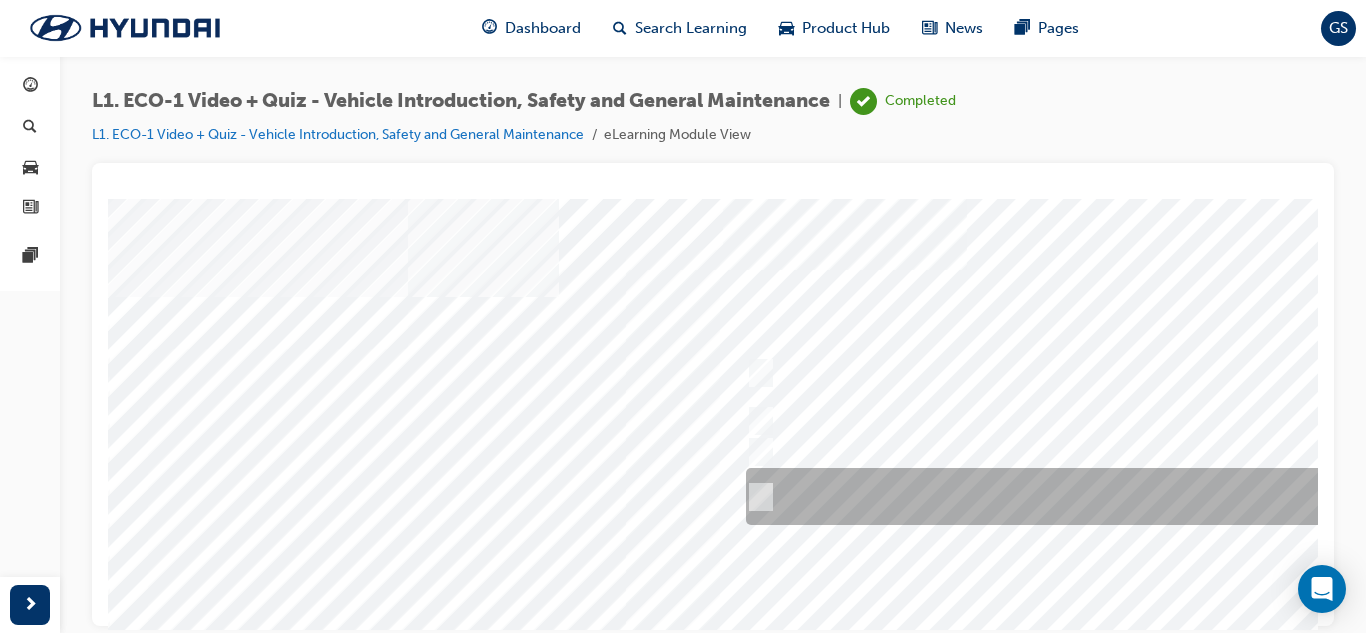 click at bounding box center [1073, 496] 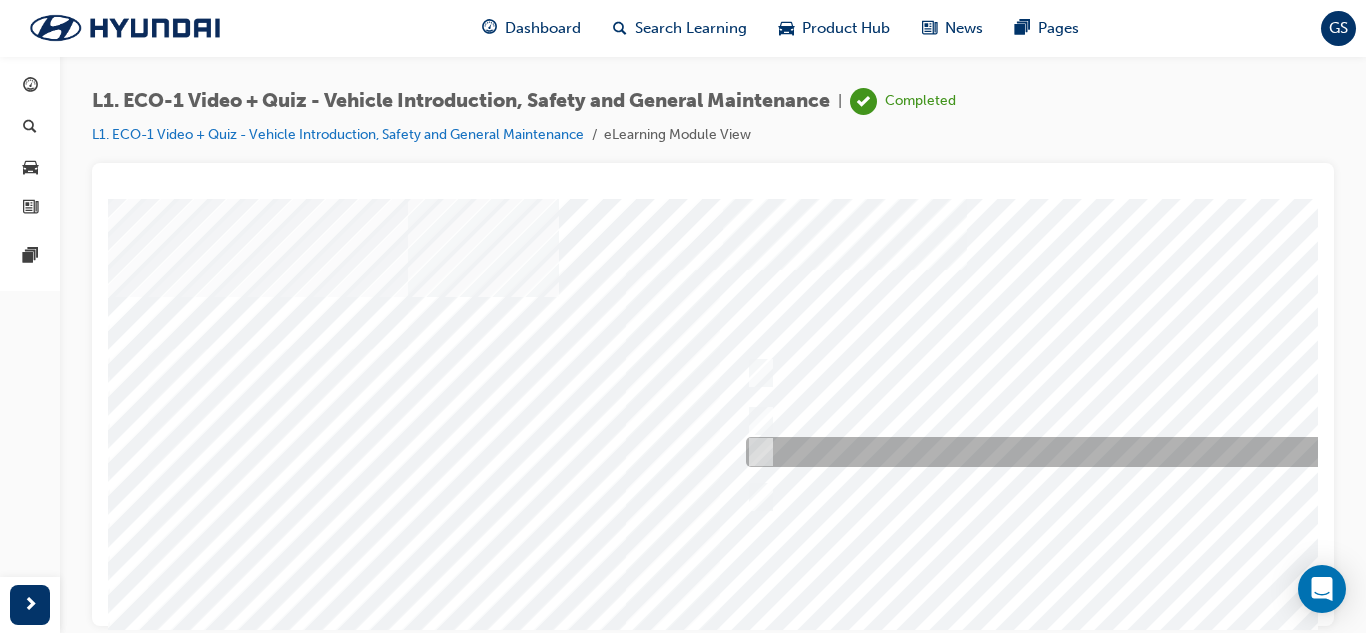 click at bounding box center (1073, 452) 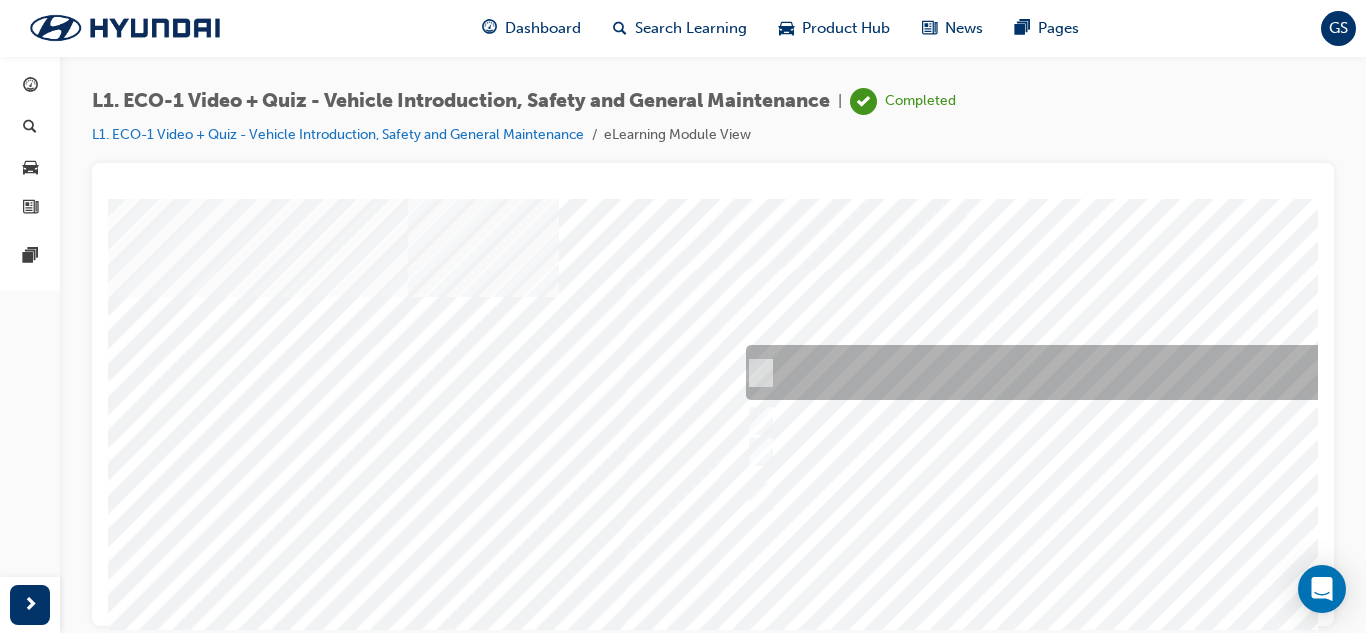 click at bounding box center [1073, 372] 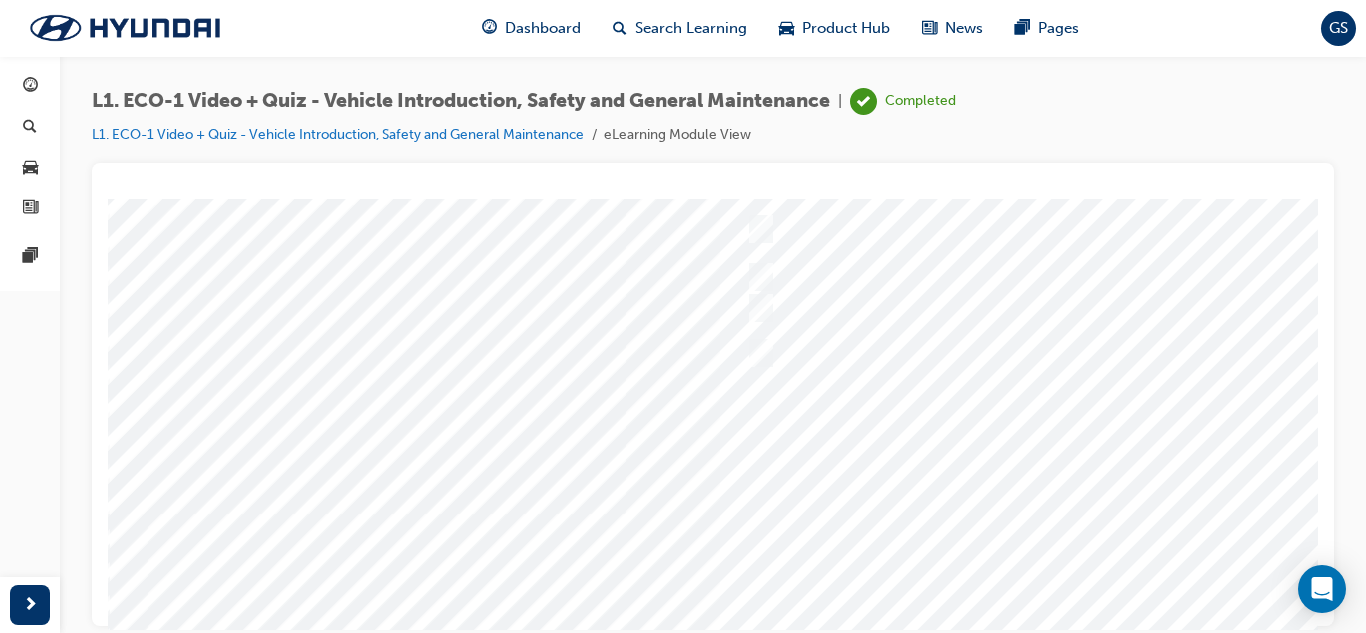 scroll, scrollTop: 334, scrollLeft: 0, axis: vertical 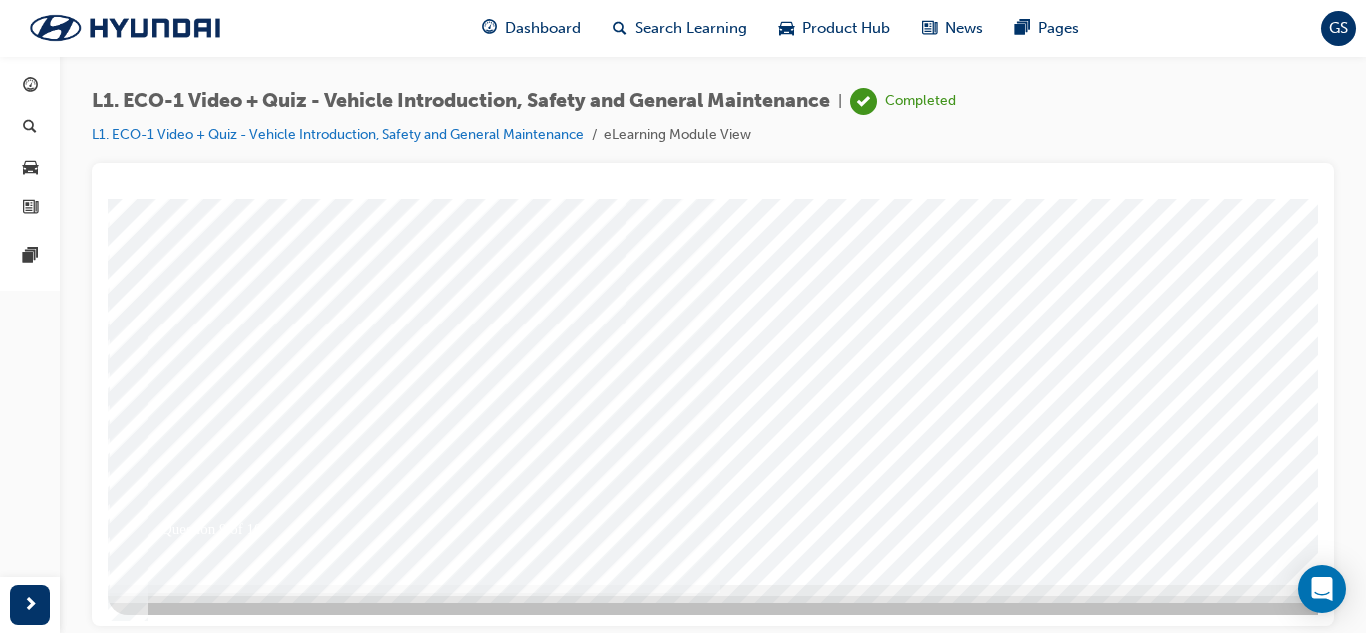 click at bounding box center (178, 5617) 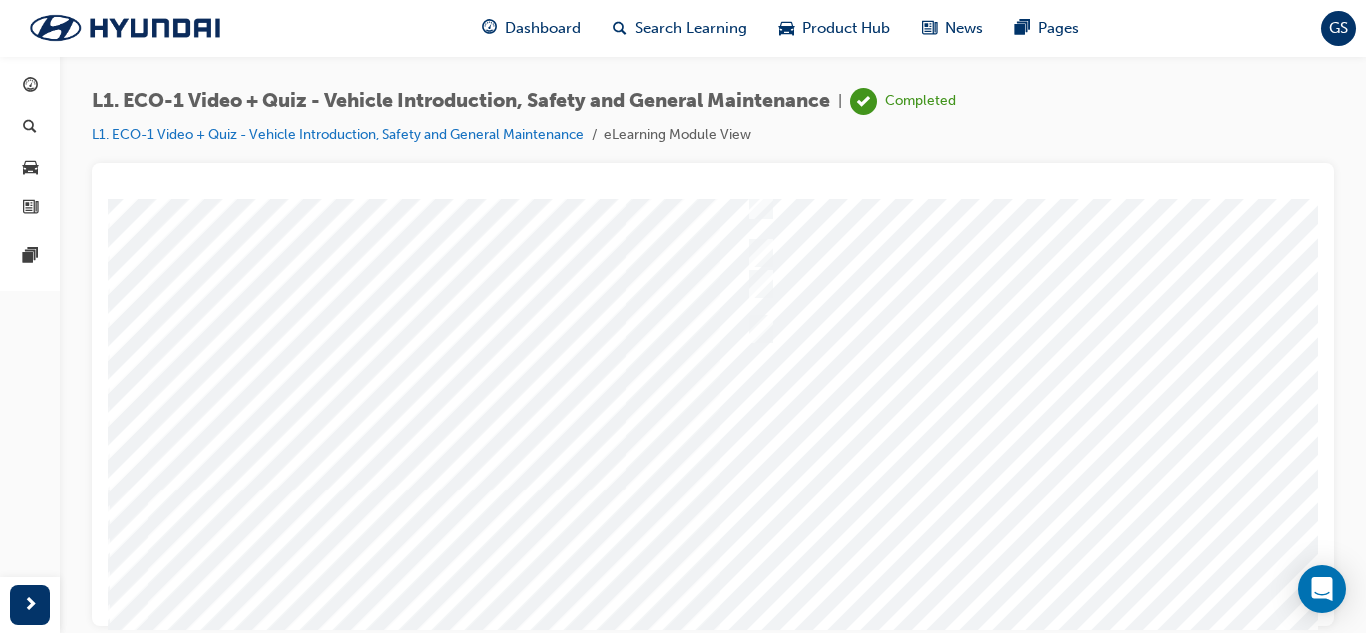 scroll, scrollTop: 334, scrollLeft: 0, axis: vertical 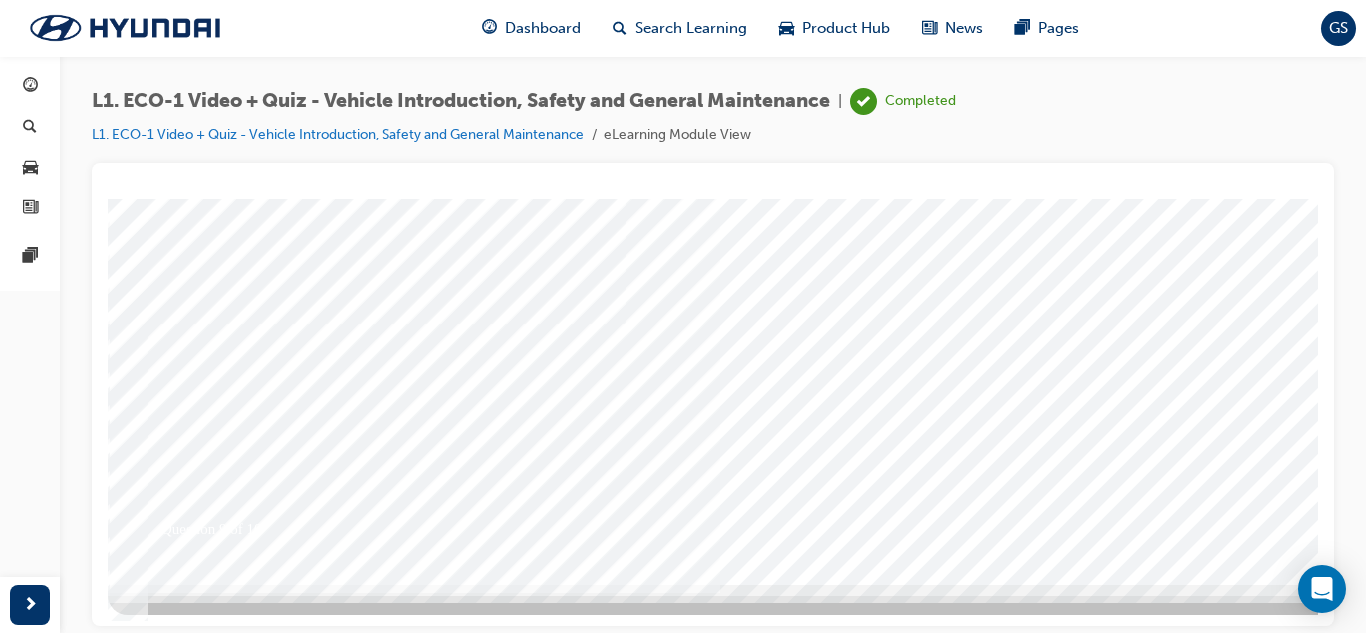 click at bounding box center (788, 224) 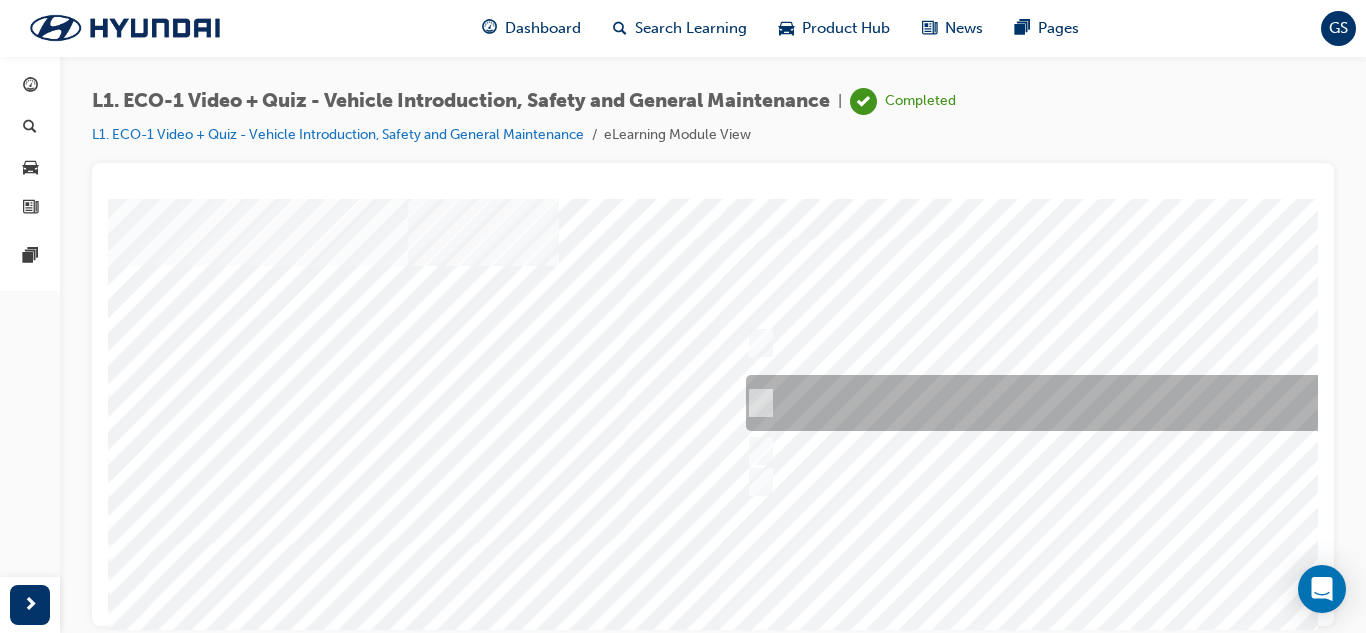 scroll, scrollTop: 0, scrollLeft: 0, axis: both 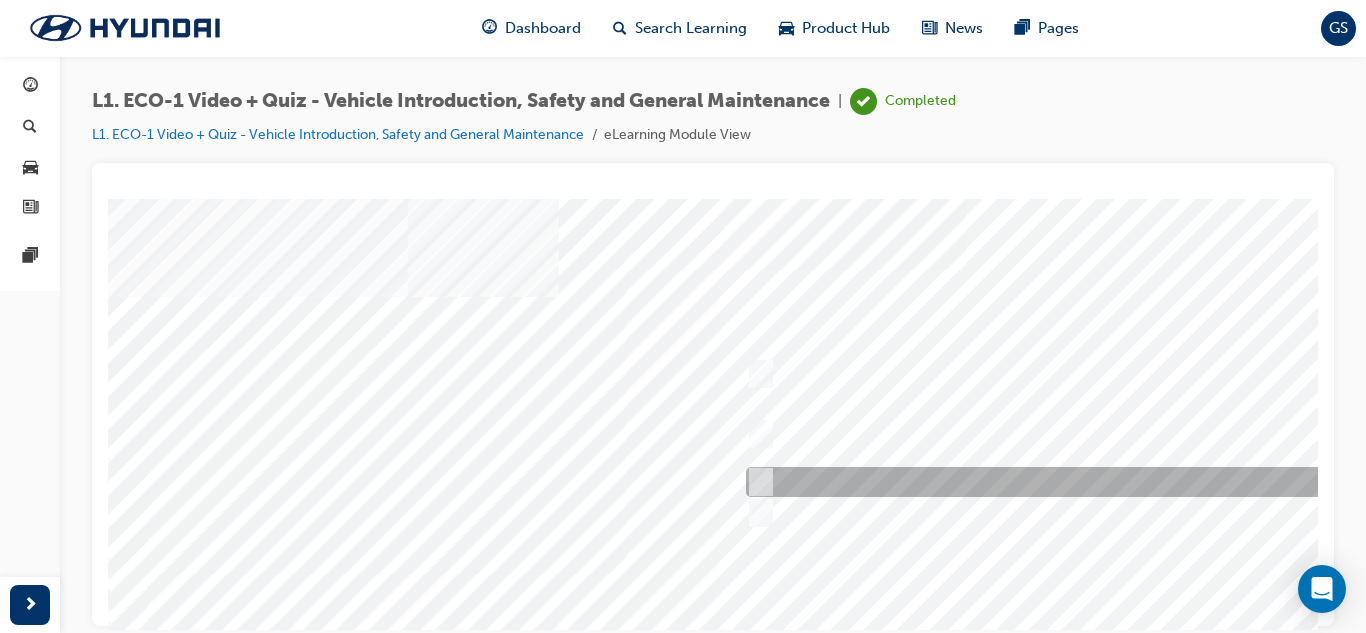 click at bounding box center (1073, 482) 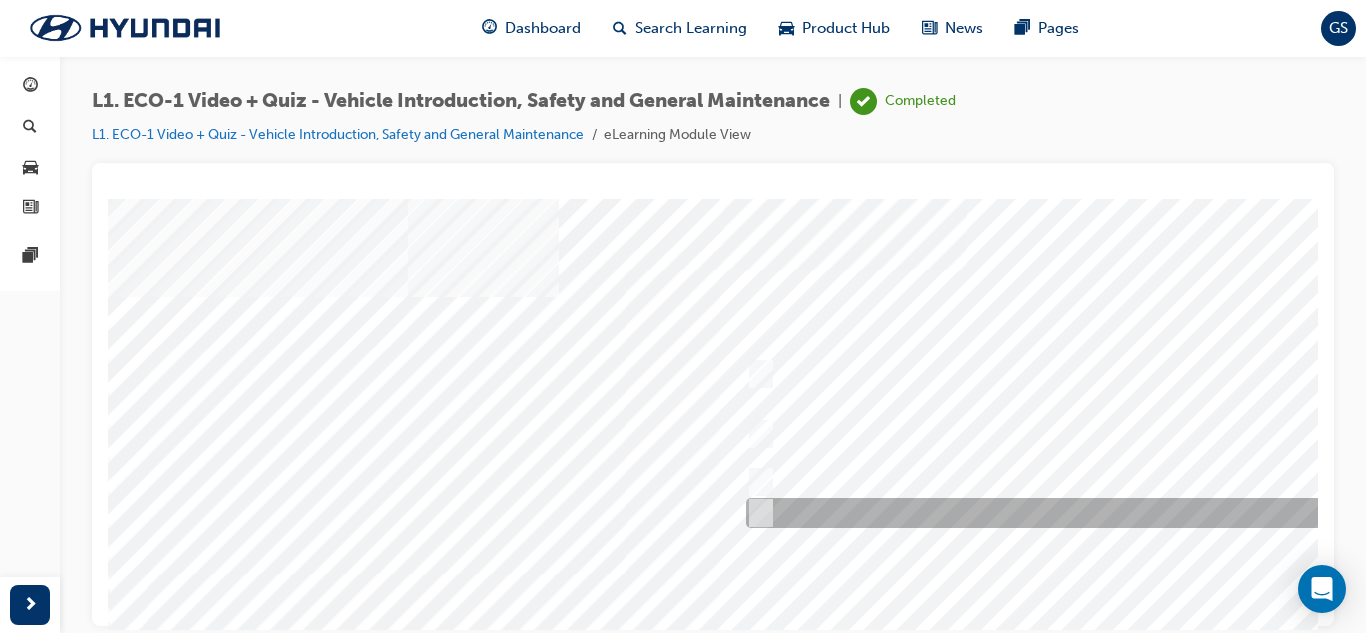 click at bounding box center [1073, 513] 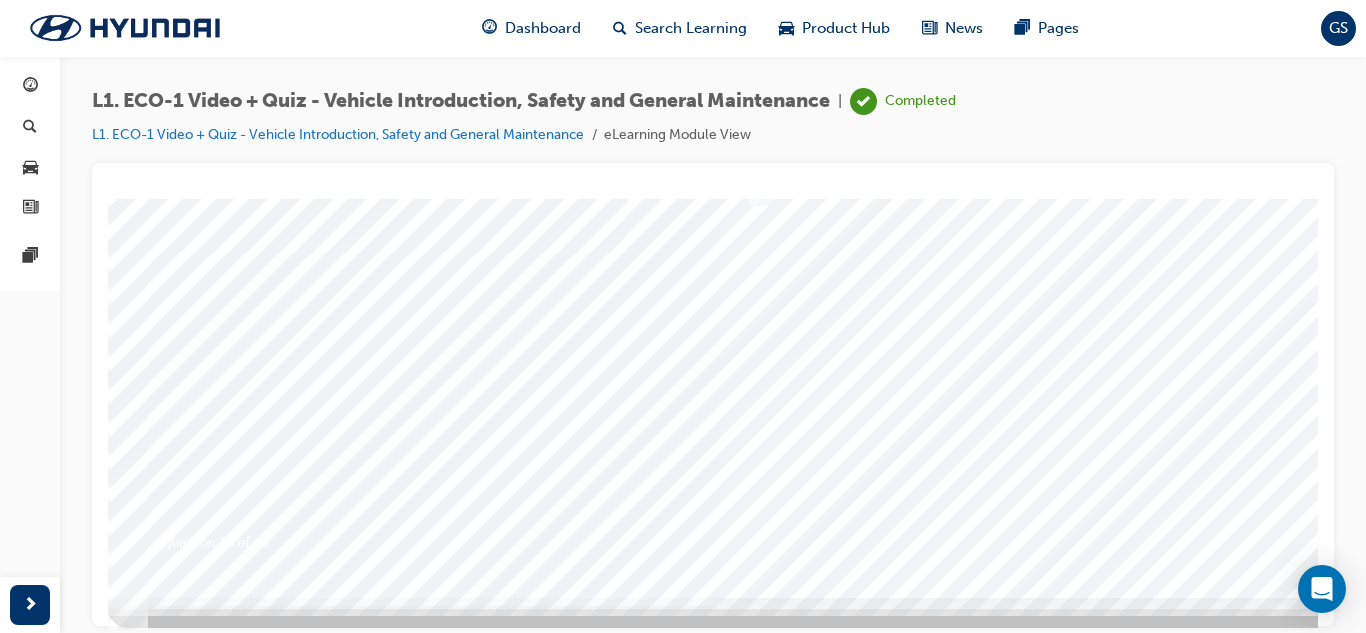 scroll, scrollTop: 334, scrollLeft: 0, axis: vertical 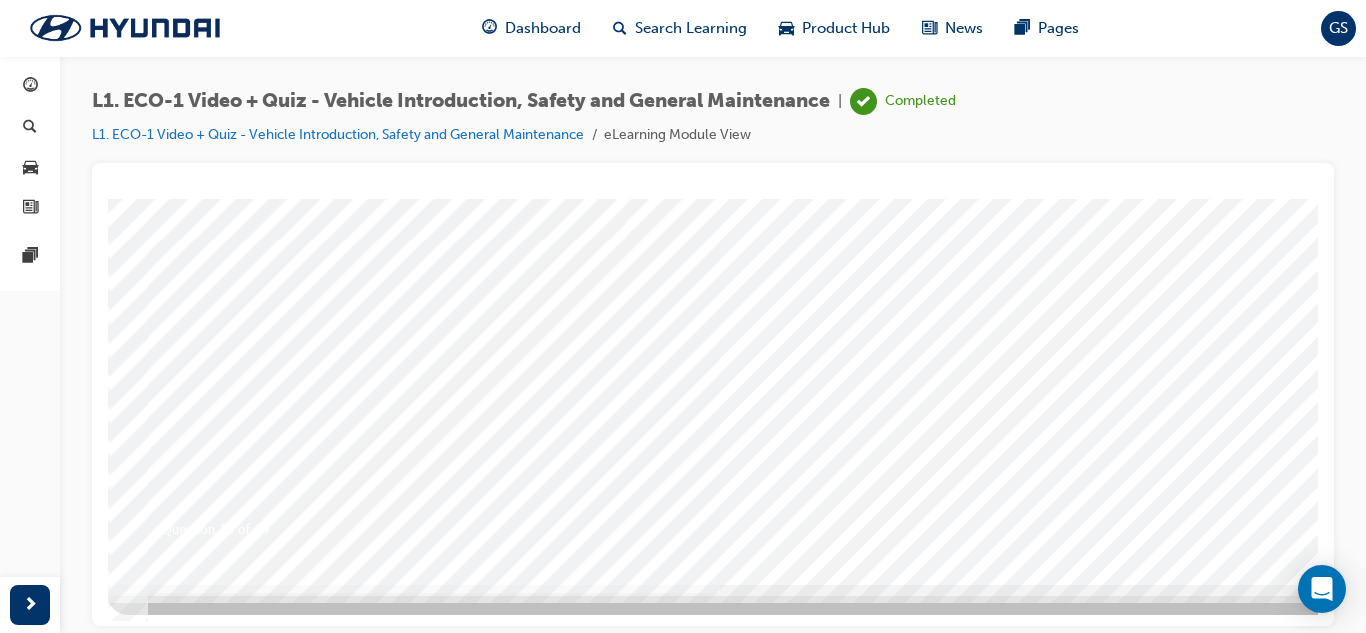 click at bounding box center [178, 5533] 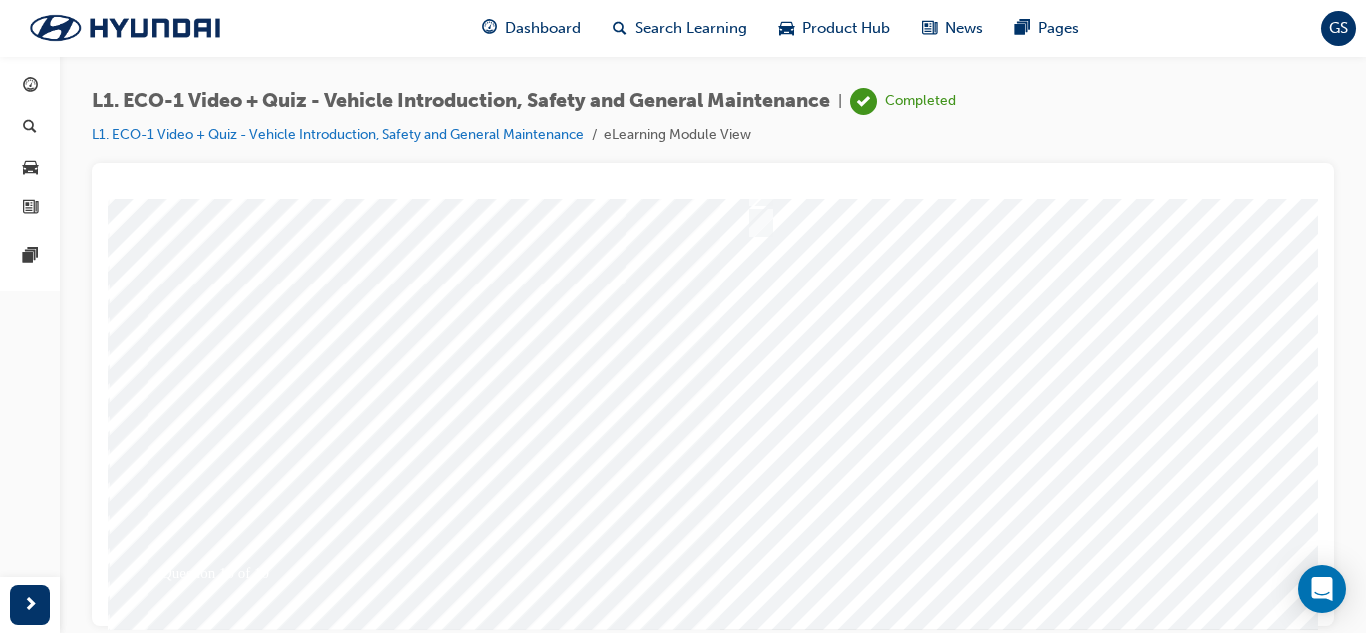 scroll, scrollTop: 334, scrollLeft: 0, axis: vertical 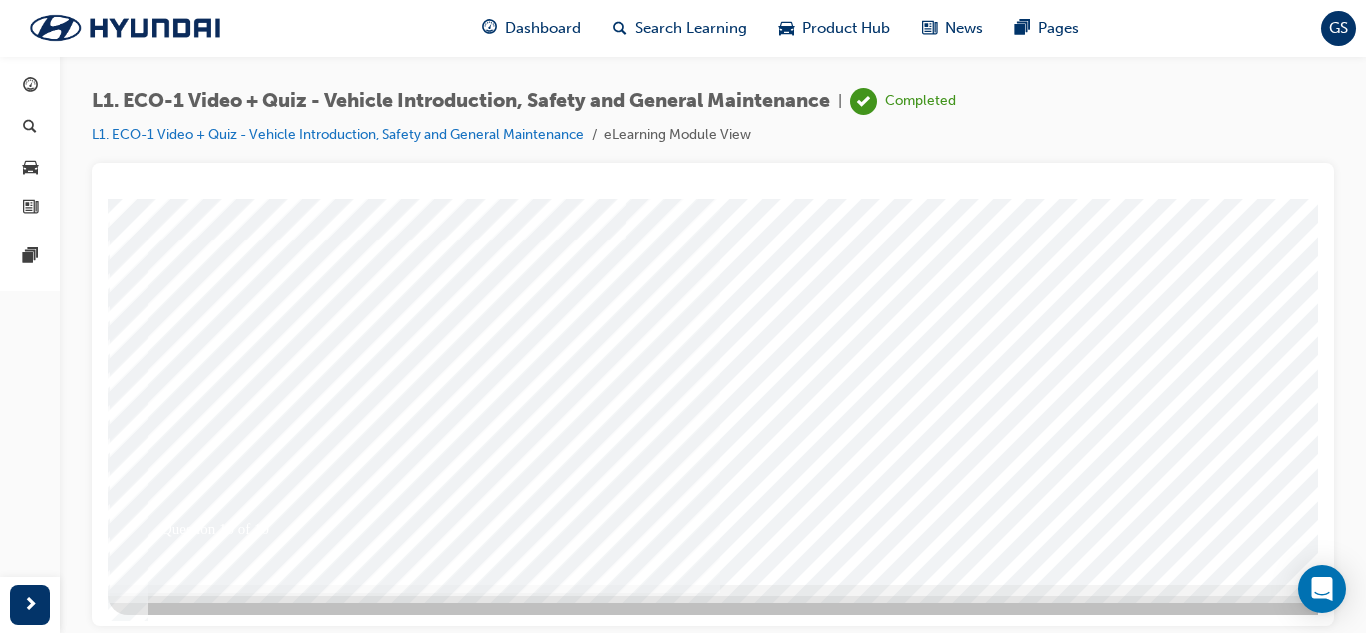 click at bounding box center (788, 224) 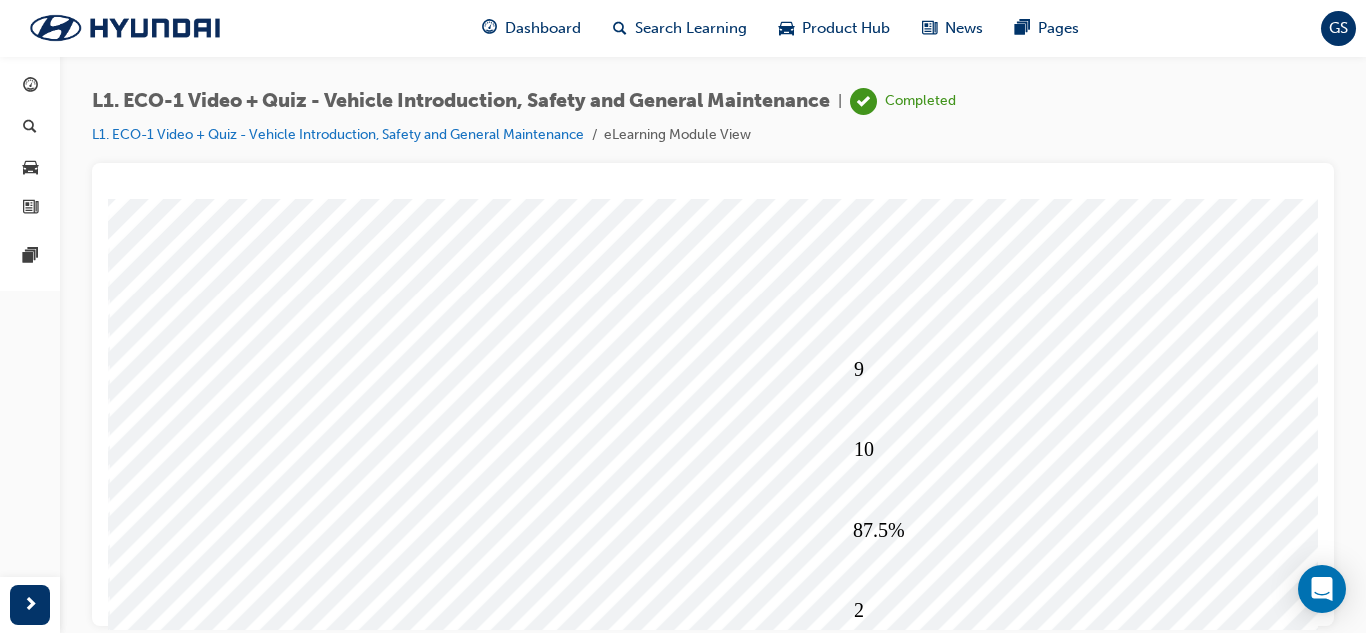 scroll, scrollTop: 334, scrollLeft: 0, axis: vertical 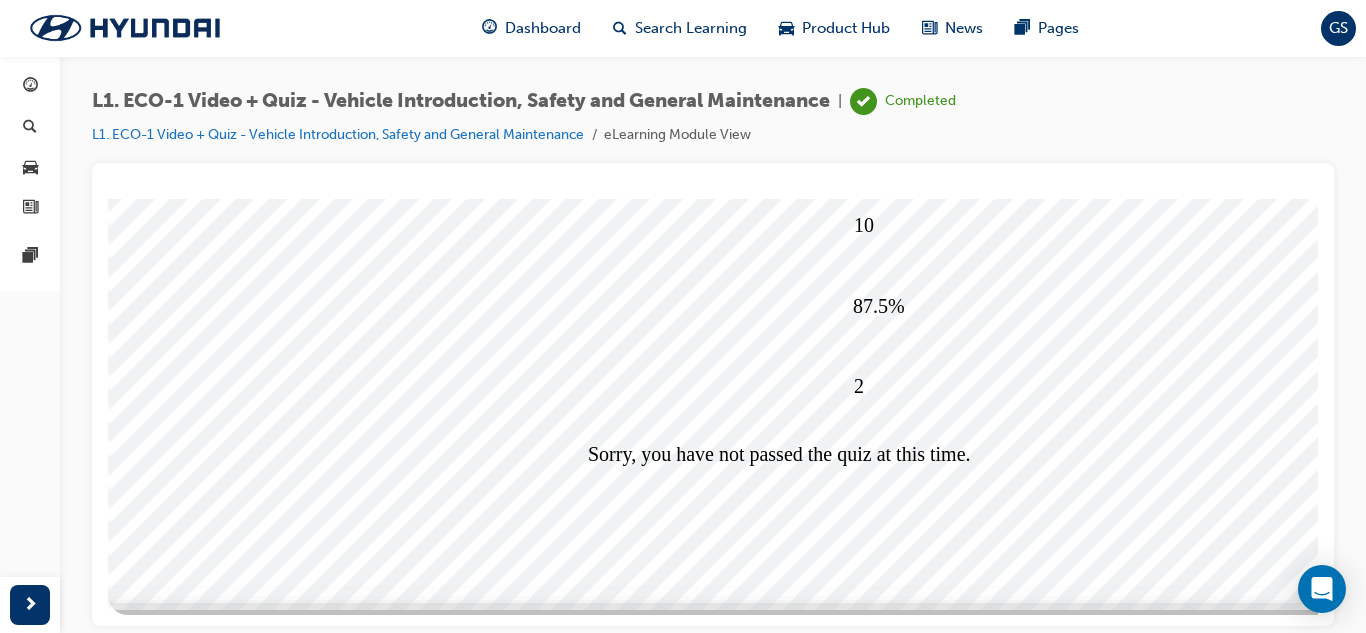 click at bounding box center (181, 5567) 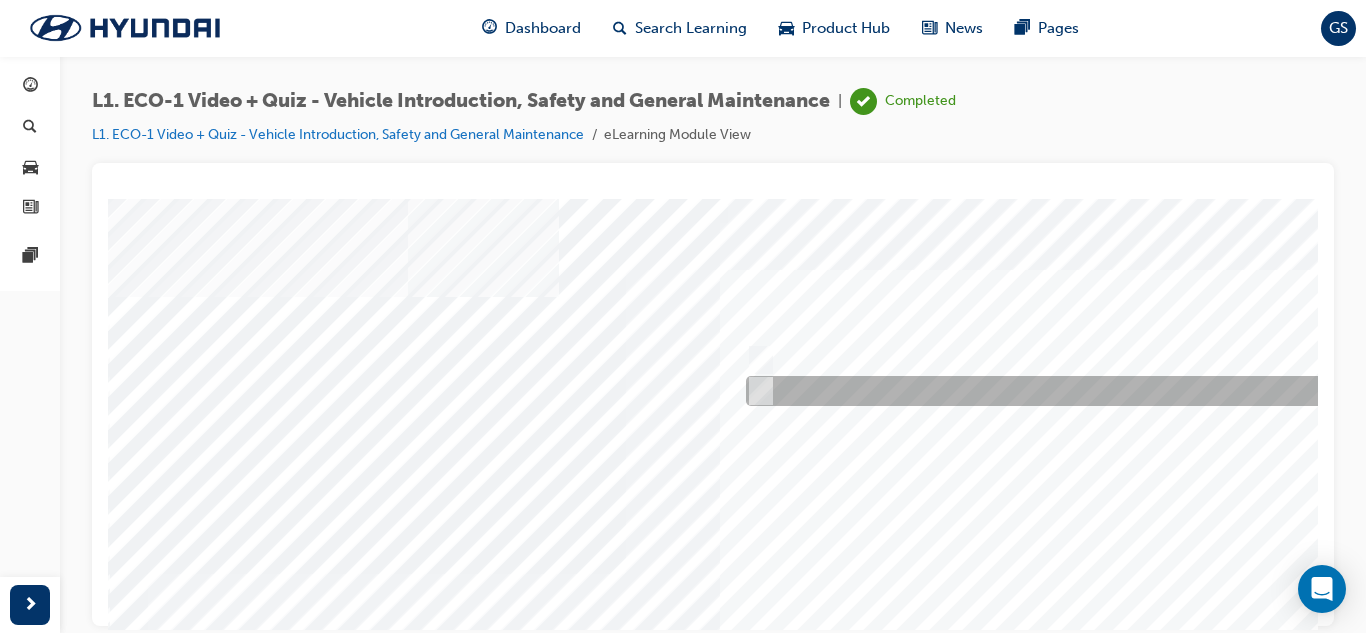 click at bounding box center (757, 391) 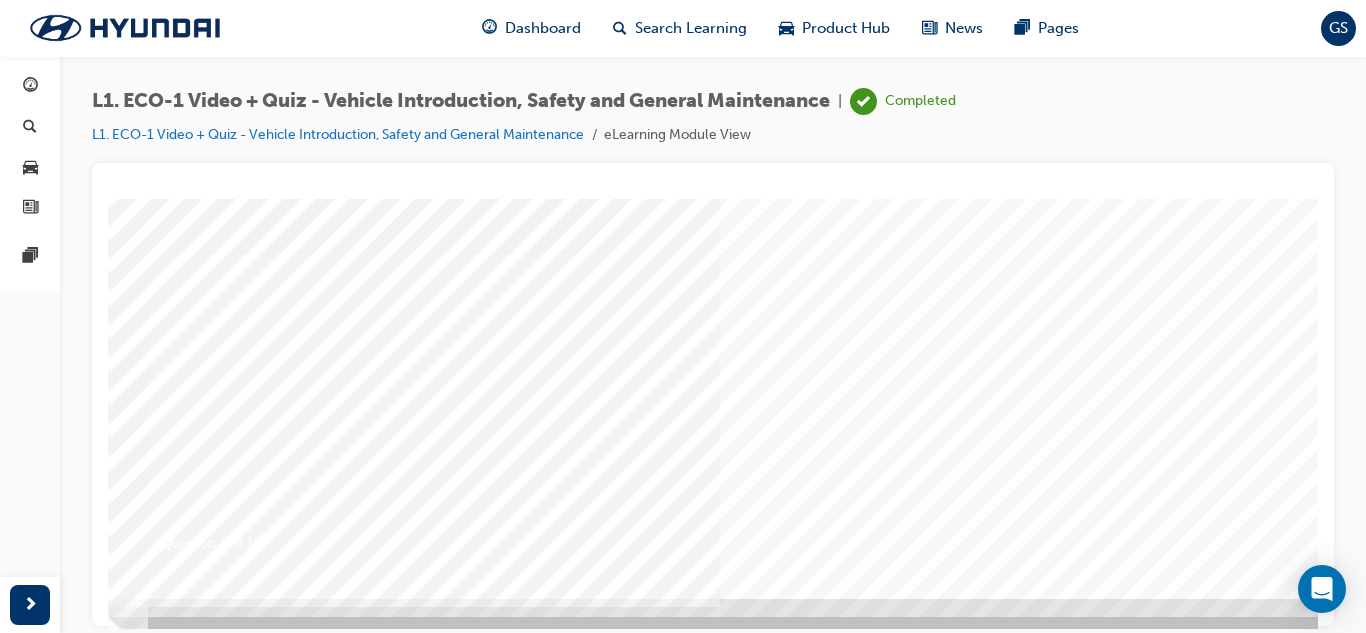 scroll, scrollTop: 334, scrollLeft: 0, axis: vertical 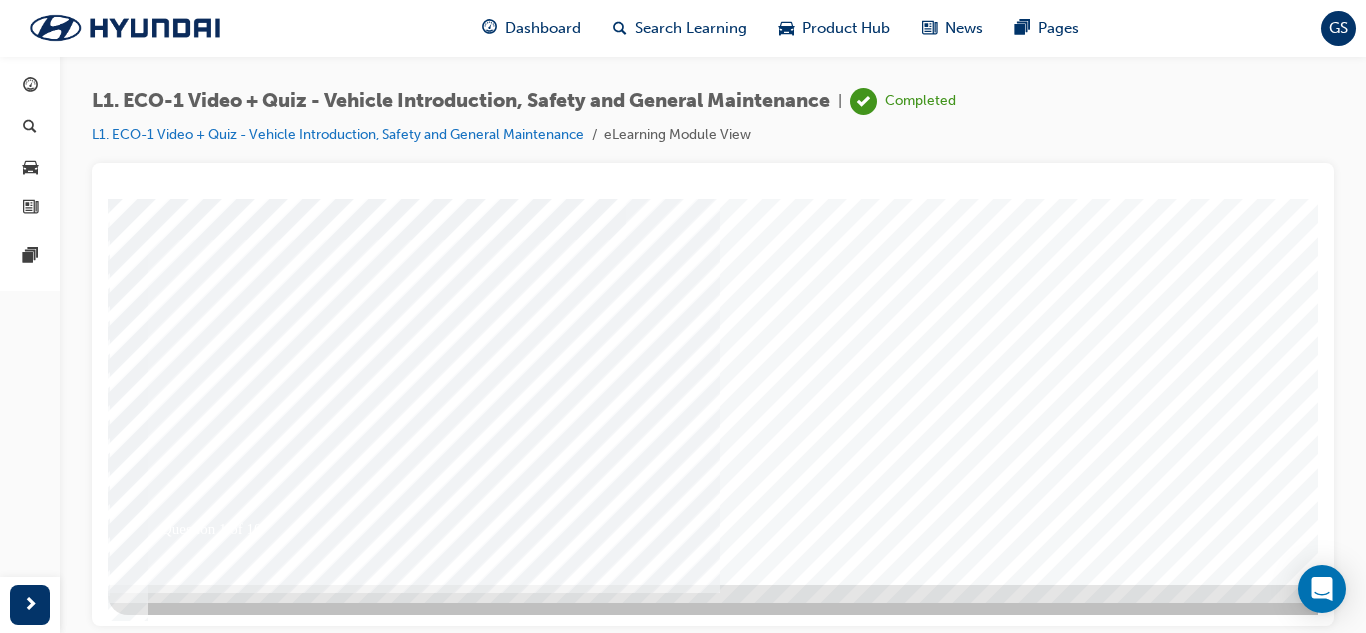 click at bounding box center (178, 4758) 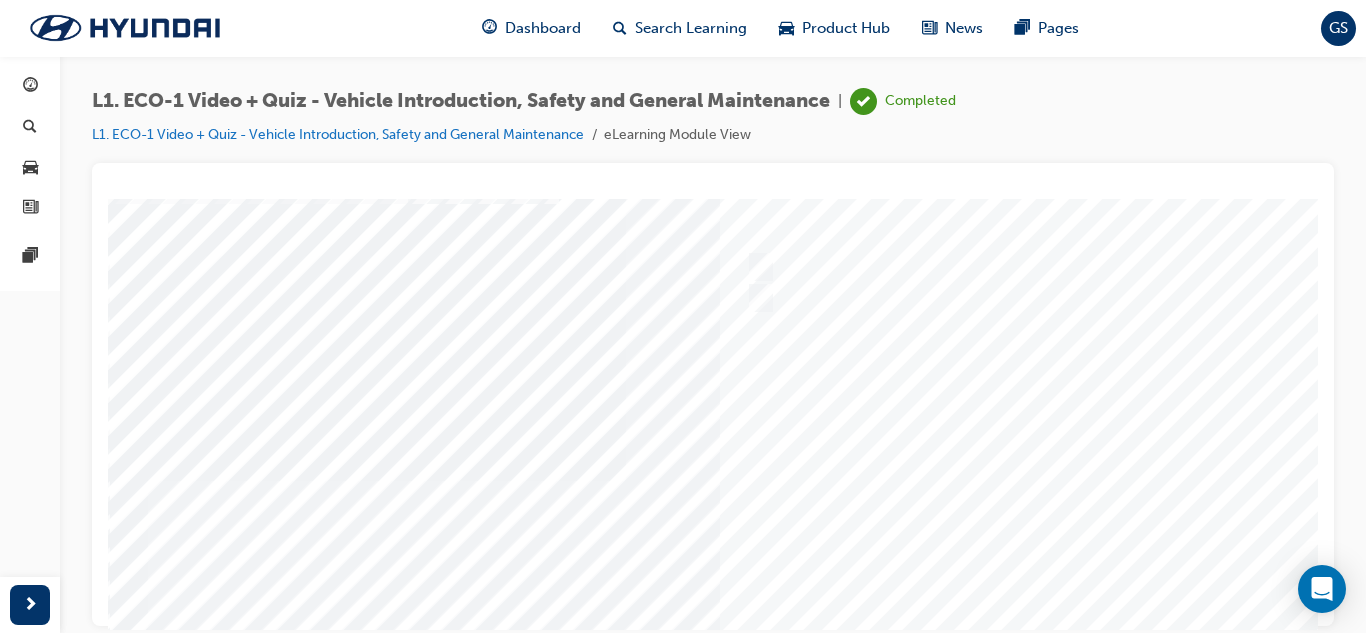 scroll, scrollTop: 334, scrollLeft: 0, axis: vertical 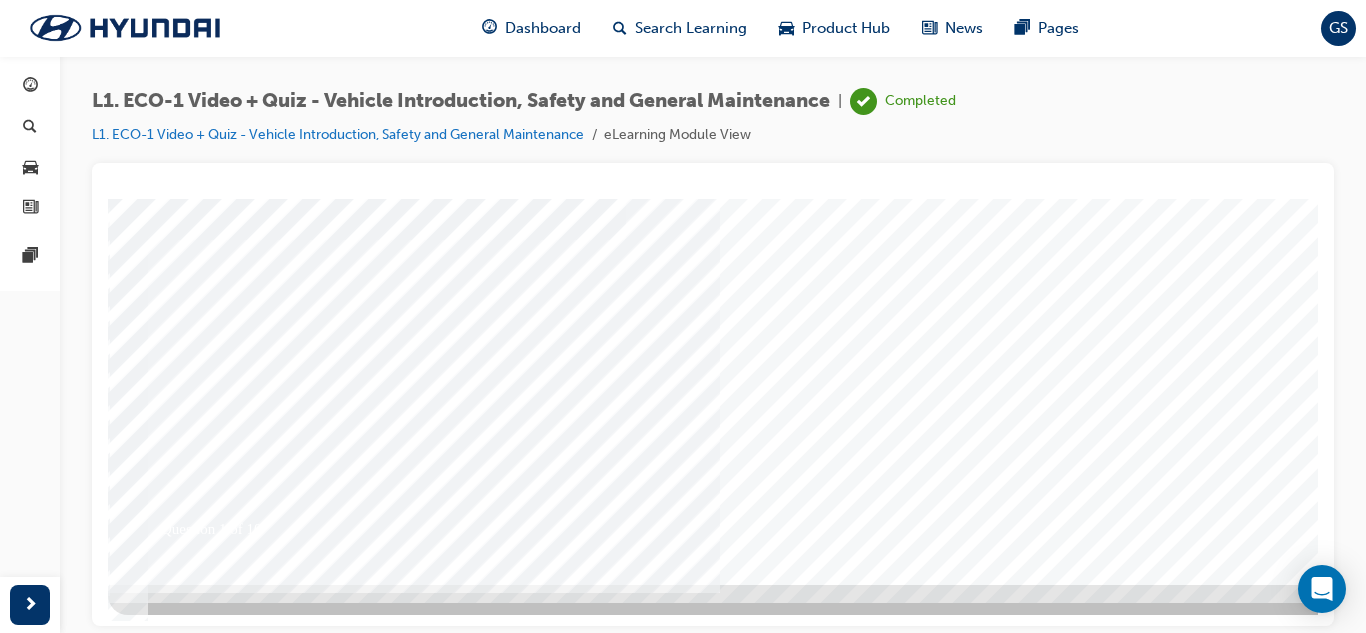 click at bounding box center (788, 224) 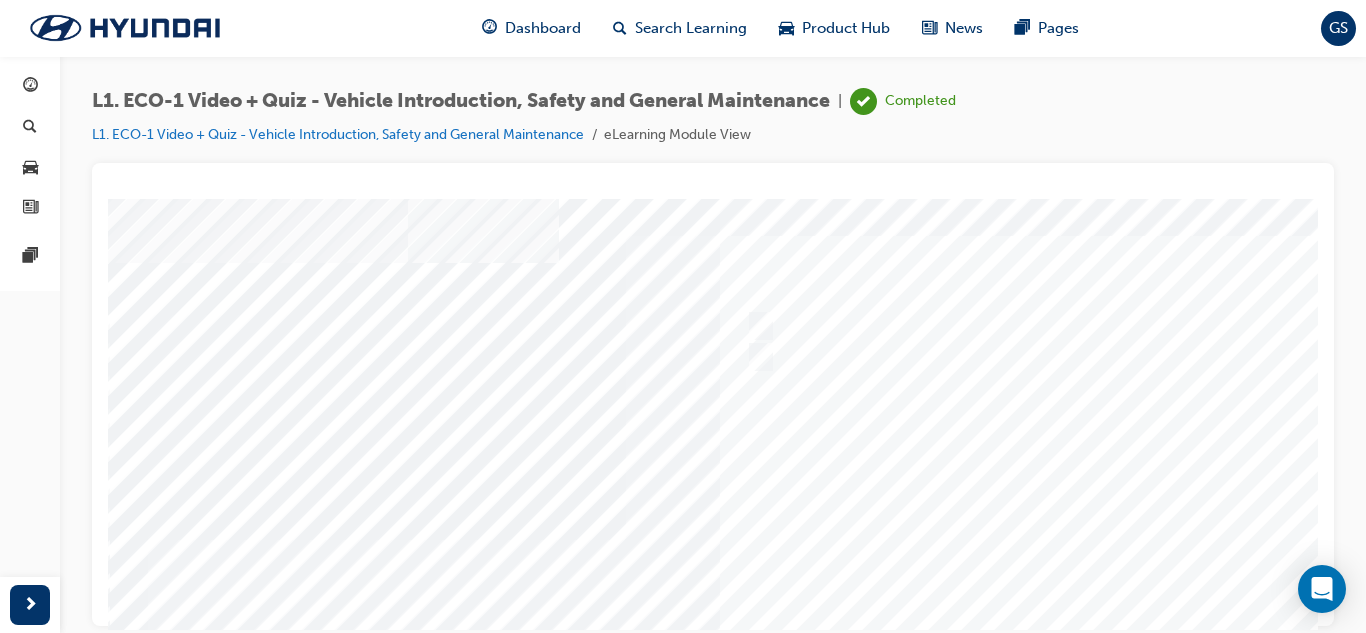 scroll, scrollTop: 0, scrollLeft: 0, axis: both 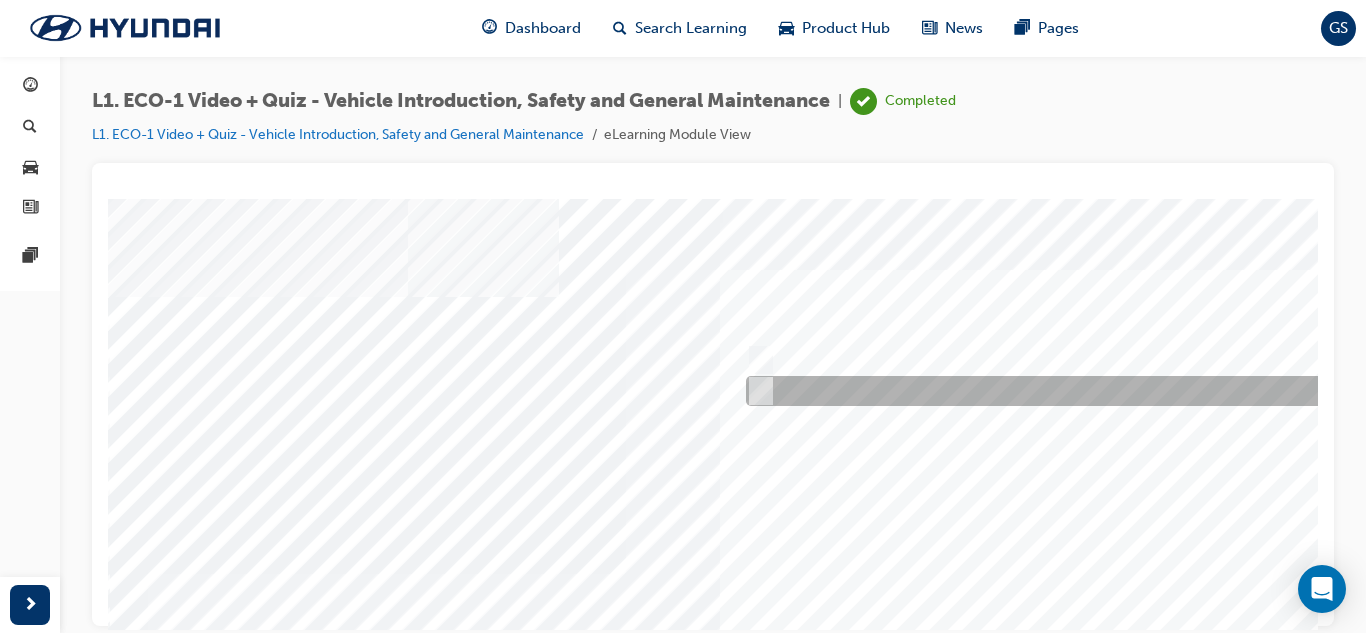 click at bounding box center (1073, 391) 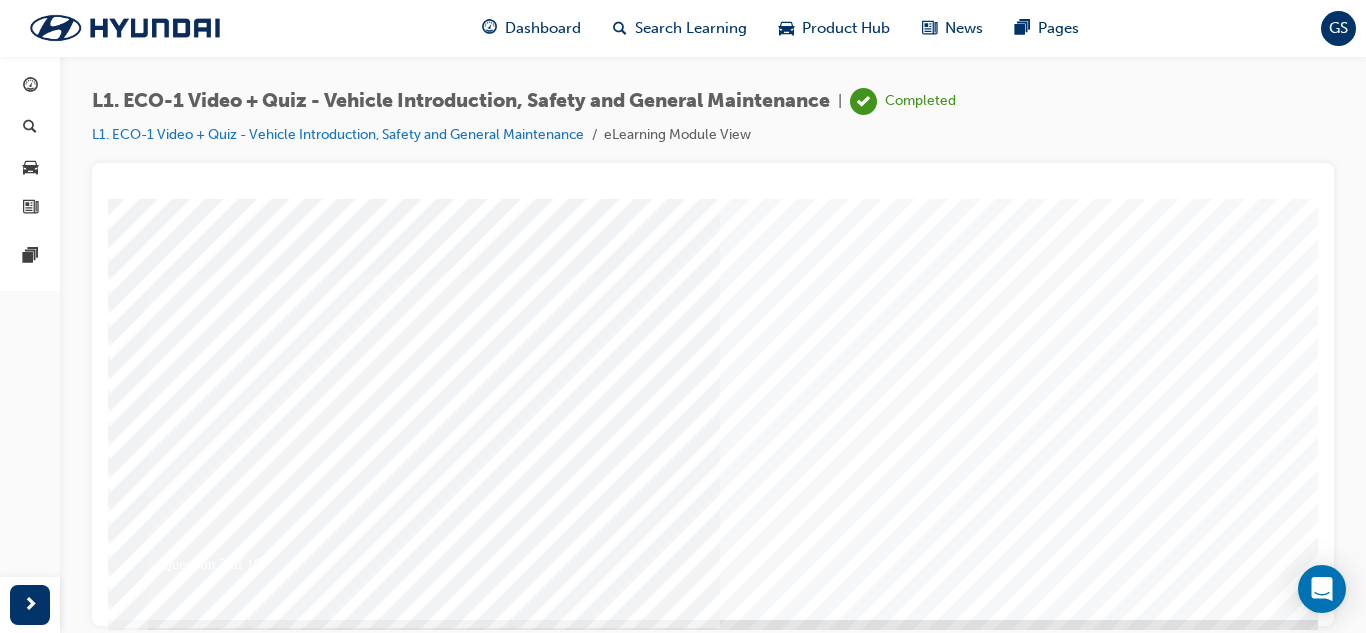 scroll, scrollTop: 300, scrollLeft: 0, axis: vertical 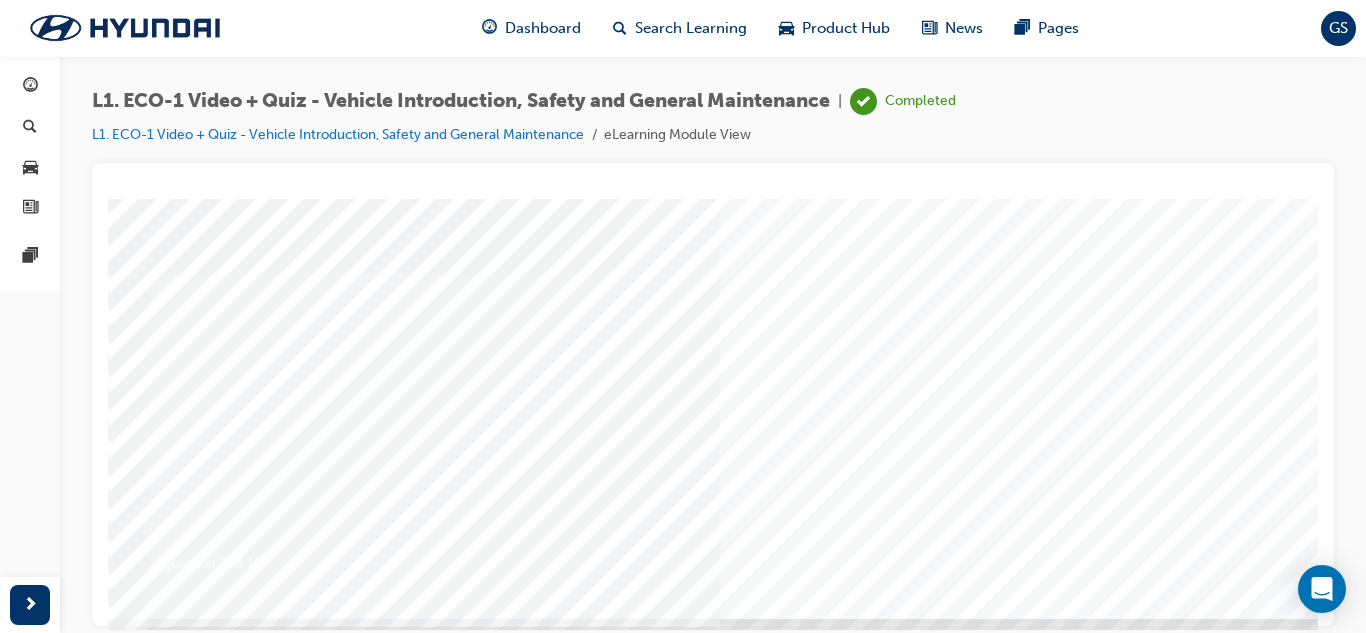 click at bounding box center [178, 4792] 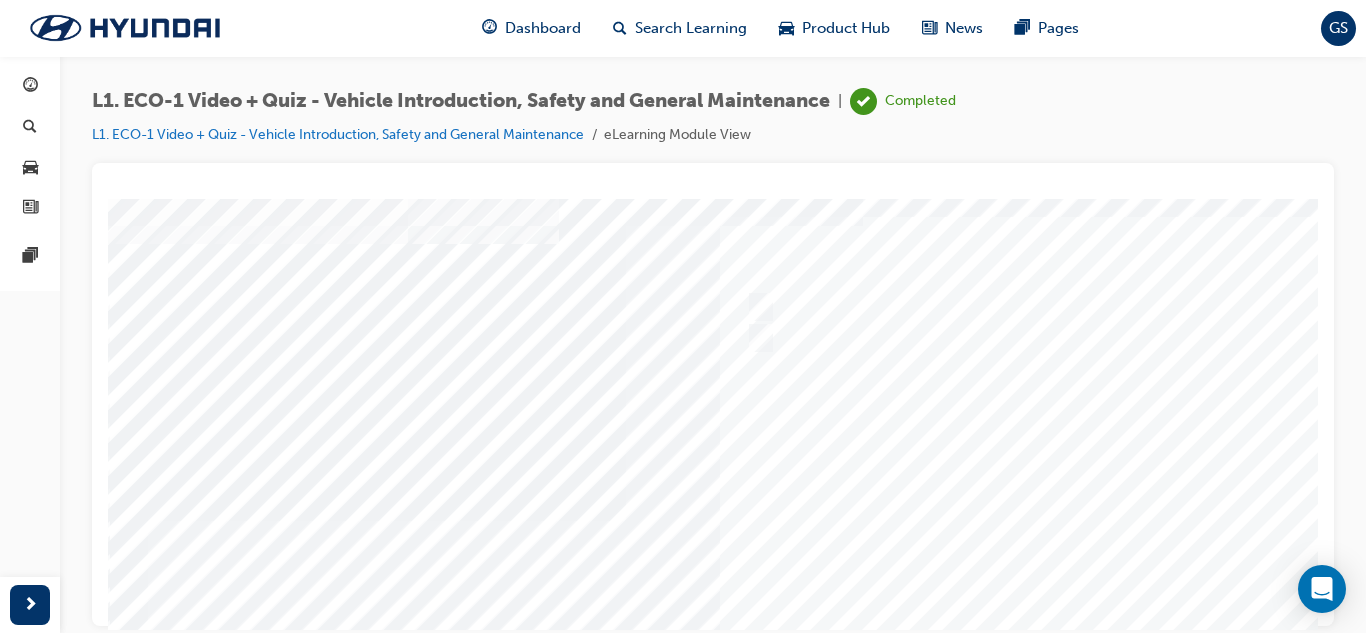 scroll, scrollTop: 34, scrollLeft: 0, axis: vertical 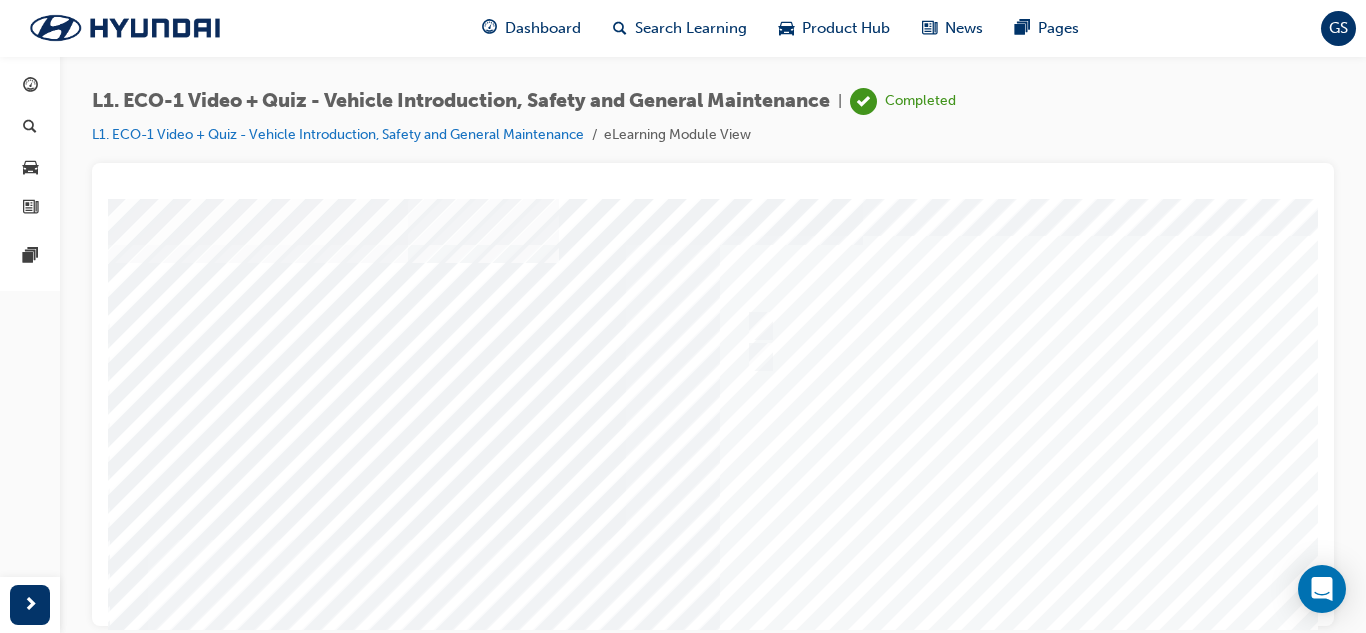 click at bounding box center (788, 524) 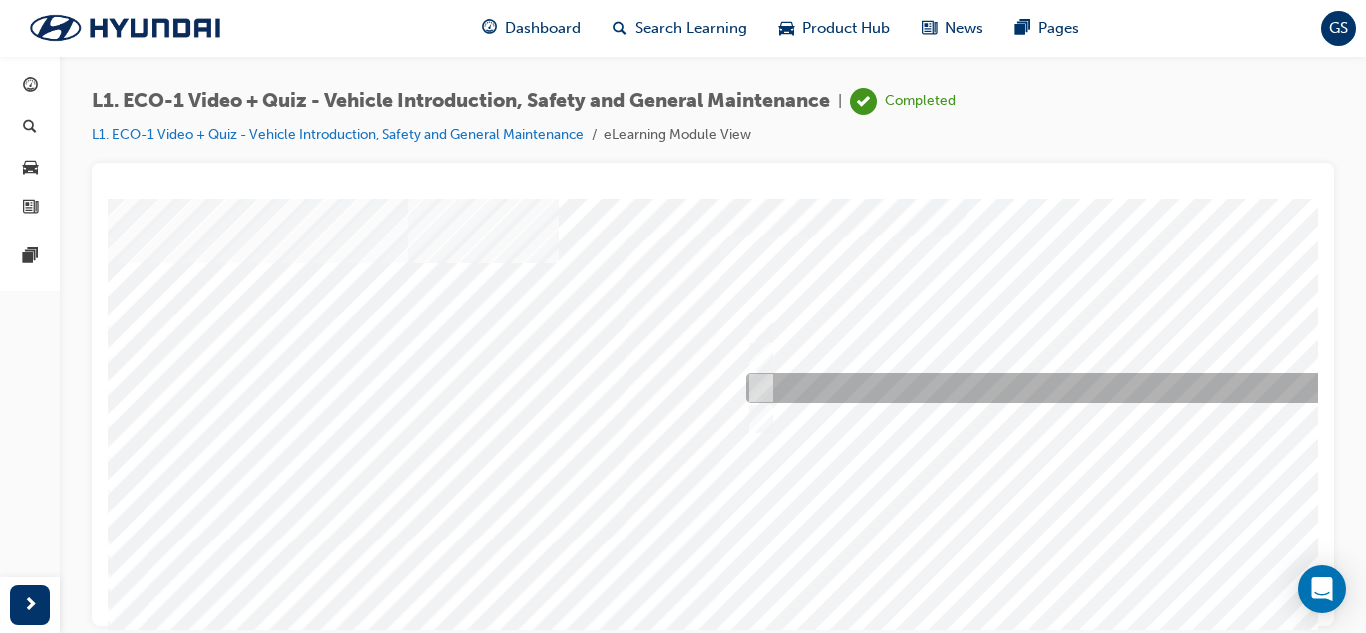 scroll, scrollTop: 0, scrollLeft: 0, axis: both 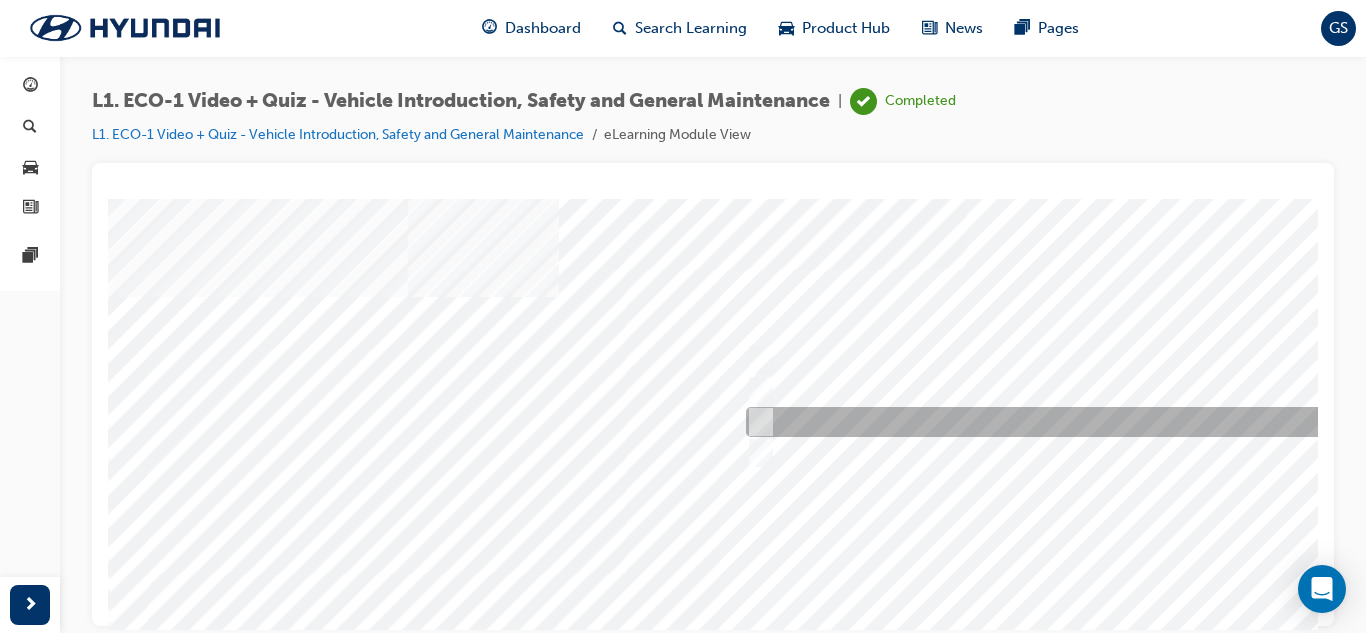 click at bounding box center (1073, 422) 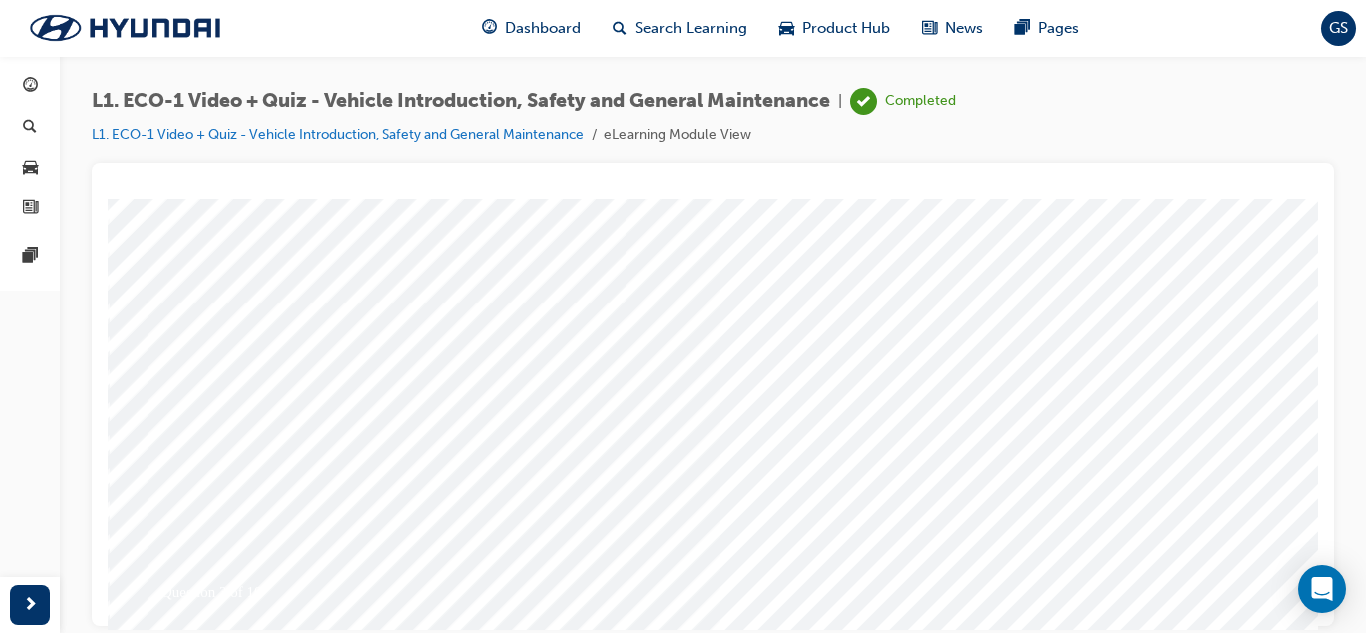 scroll, scrollTop: 300, scrollLeft: 0, axis: vertical 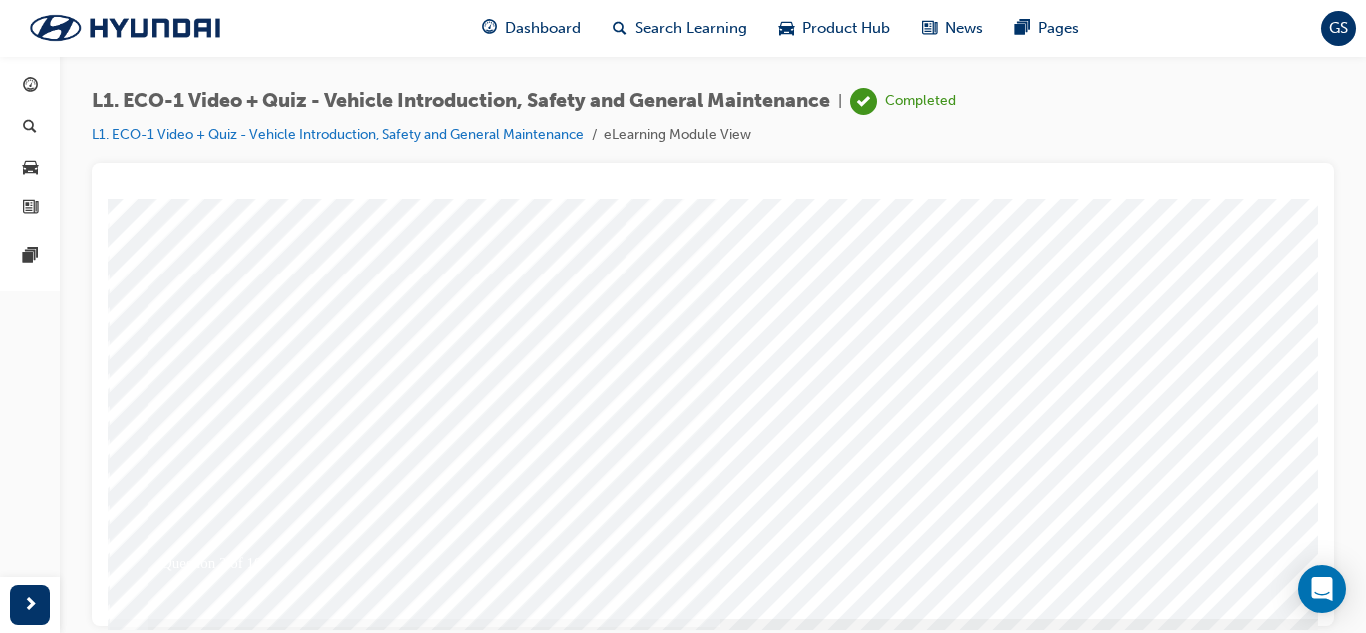click at bounding box center (178, 5567) 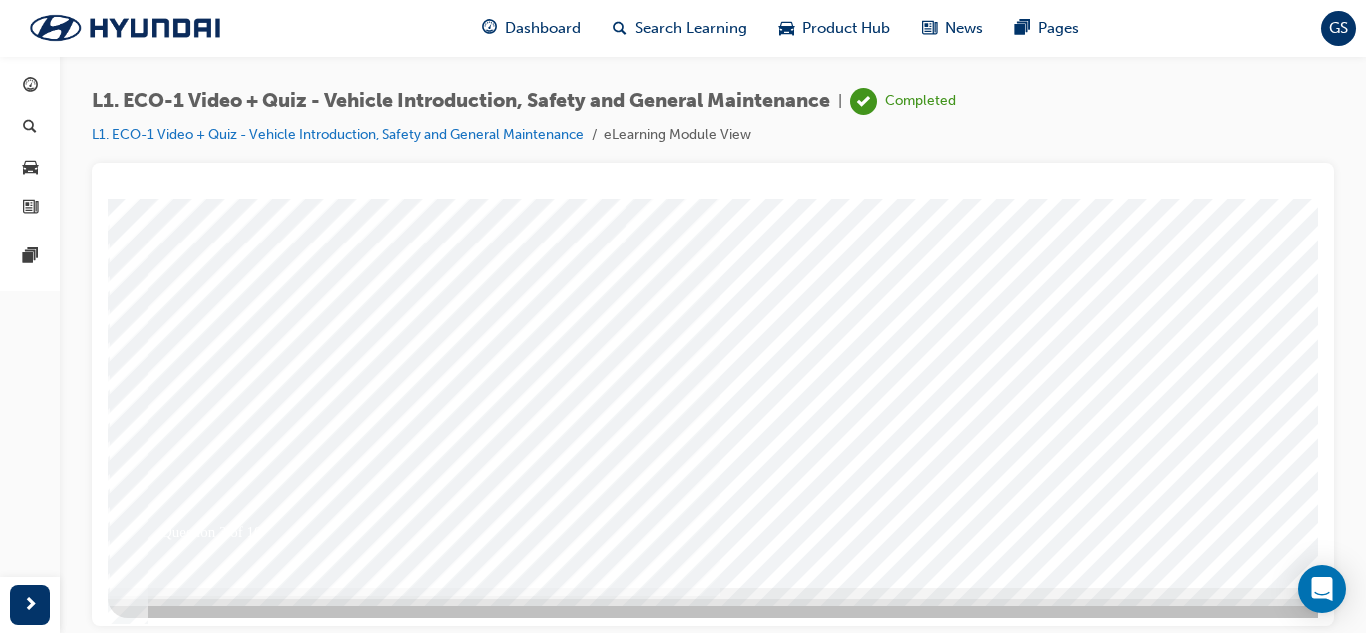 scroll, scrollTop: 334, scrollLeft: 0, axis: vertical 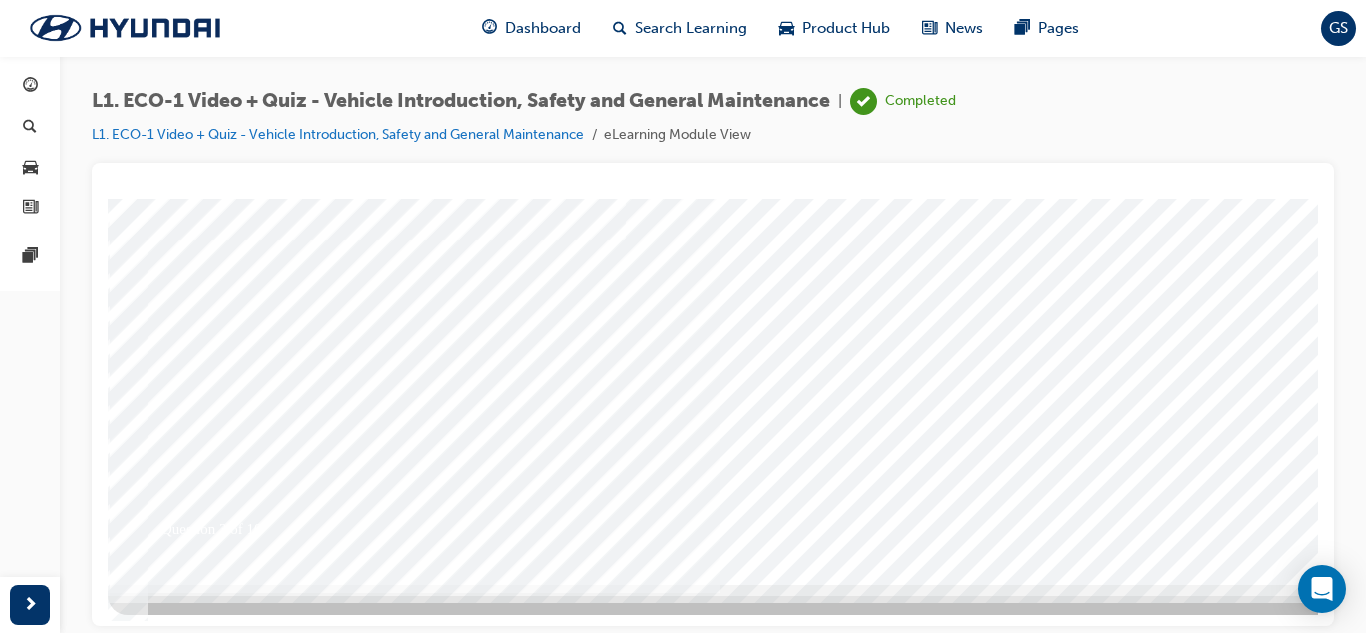 click at bounding box center [788, 224] 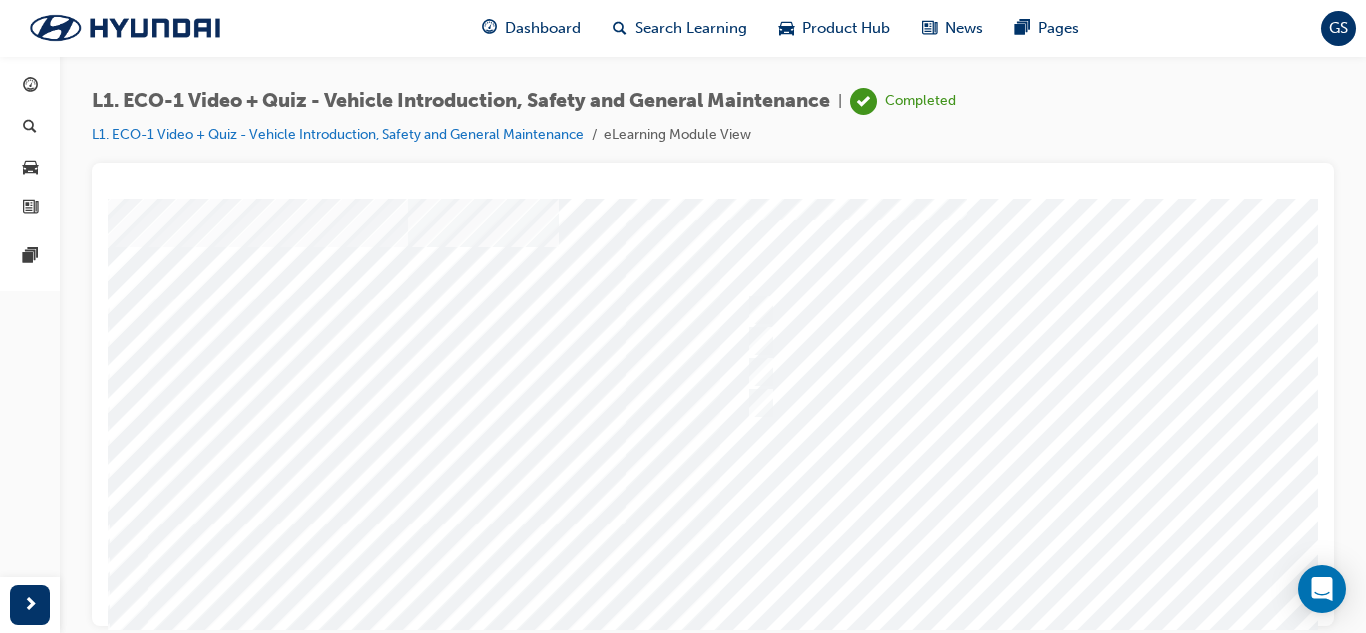 scroll, scrollTop: 0, scrollLeft: 0, axis: both 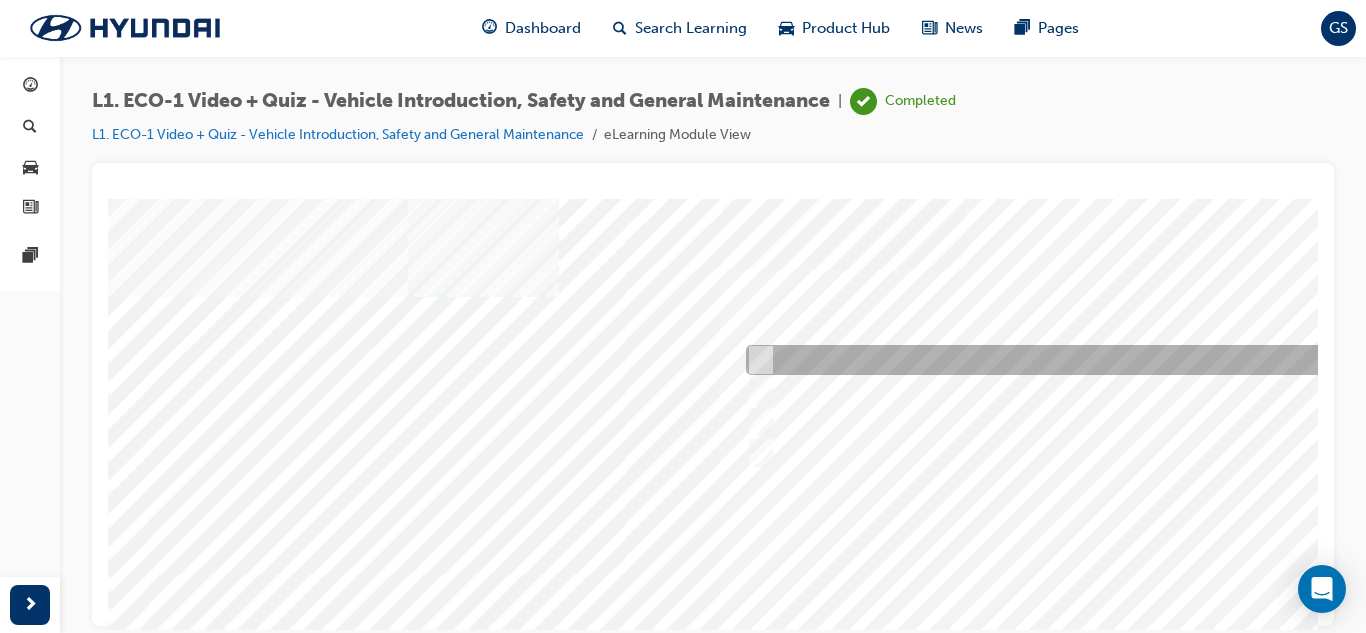 click at bounding box center [1073, 360] 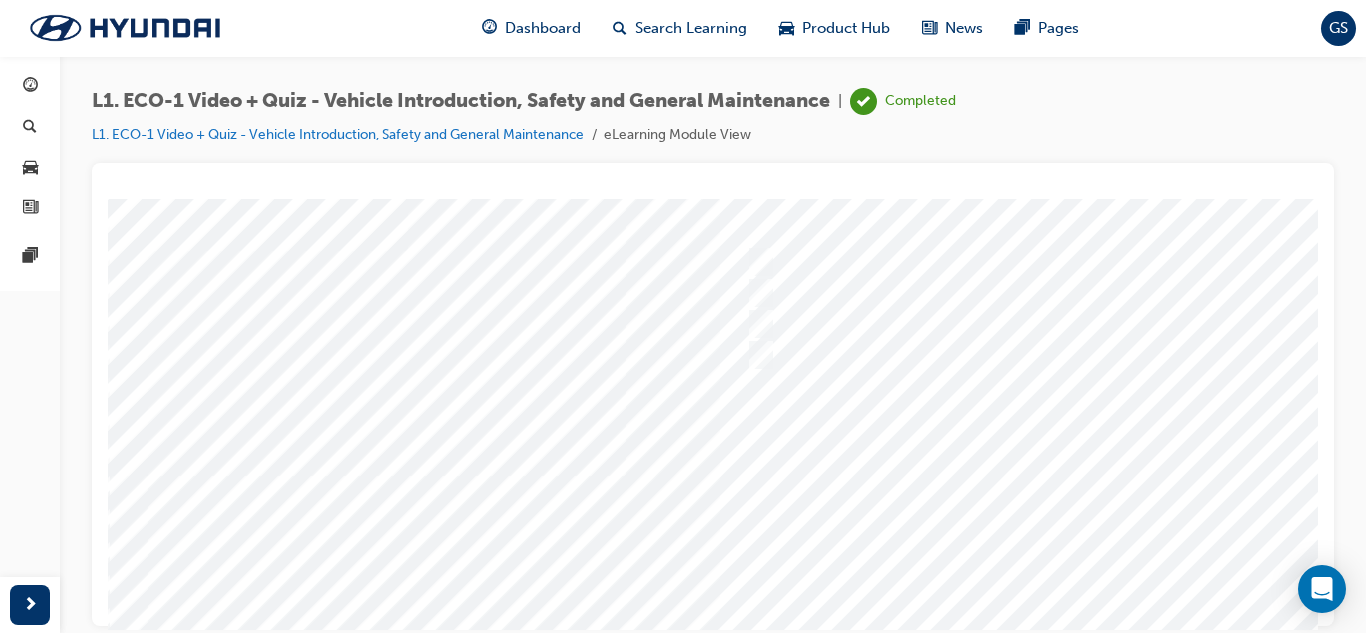 scroll, scrollTop: 334, scrollLeft: 0, axis: vertical 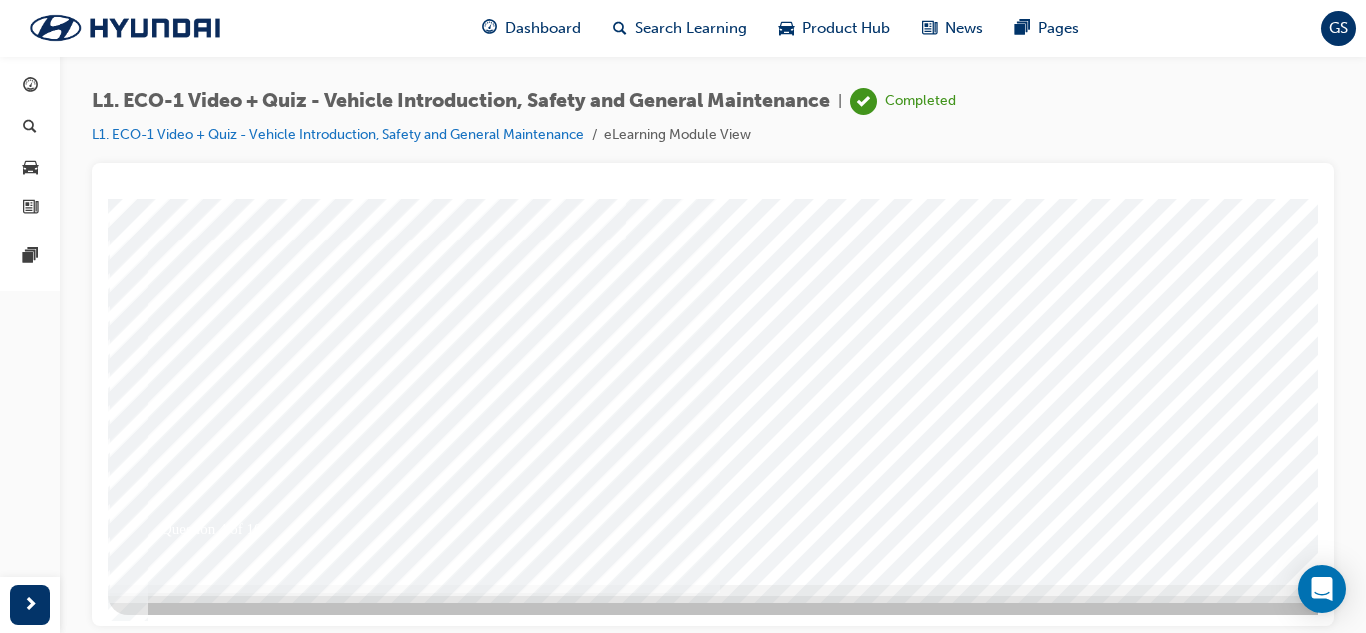 click at bounding box center (178, 5533) 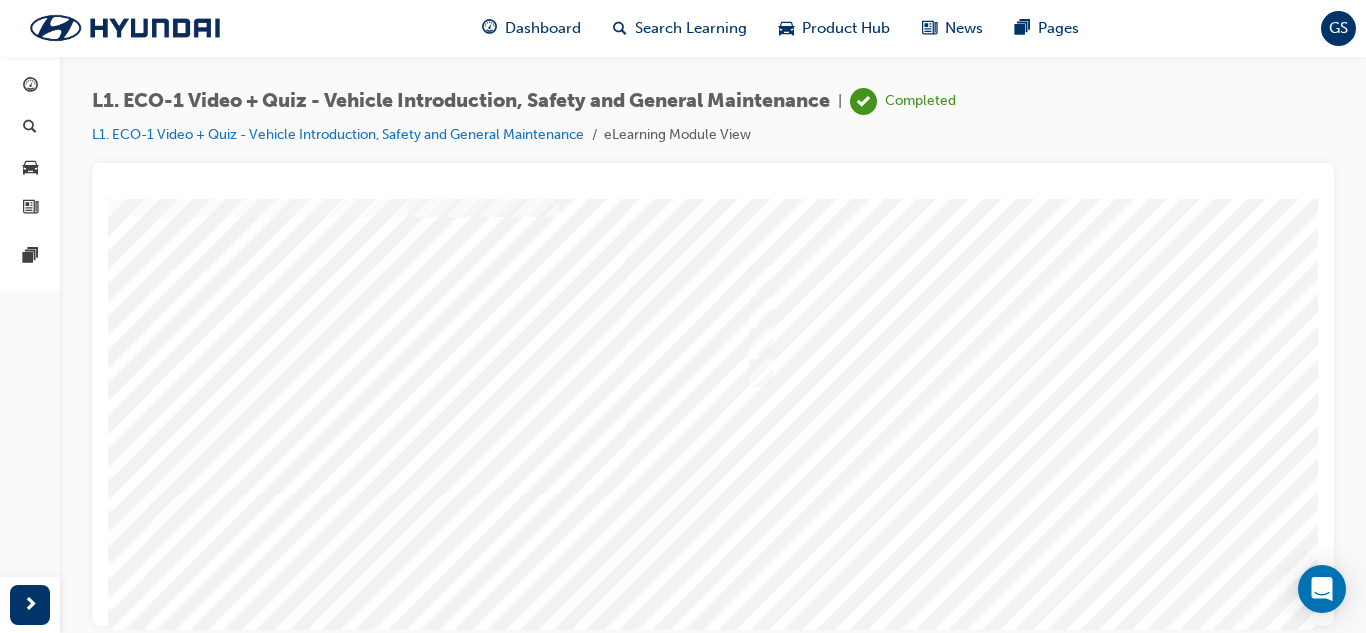 scroll, scrollTop: 34, scrollLeft: 0, axis: vertical 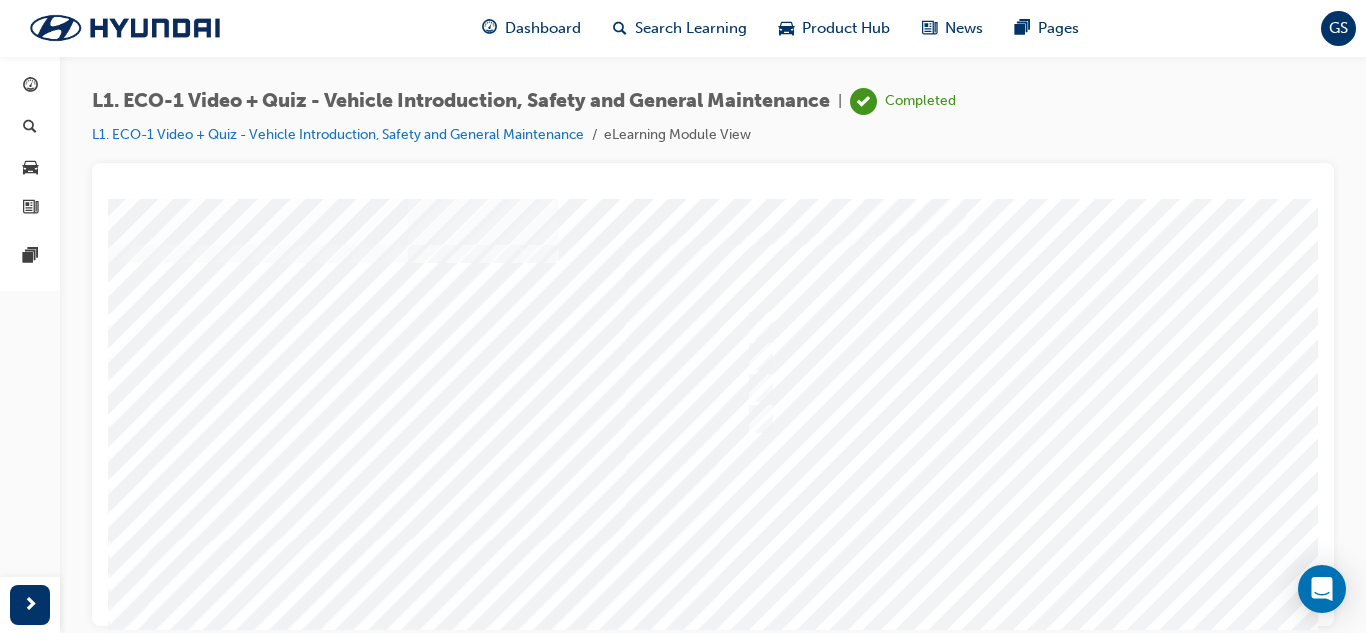click at bounding box center (788, 524) 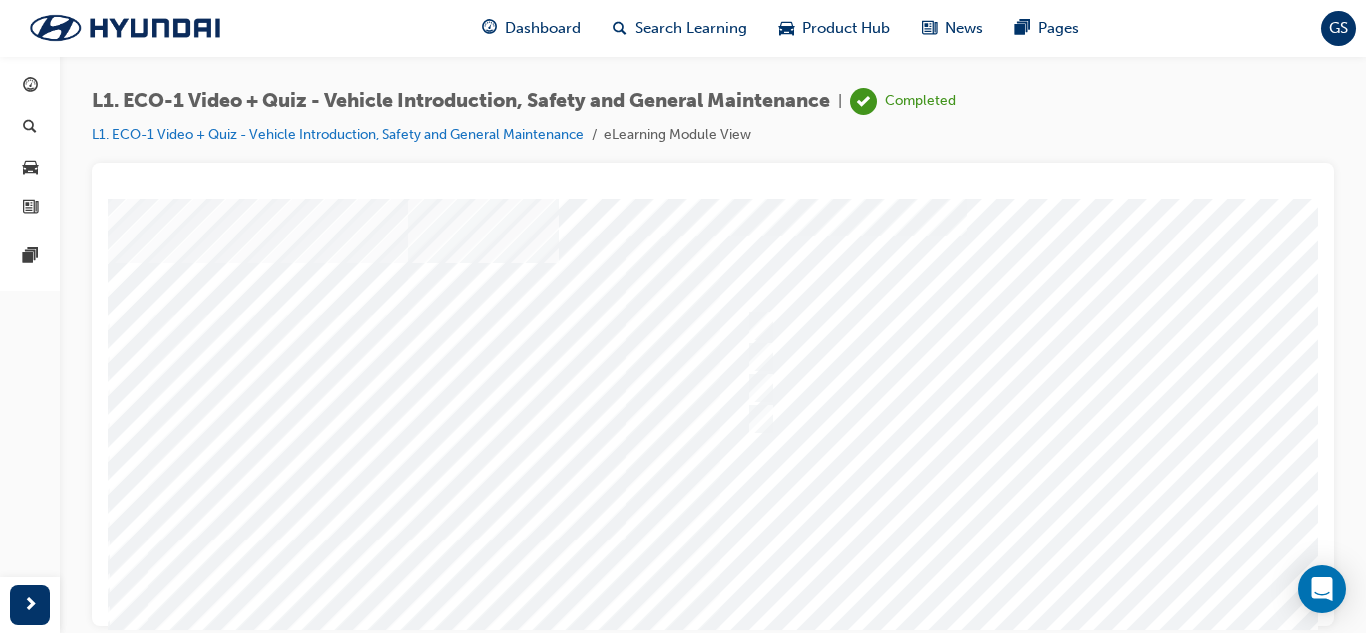 scroll, scrollTop: 0, scrollLeft: 0, axis: both 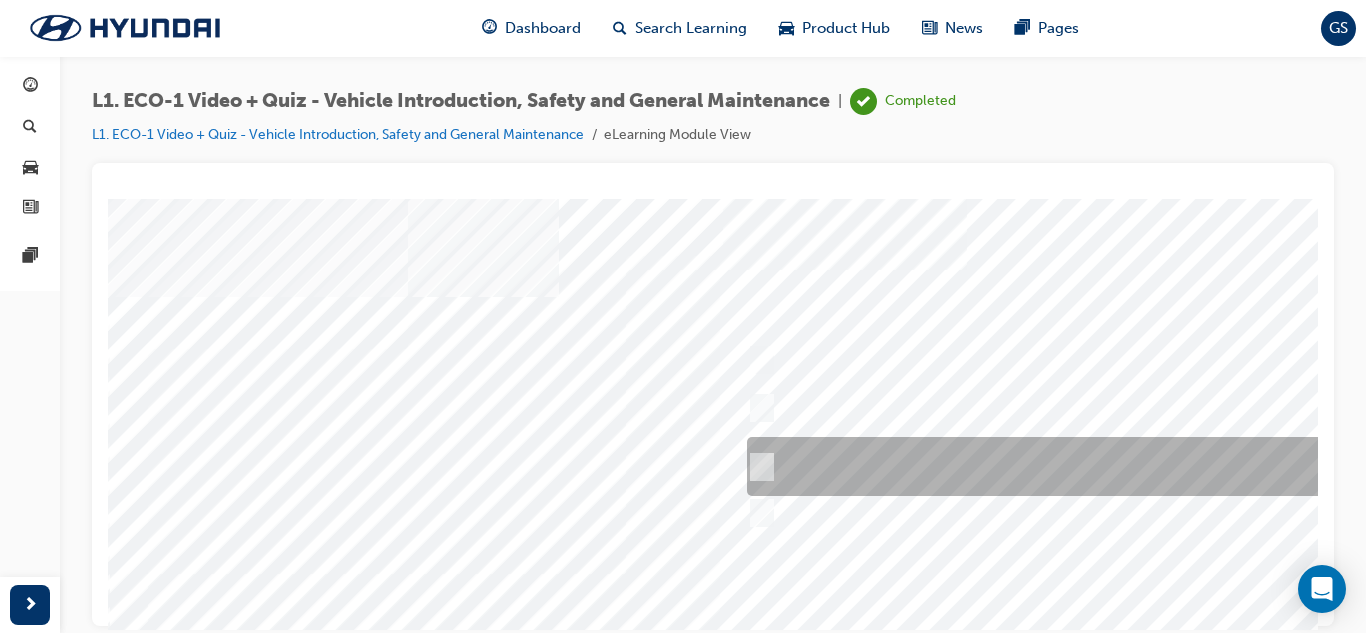 click at bounding box center [1074, 466] 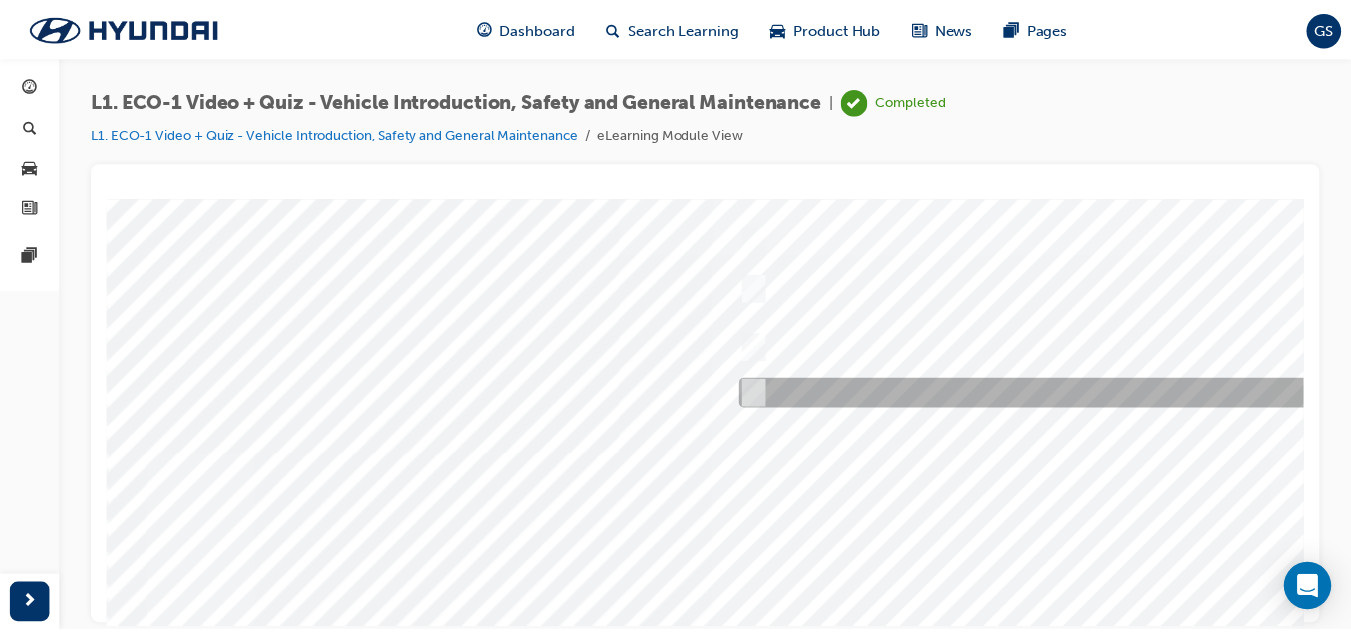 scroll, scrollTop: 300, scrollLeft: 0, axis: vertical 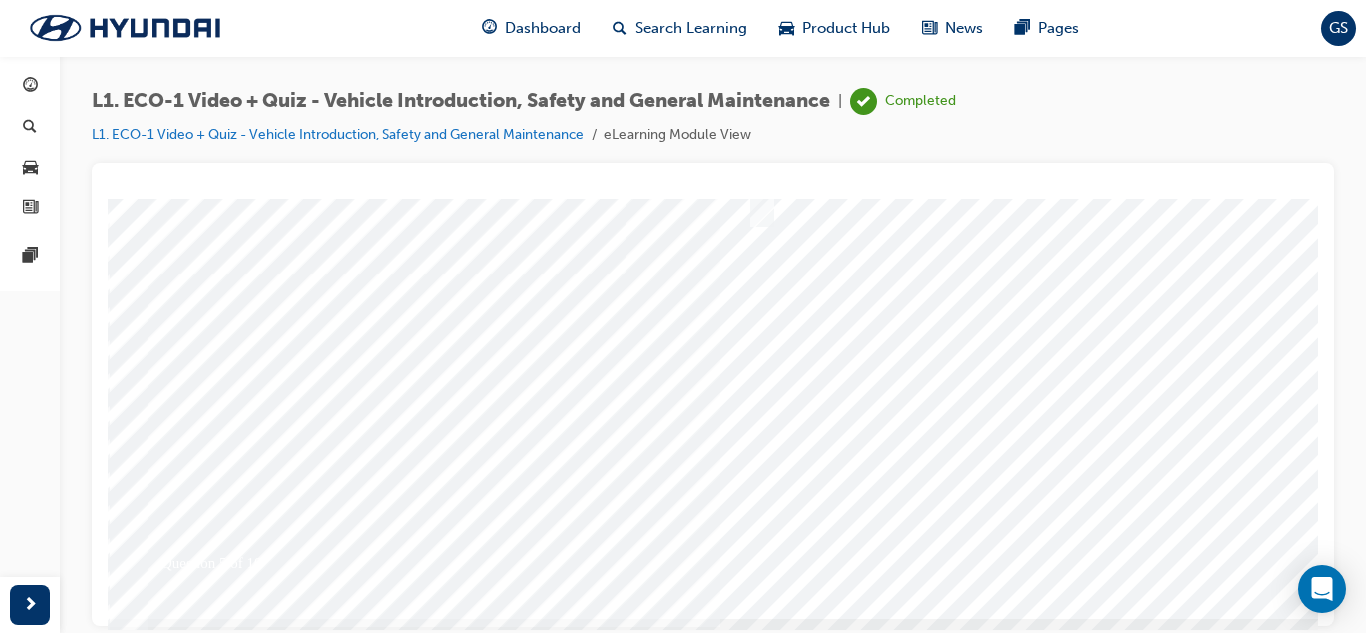click at bounding box center (178, 5567) 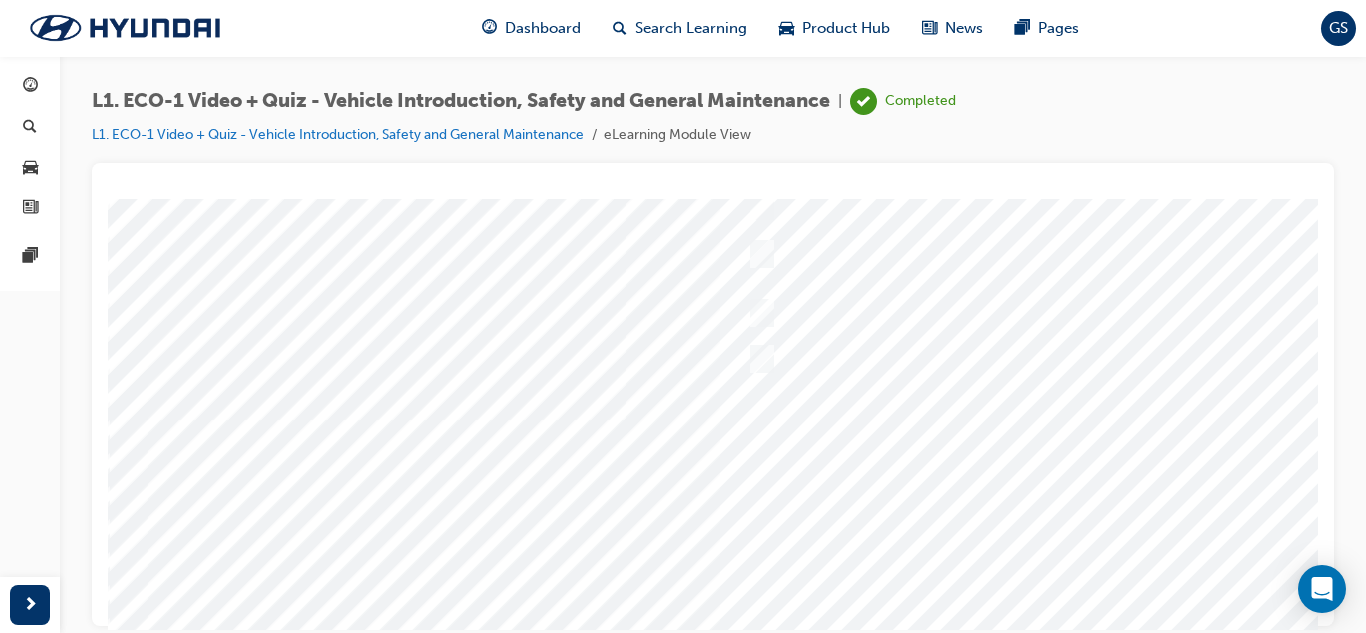scroll, scrollTop: 334, scrollLeft: 0, axis: vertical 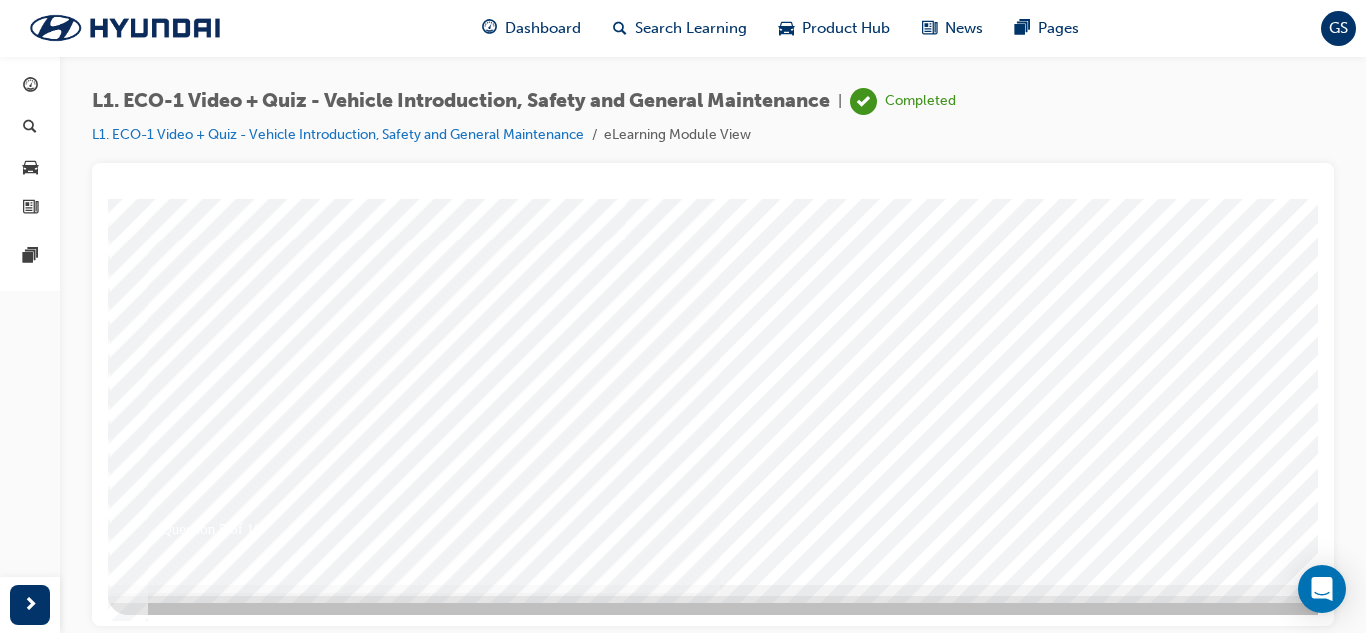 click at bounding box center (788, 224) 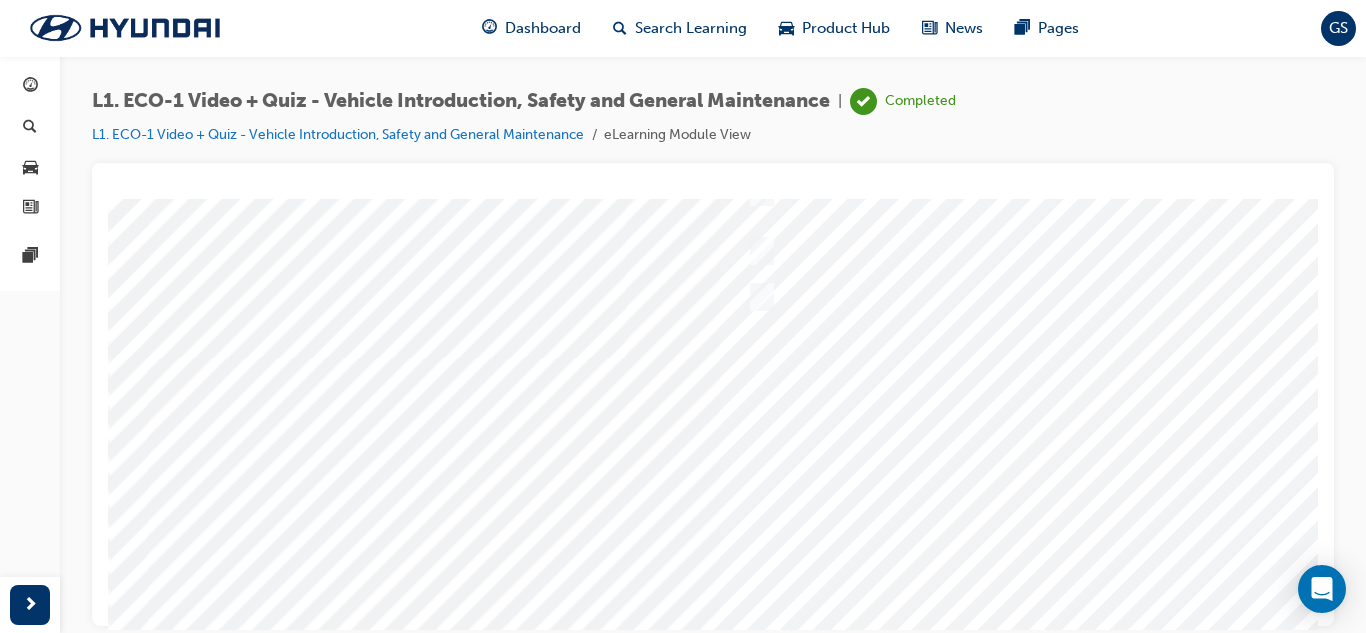 scroll, scrollTop: 0, scrollLeft: 0, axis: both 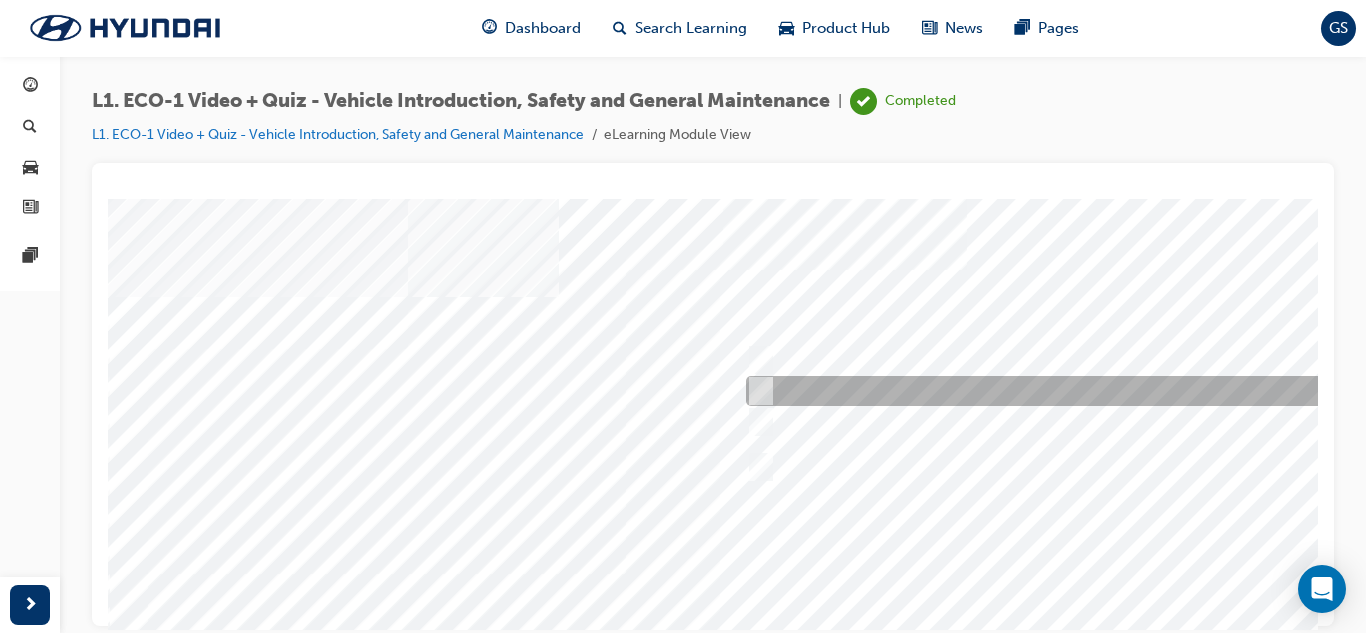 click at bounding box center [1073, 391] 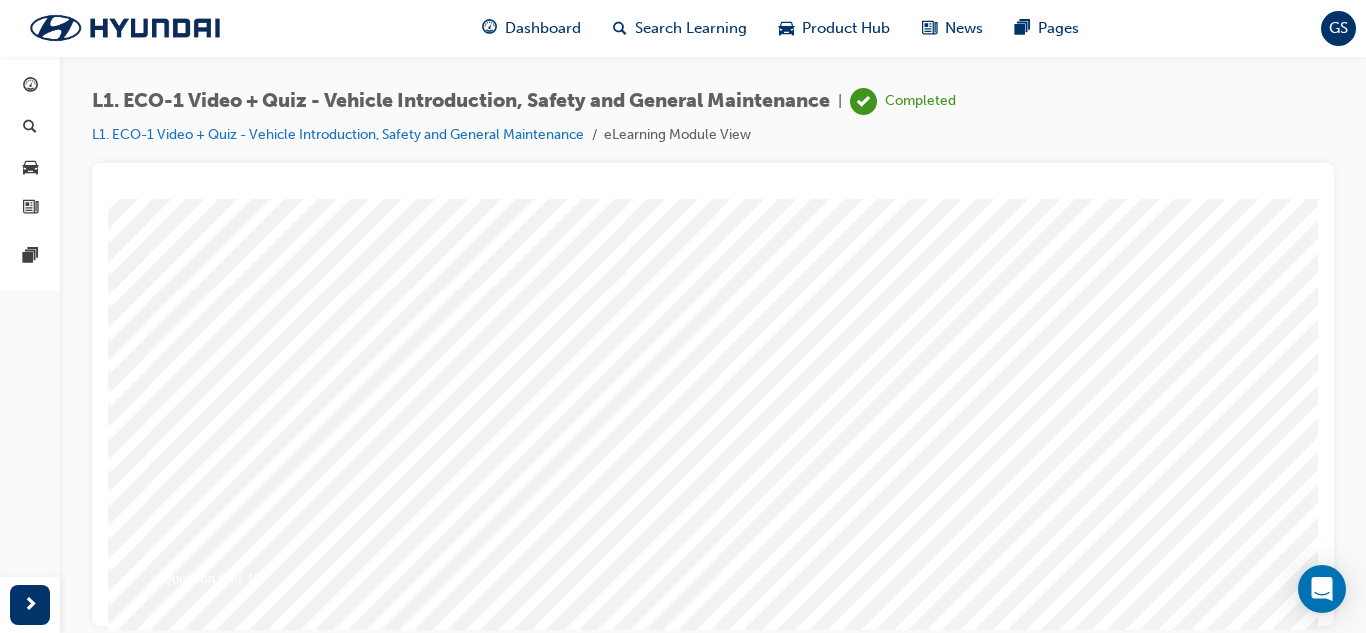 scroll, scrollTop: 300, scrollLeft: 0, axis: vertical 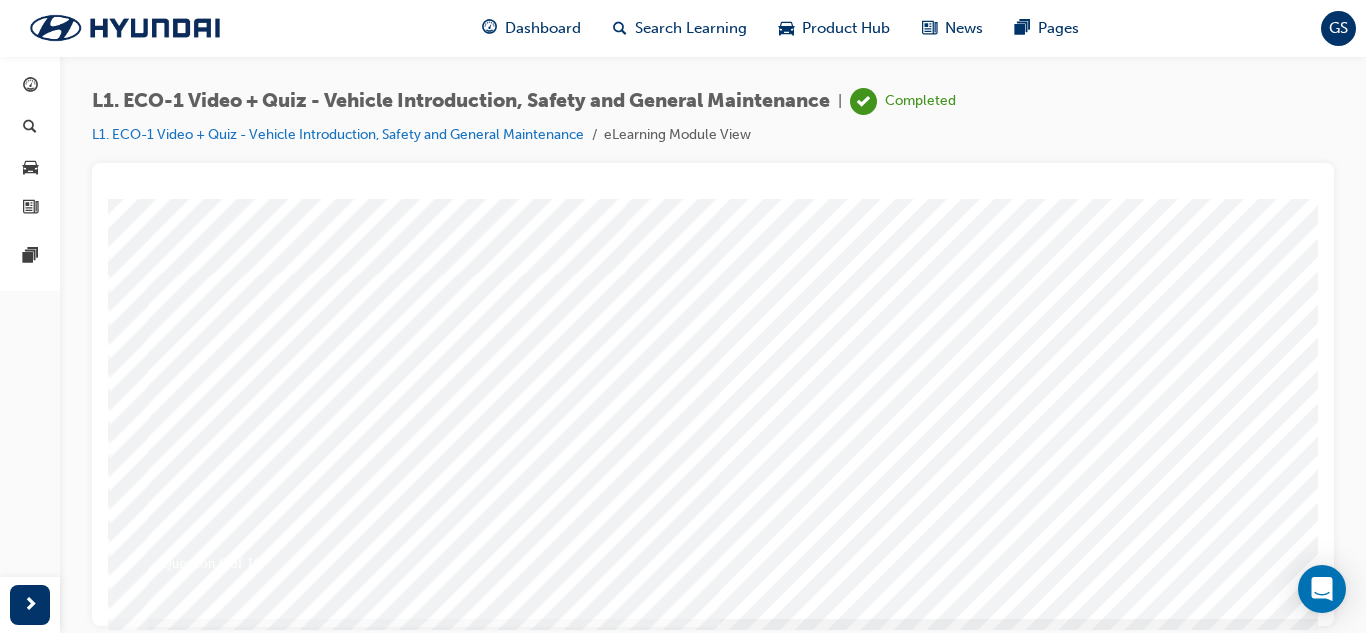 click at bounding box center (178, 5567) 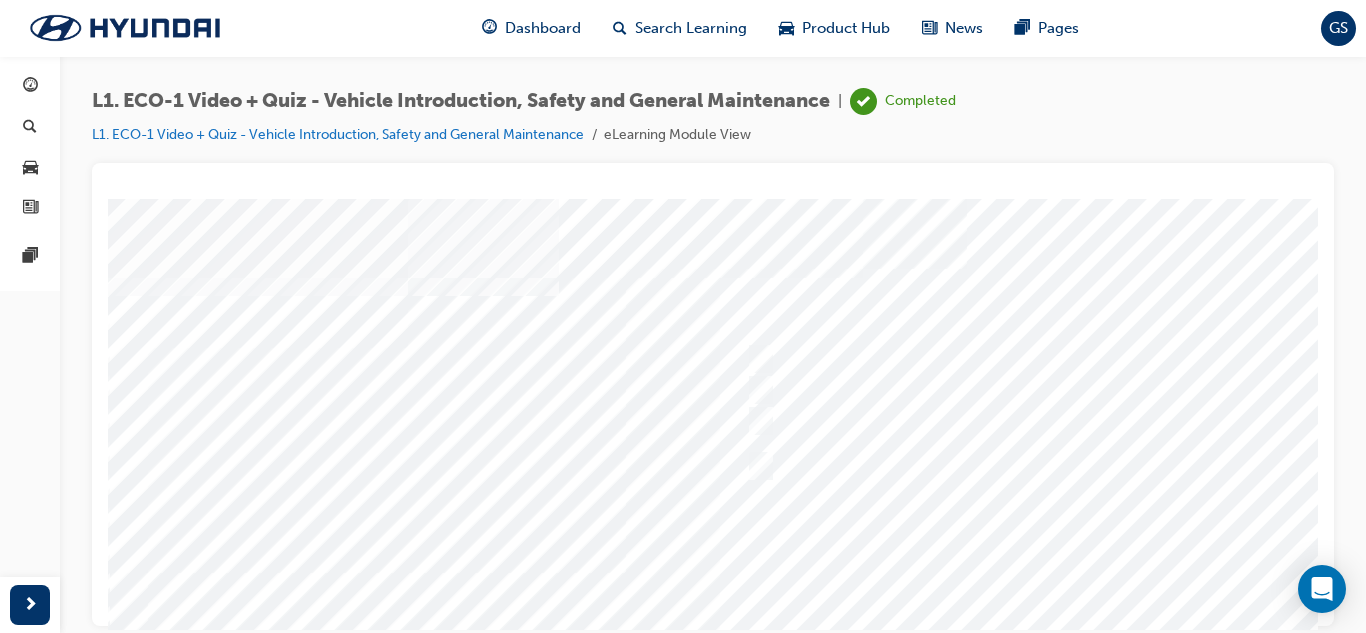 scroll, scrollTop: 334, scrollLeft: 0, axis: vertical 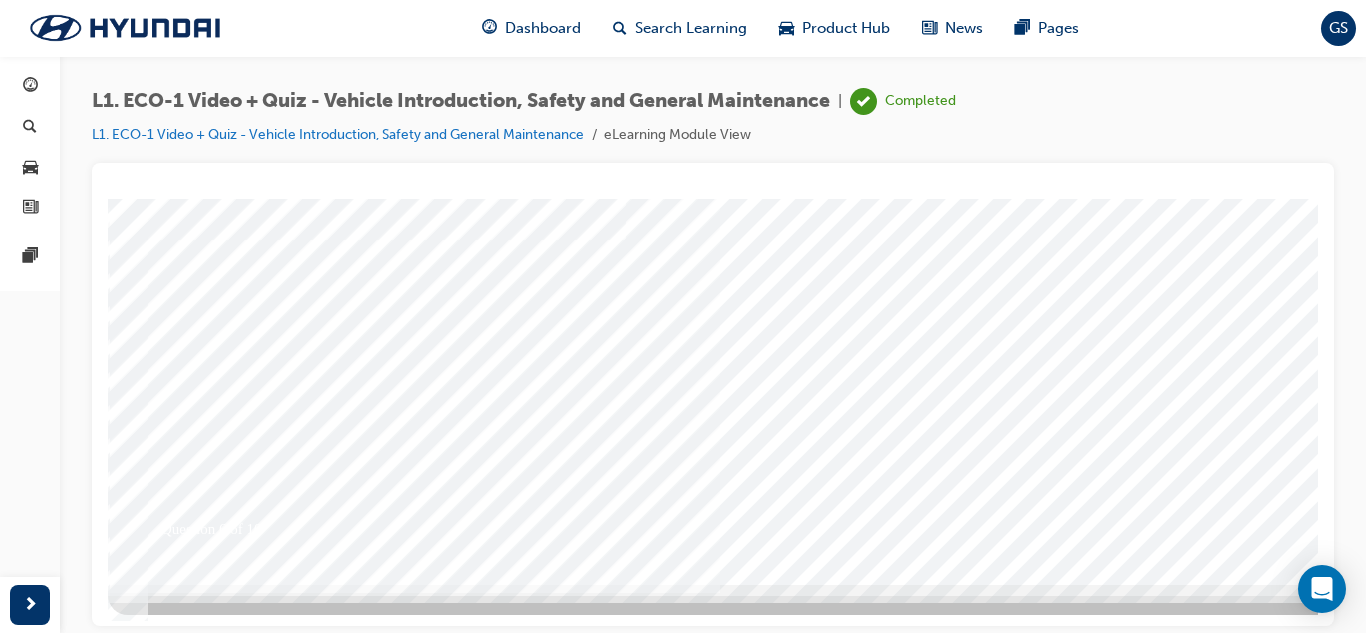 click at bounding box center (788, 224) 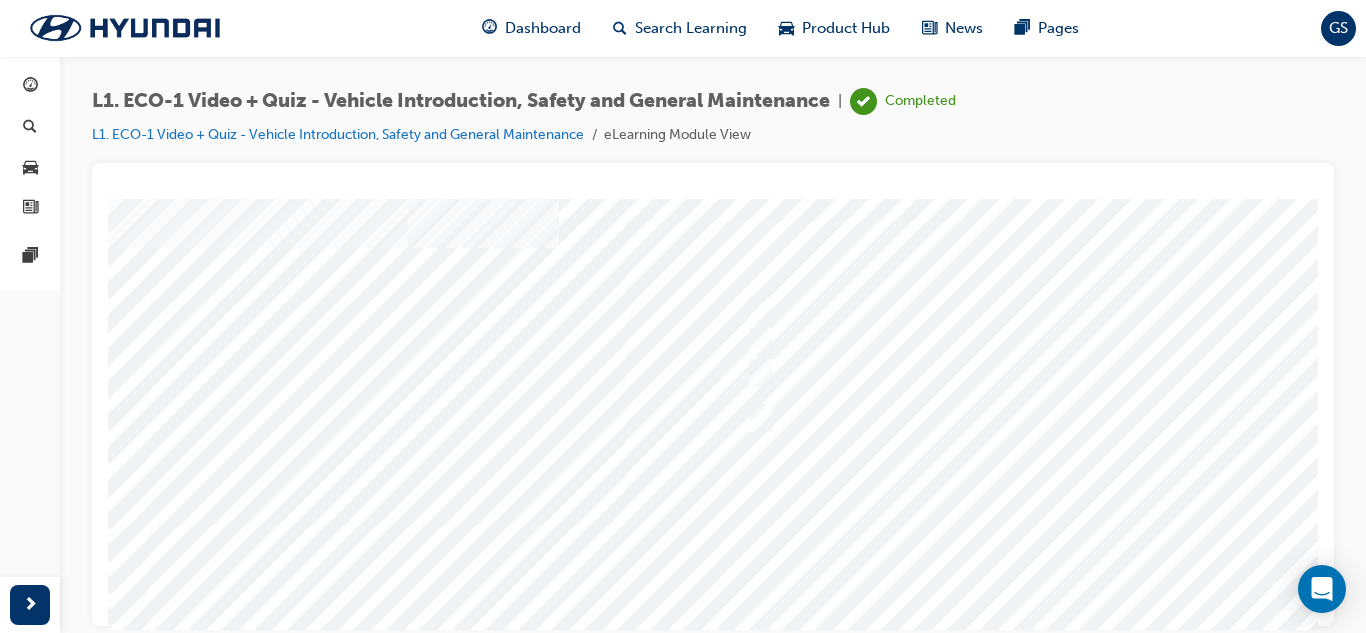 scroll, scrollTop: 0, scrollLeft: 0, axis: both 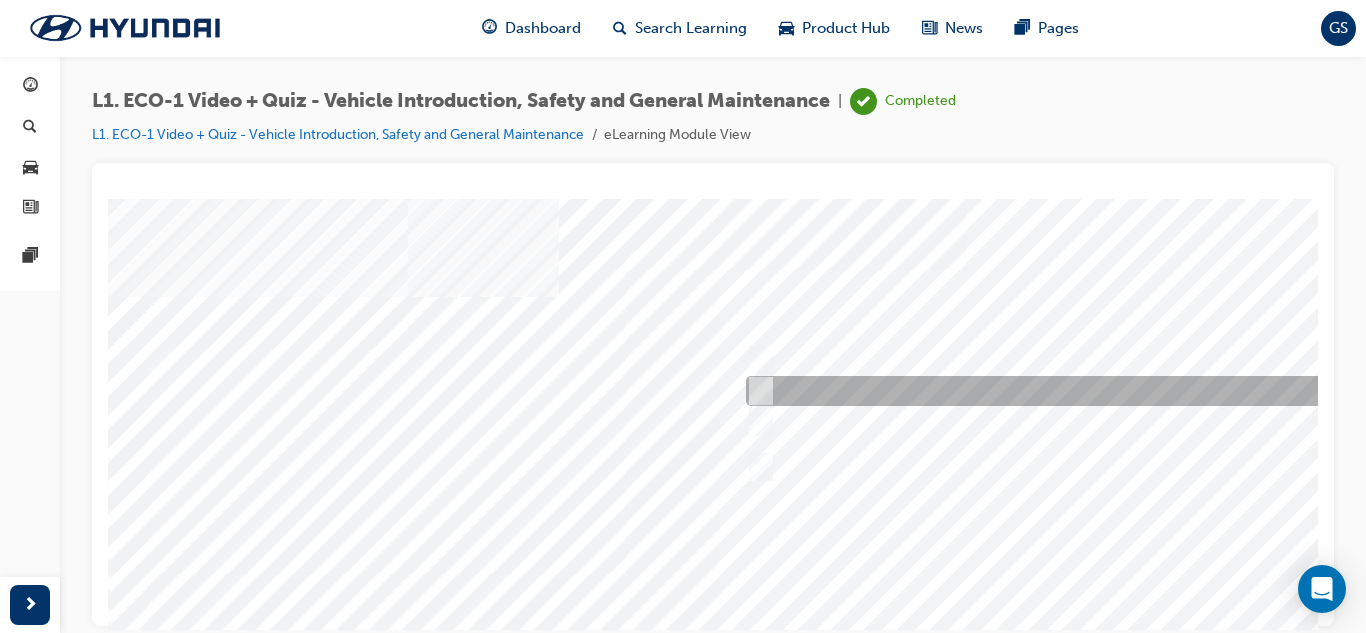 click at bounding box center [1073, 391] 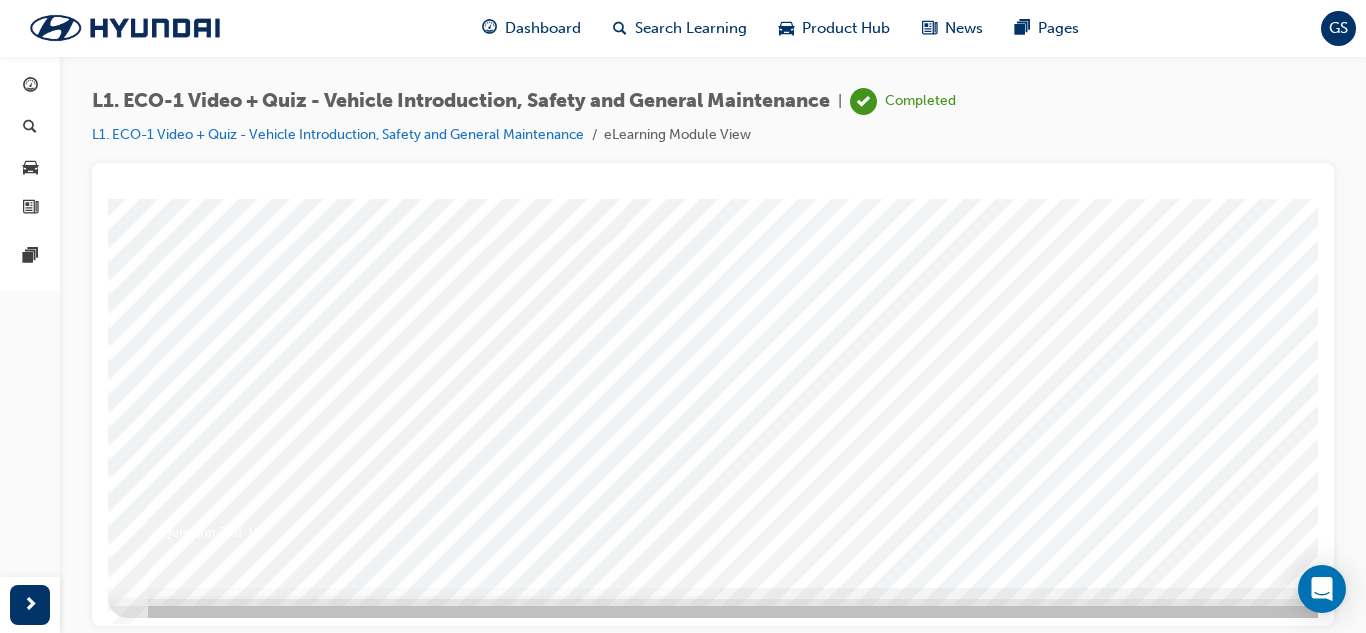 scroll, scrollTop: 334, scrollLeft: 0, axis: vertical 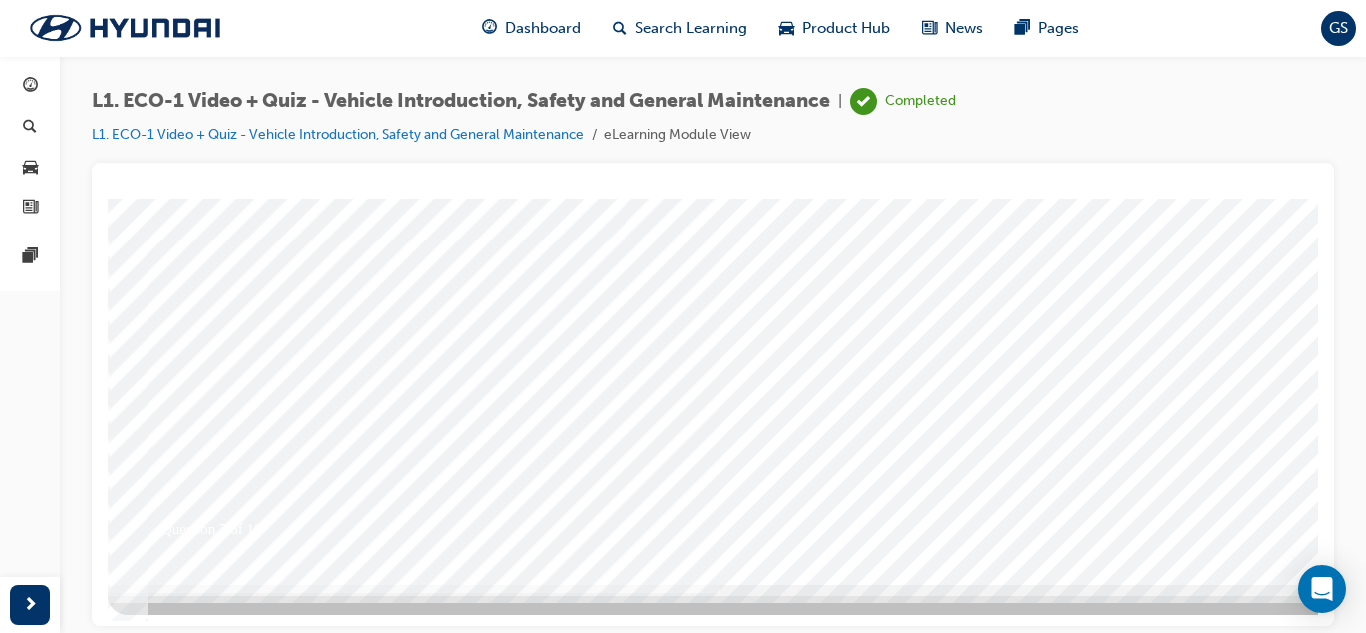 click at bounding box center [178, 5533] 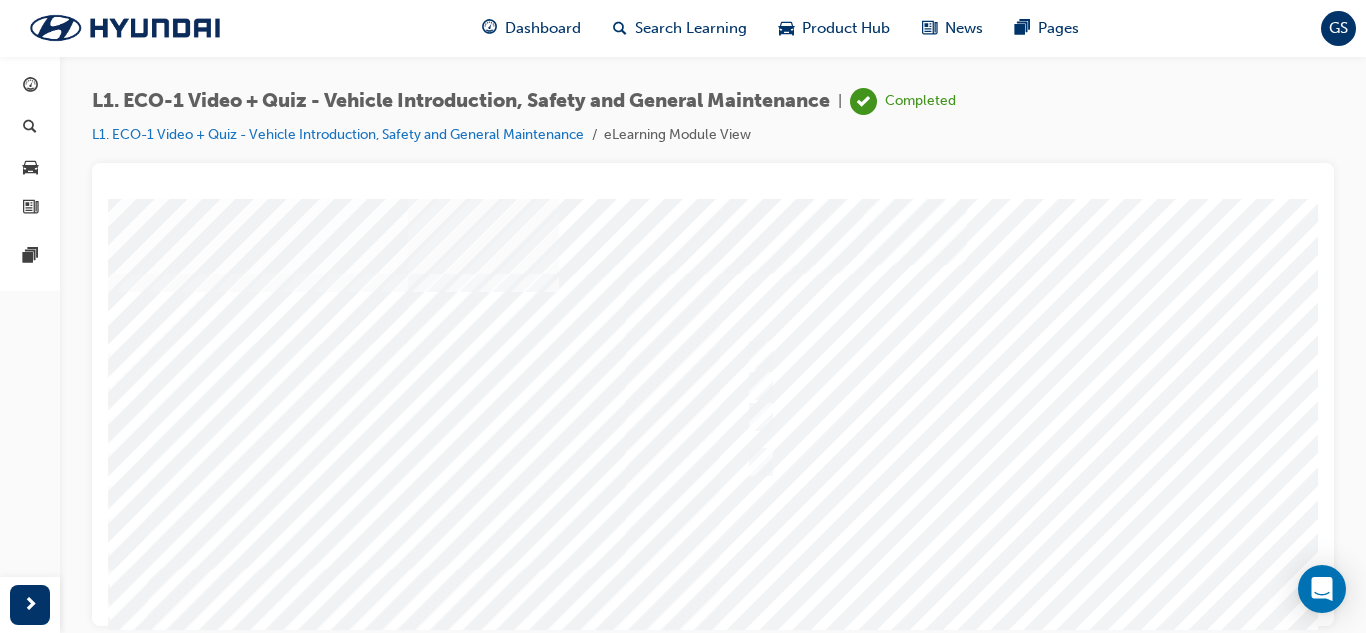 scroll, scrollTop: 0, scrollLeft: 0, axis: both 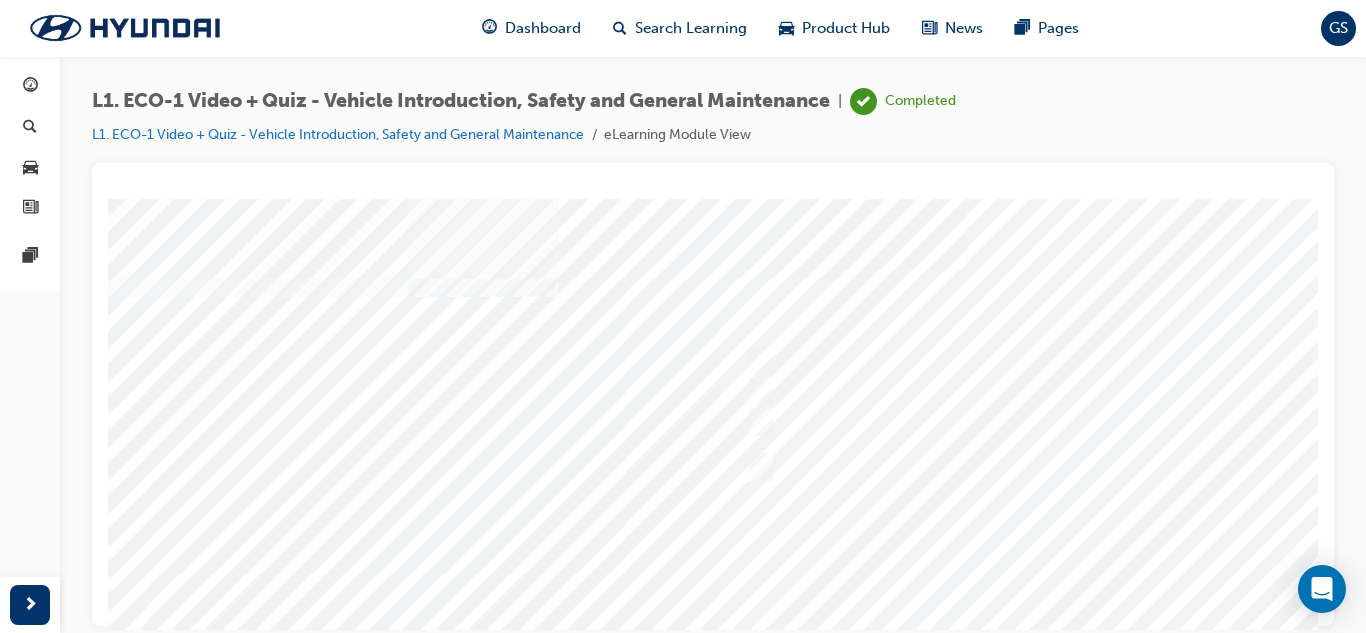 click at bounding box center (788, 558) 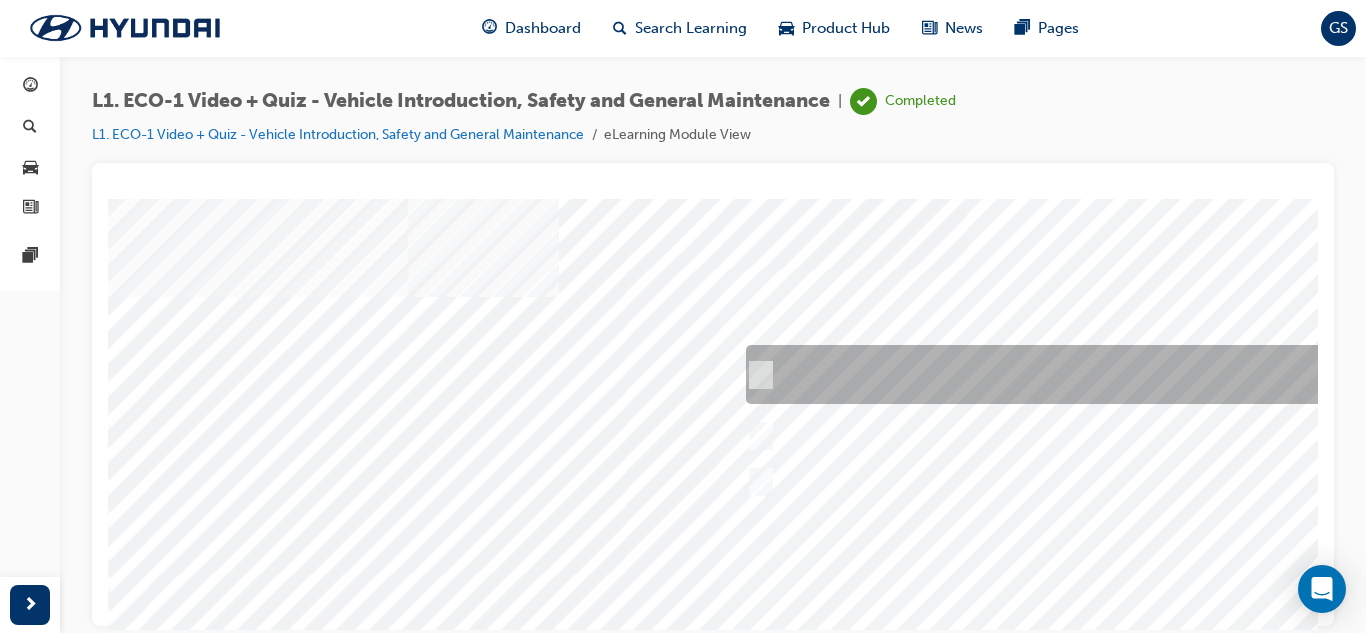 click at bounding box center (757, 375) 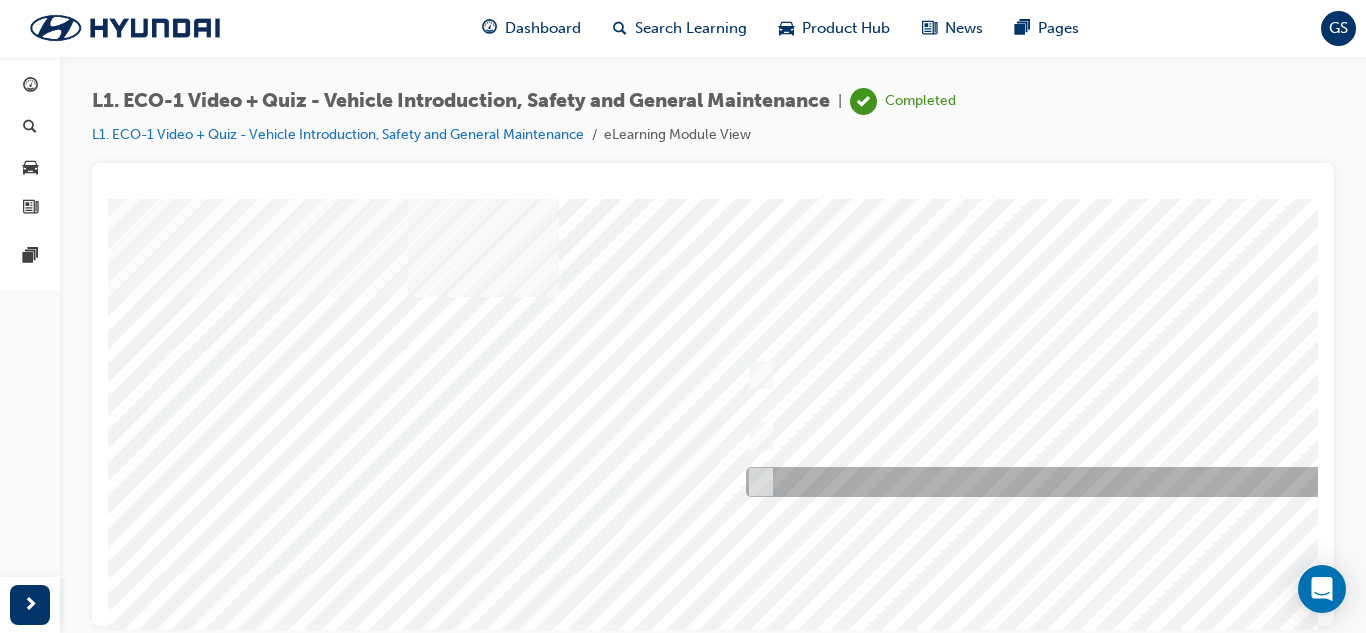 click at bounding box center (1073, 482) 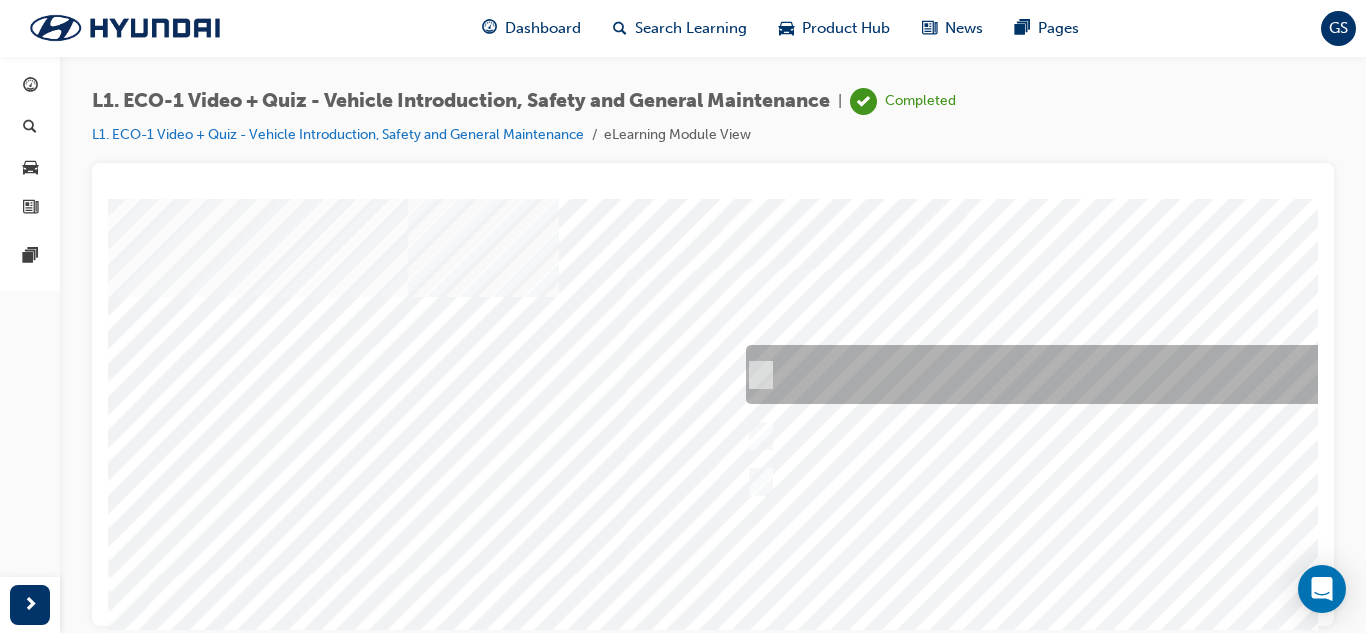 click at bounding box center [1073, 374] 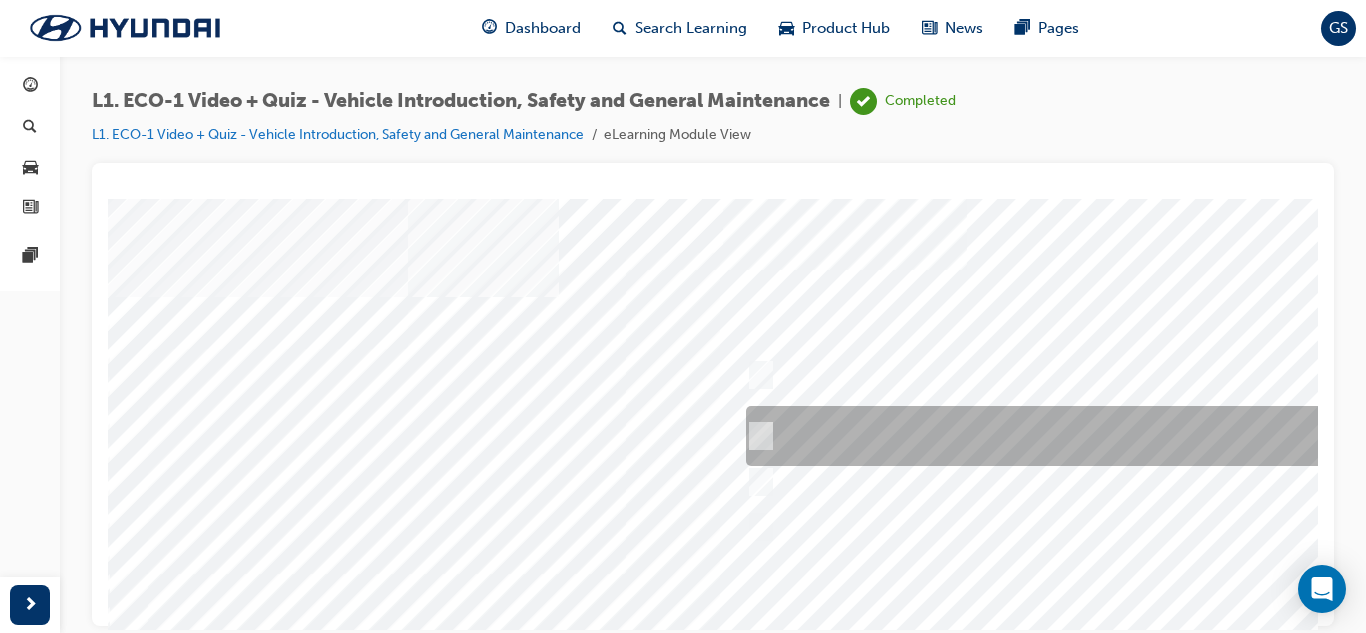 click at bounding box center [1073, 436] 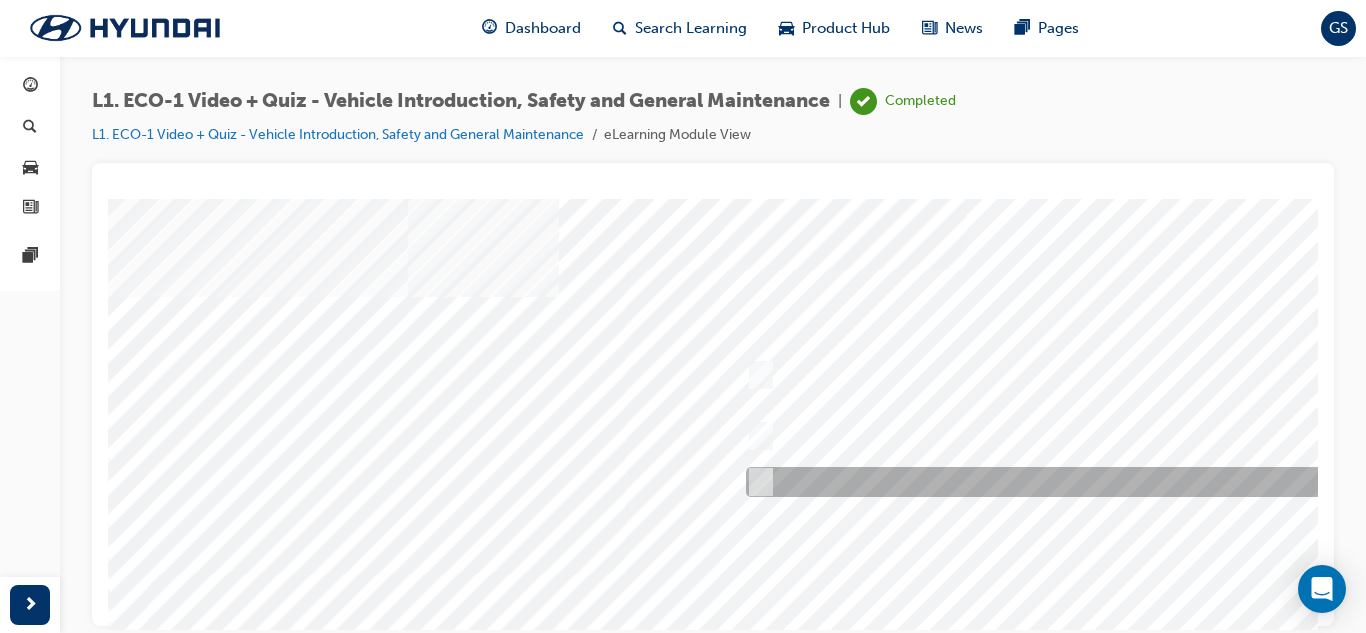 click at bounding box center [1073, 482] 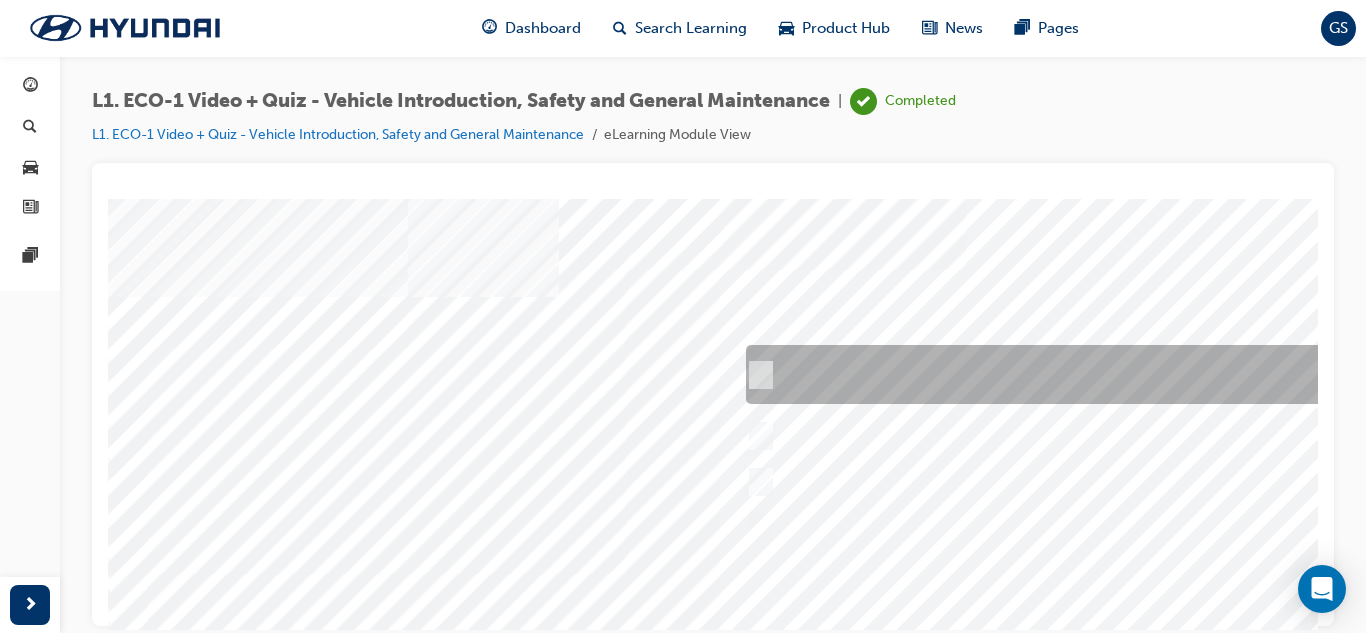 click at bounding box center (1073, 374) 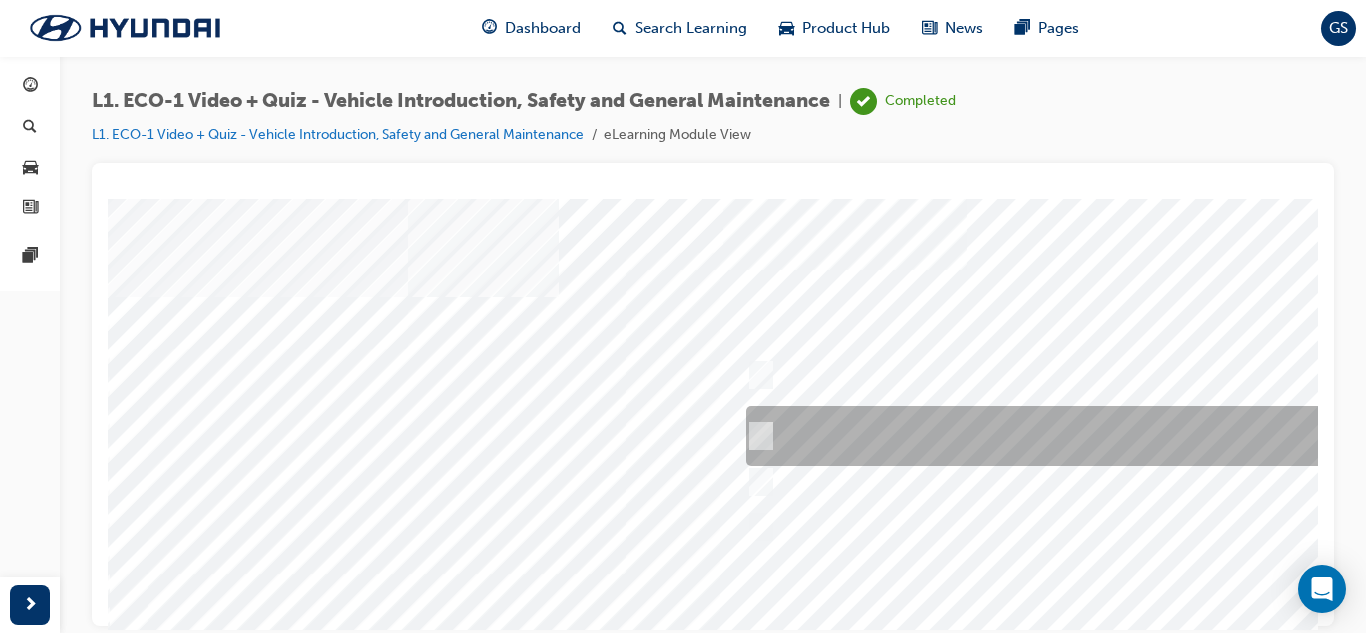 click at bounding box center (1073, 436) 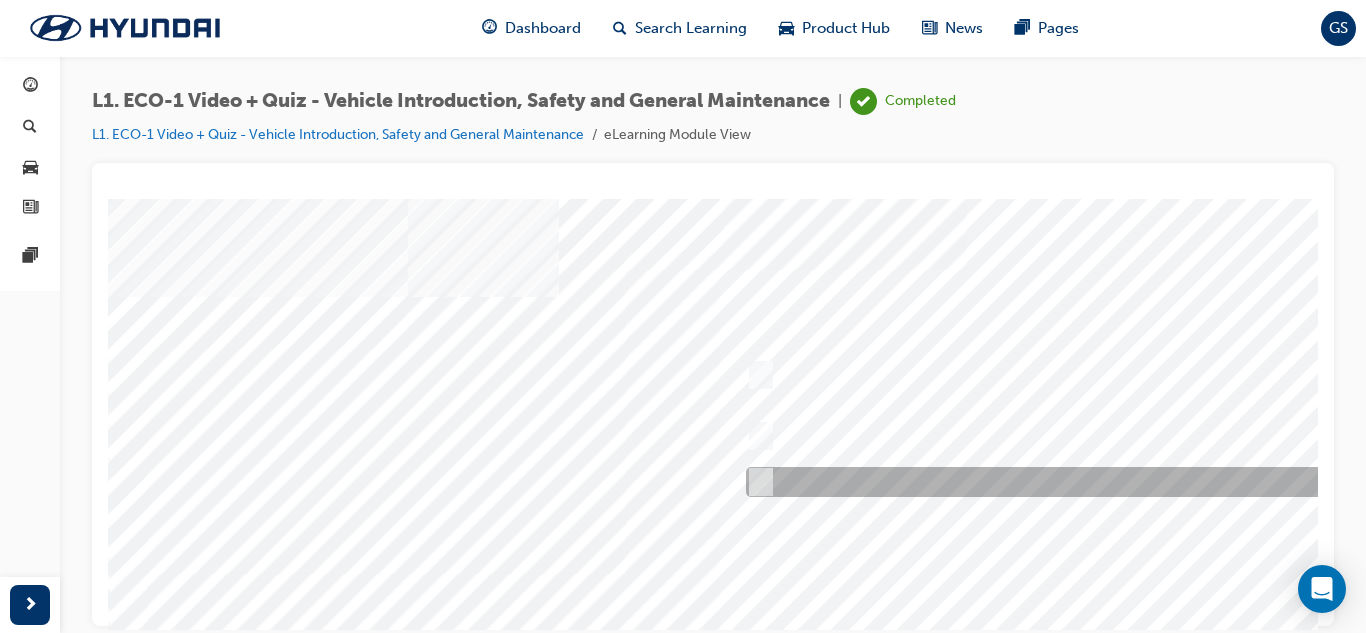 click at bounding box center (1073, 482) 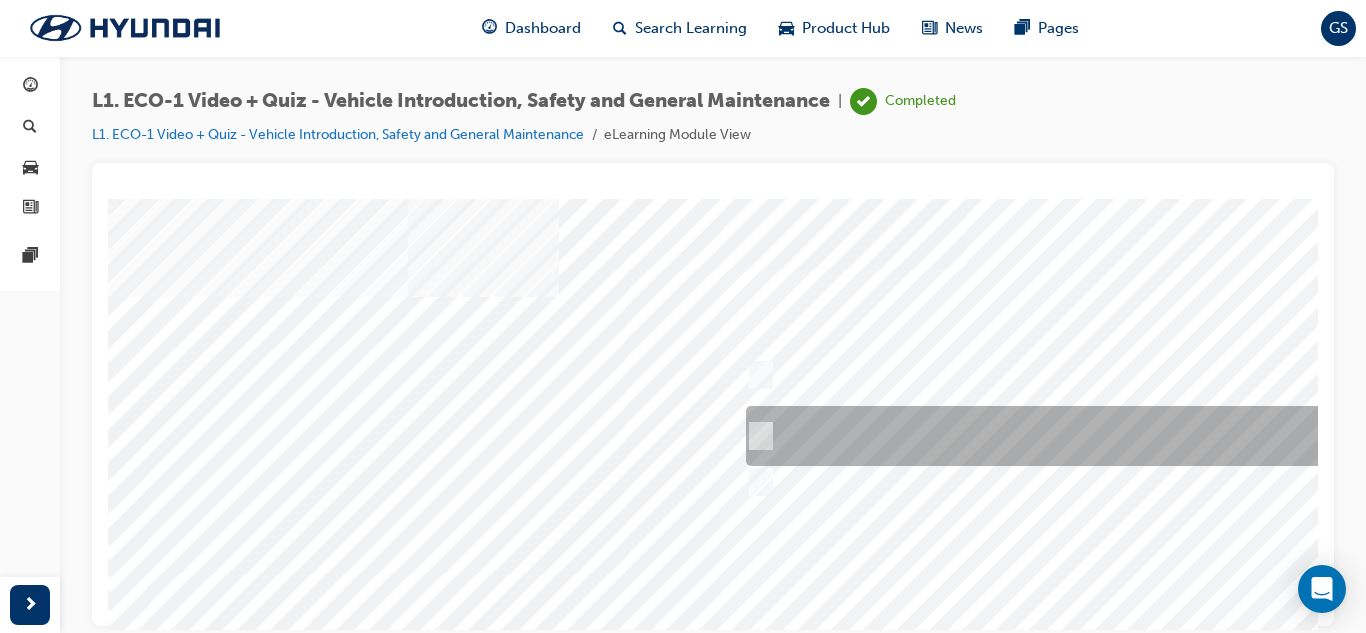 click at bounding box center (1073, 436) 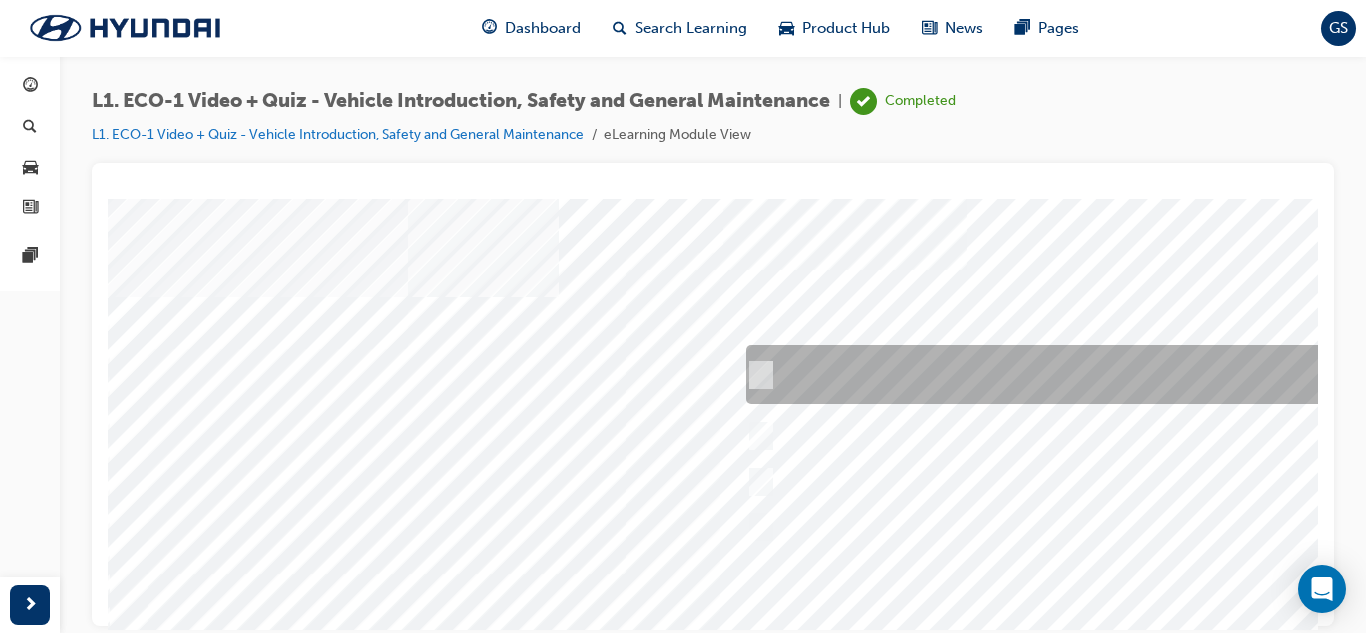click at bounding box center (1073, 374) 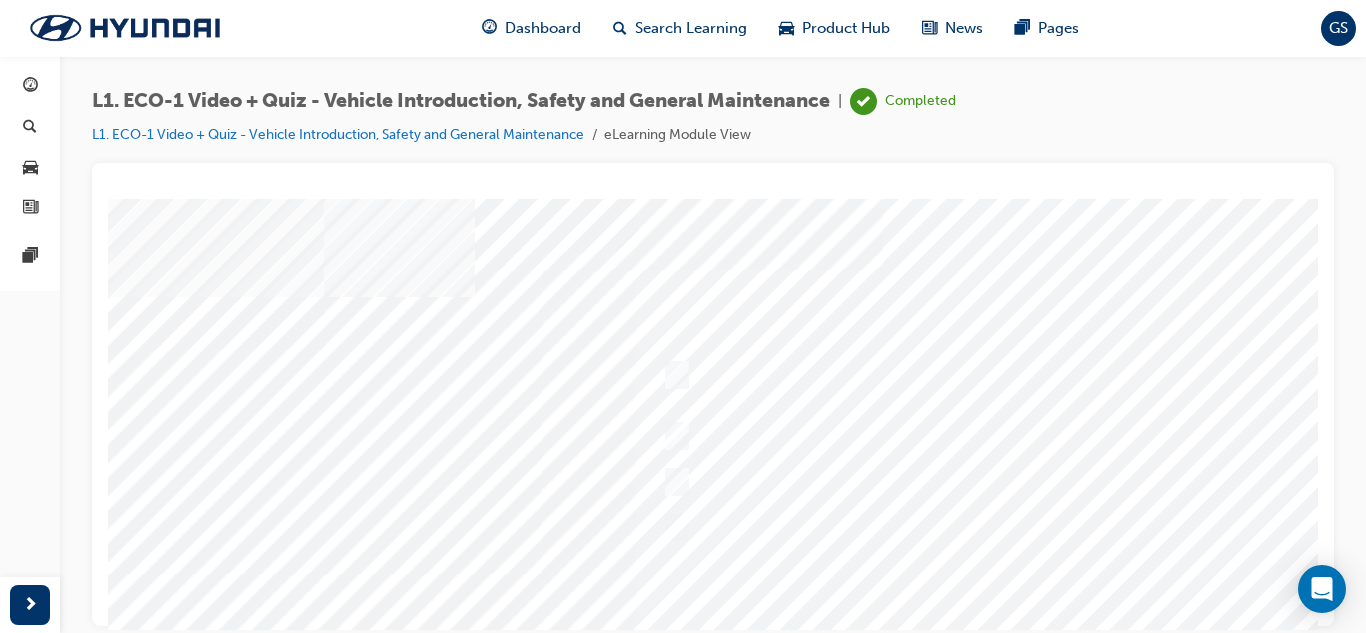 scroll, scrollTop: 0, scrollLeft: 0, axis: both 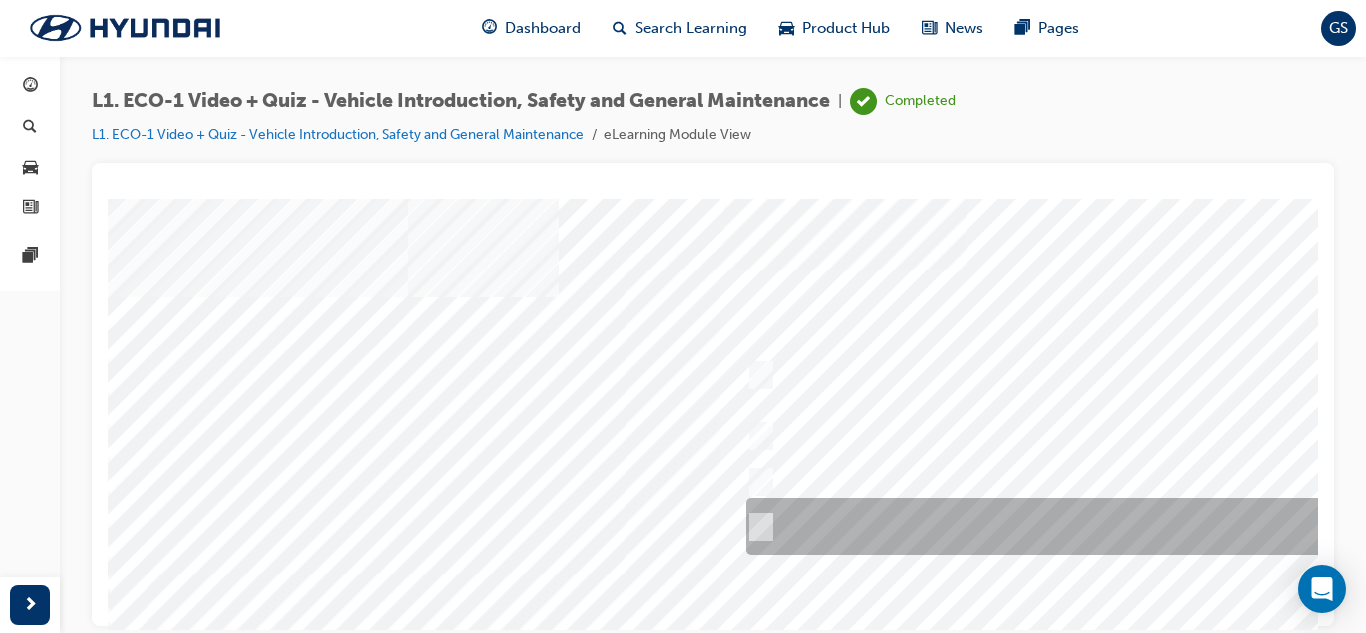 click at bounding box center (1073, 526) 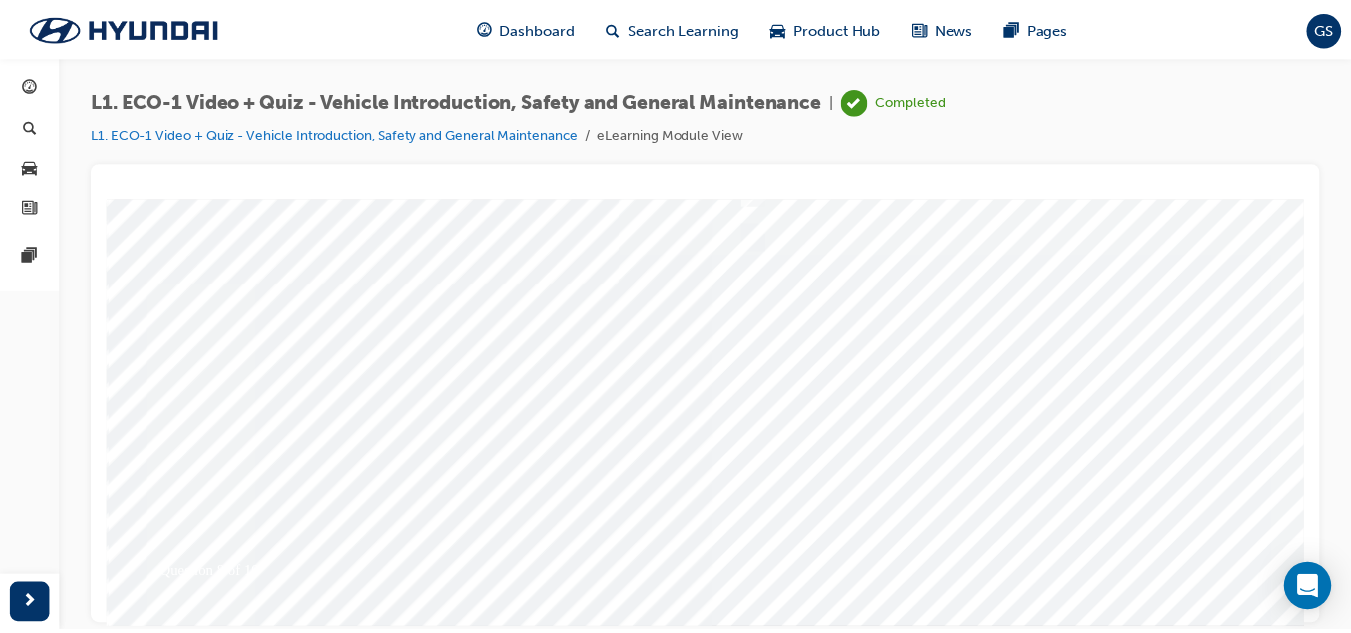 scroll, scrollTop: 300, scrollLeft: 0, axis: vertical 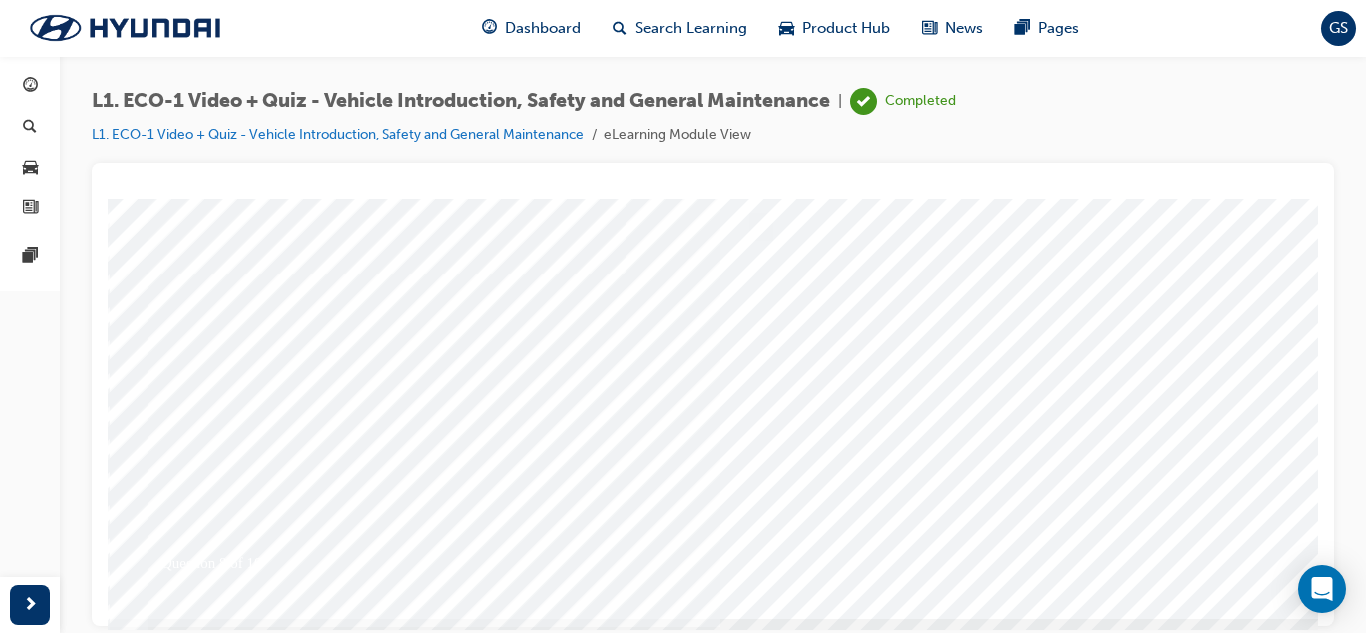 click at bounding box center [178, 5567] 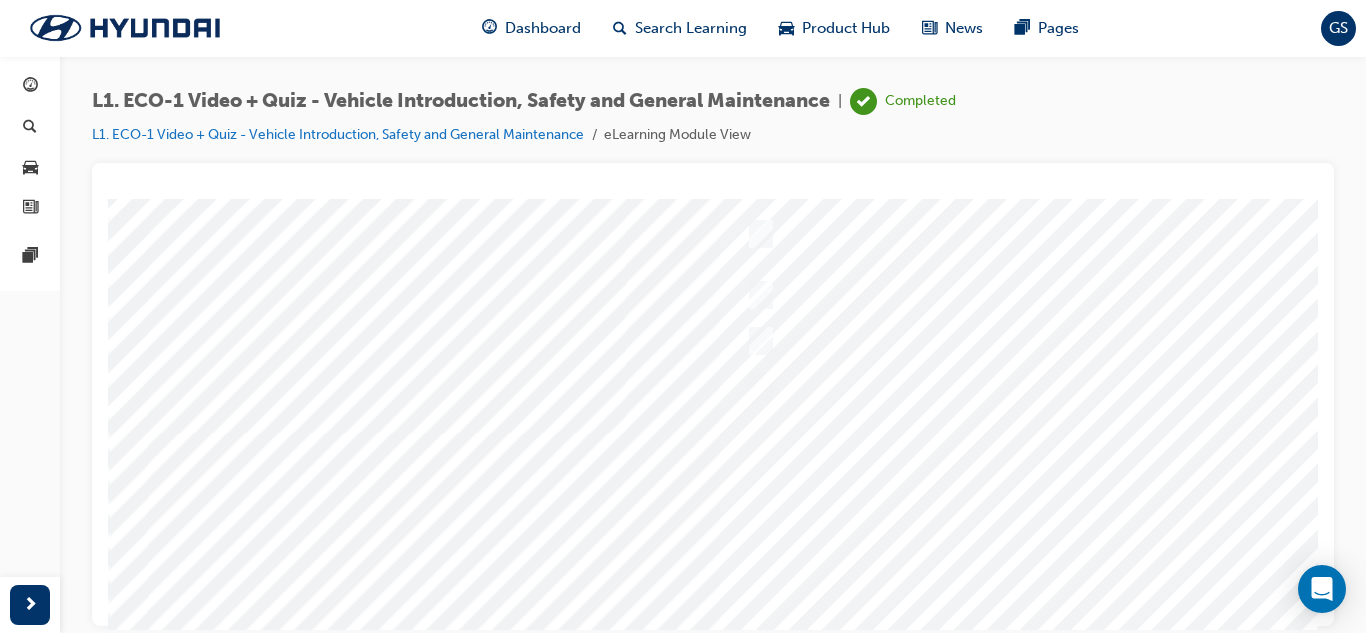 scroll, scrollTop: 134, scrollLeft: 0, axis: vertical 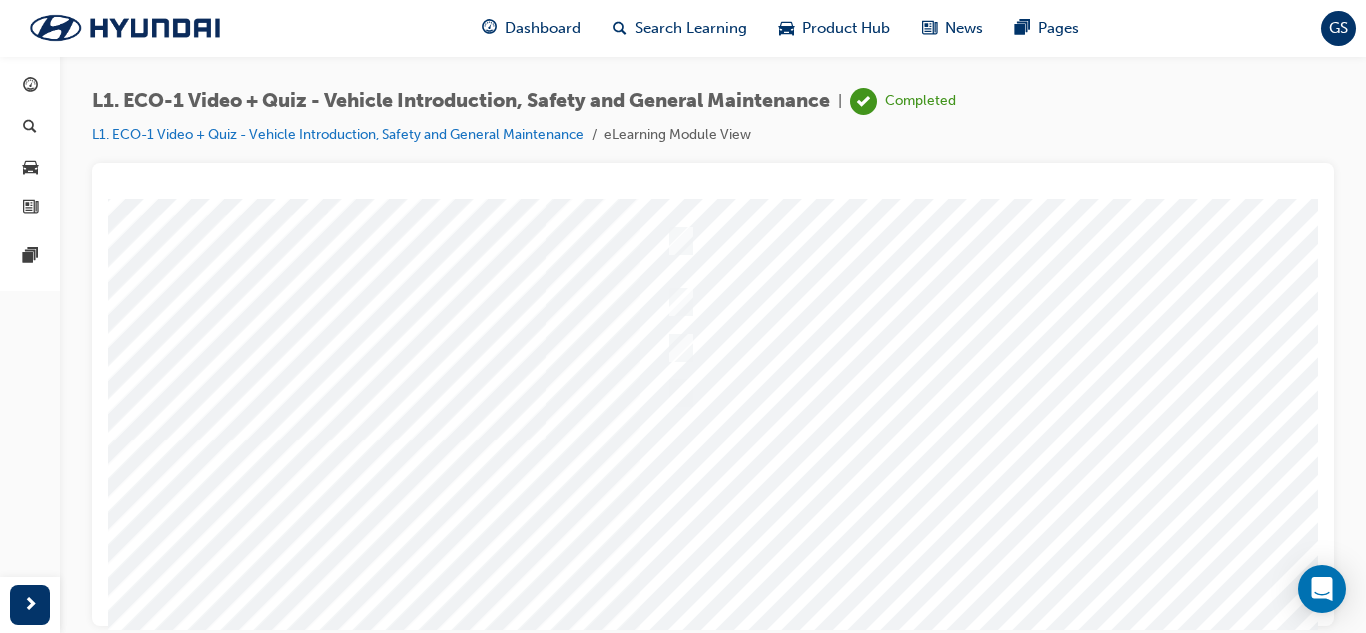 click at bounding box center [708, 424] 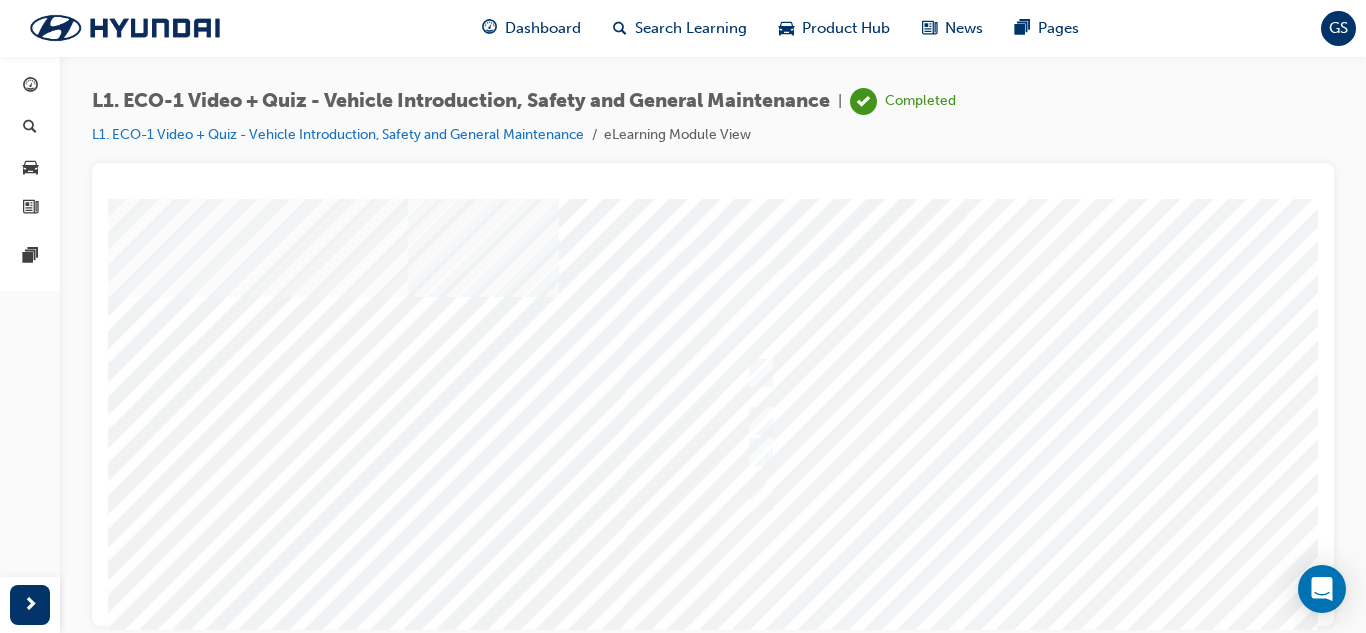 scroll, scrollTop: 100, scrollLeft: 0, axis: vertical 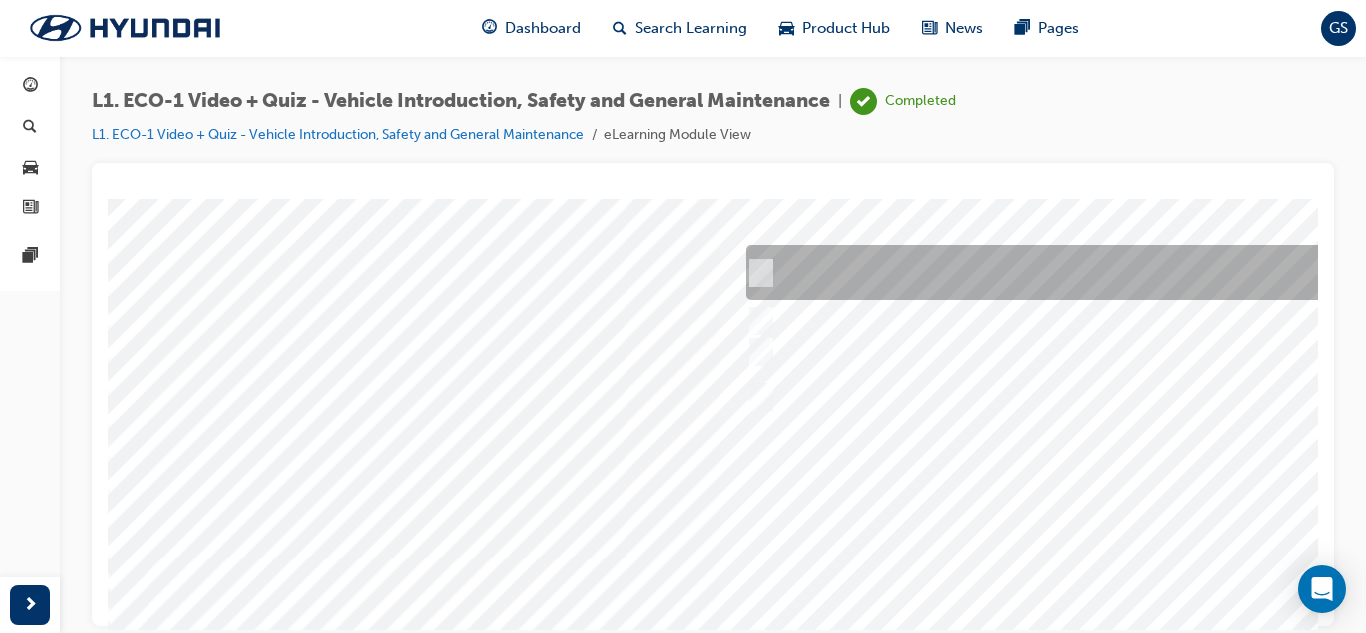 click at bounding box center (1073, 272) 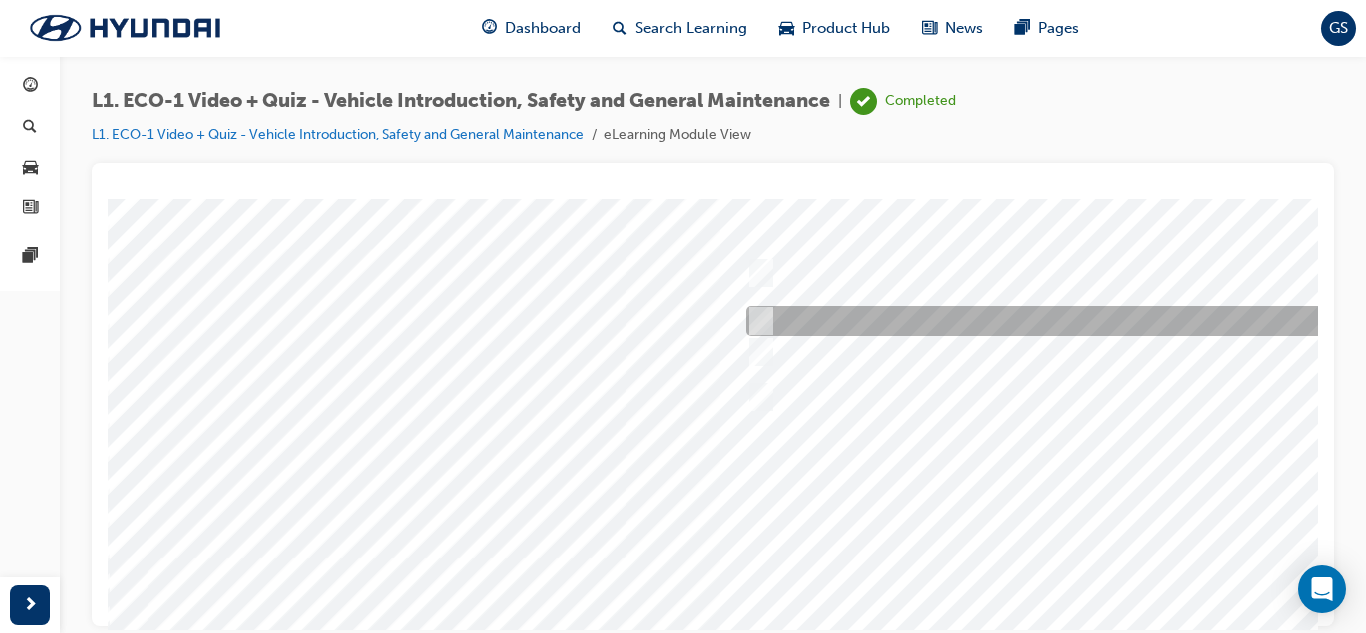 click at bounding box center (1073, 321) 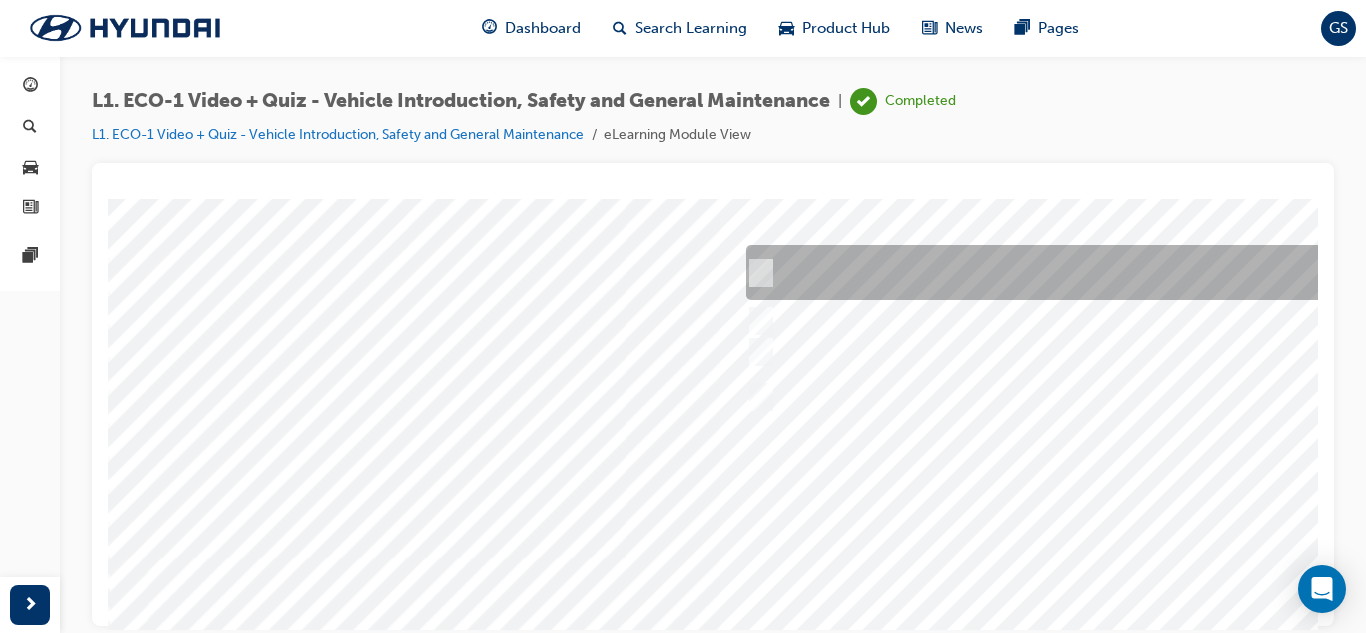 drag, startPoint x: 921, startPoint y: 289, endPoint x: 913, endPoint y: 297, distance: 11.313708 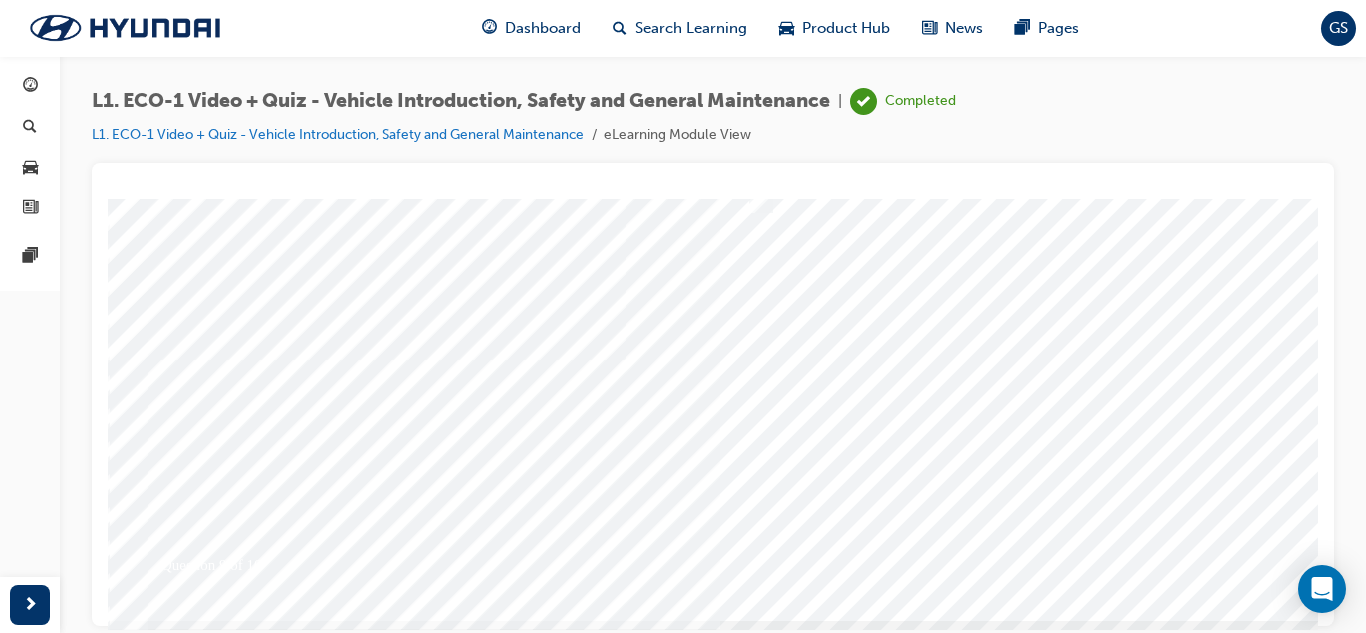 scroll, scrollTop: 300, scrollLeft: 0, axis: vertical 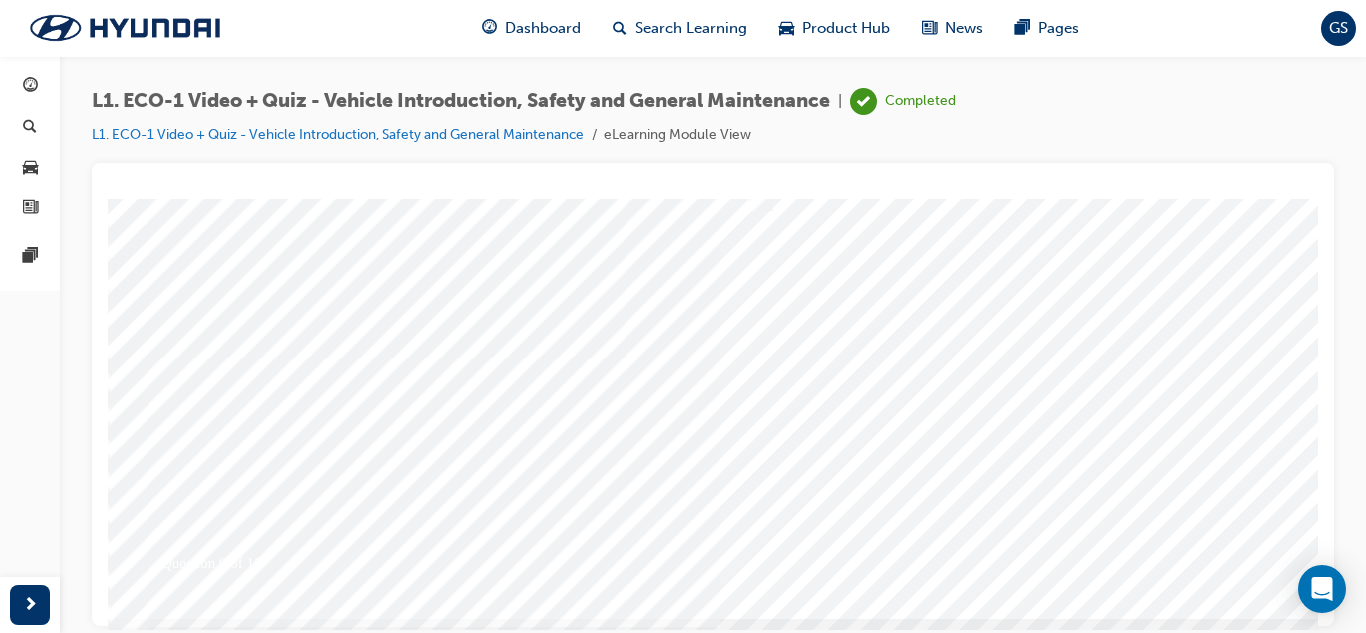 click at bounding box center (178, 5651) 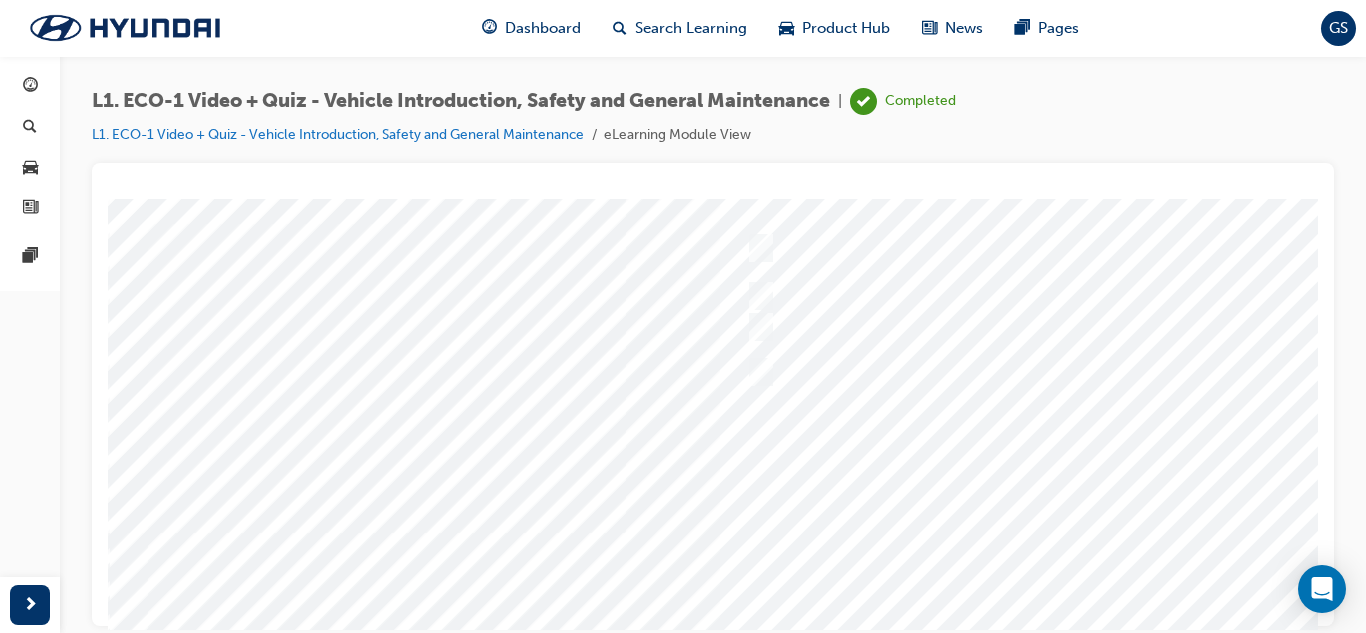 scroll, scrollTop: 334, scrollLeft: 0, axis: vertical 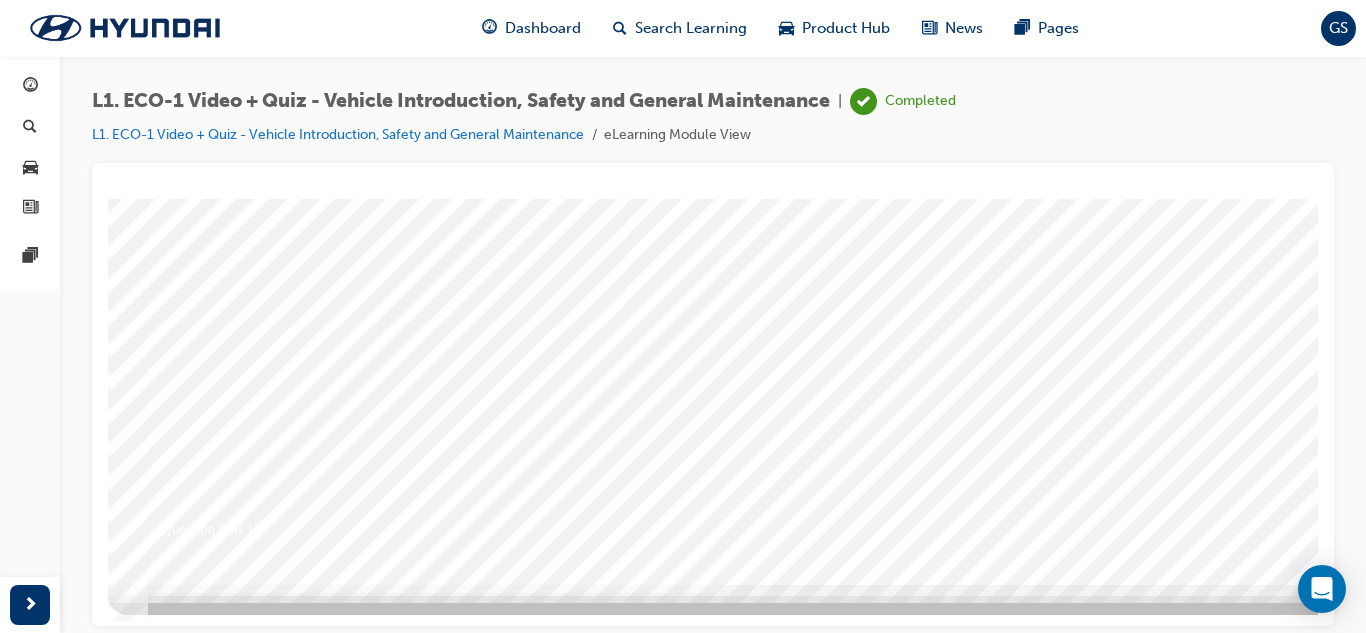click at bounding box center [788, 224] 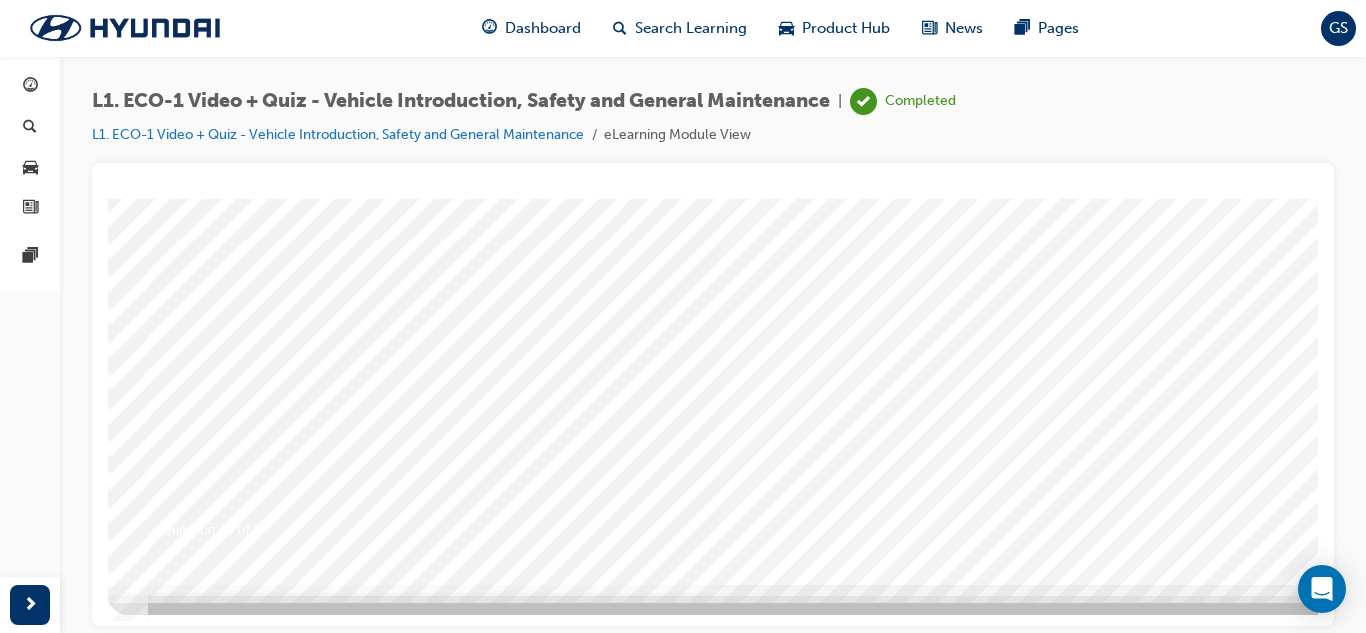scroll, scrollTop: 0, scrollLeft: 0, axis: both 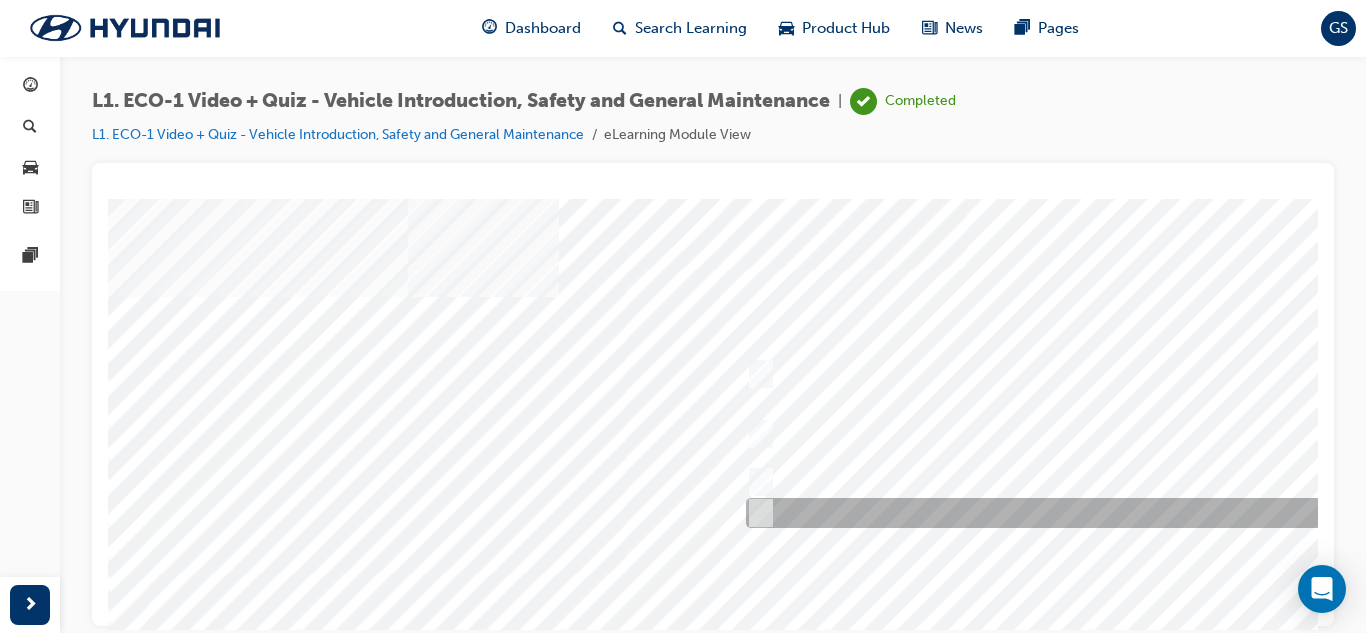 click at bounding box center [1073, 513] 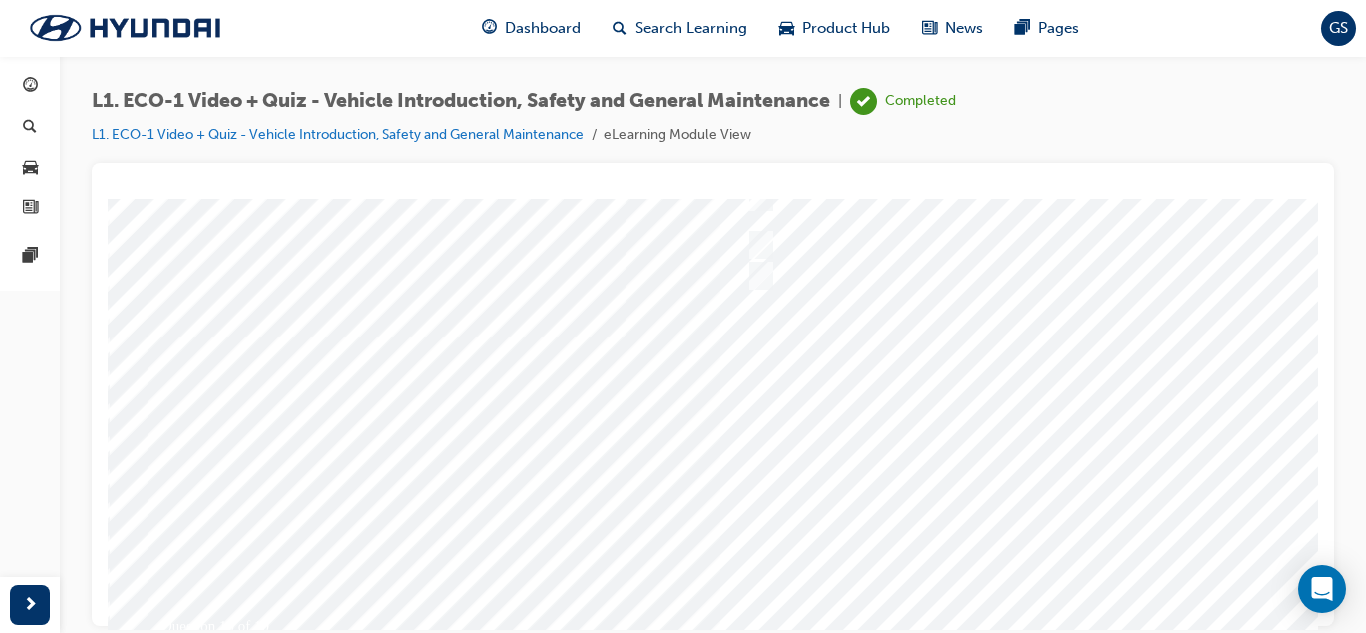 scroll, scrollTop: 300, scrollLeft: 0, axis: vertical 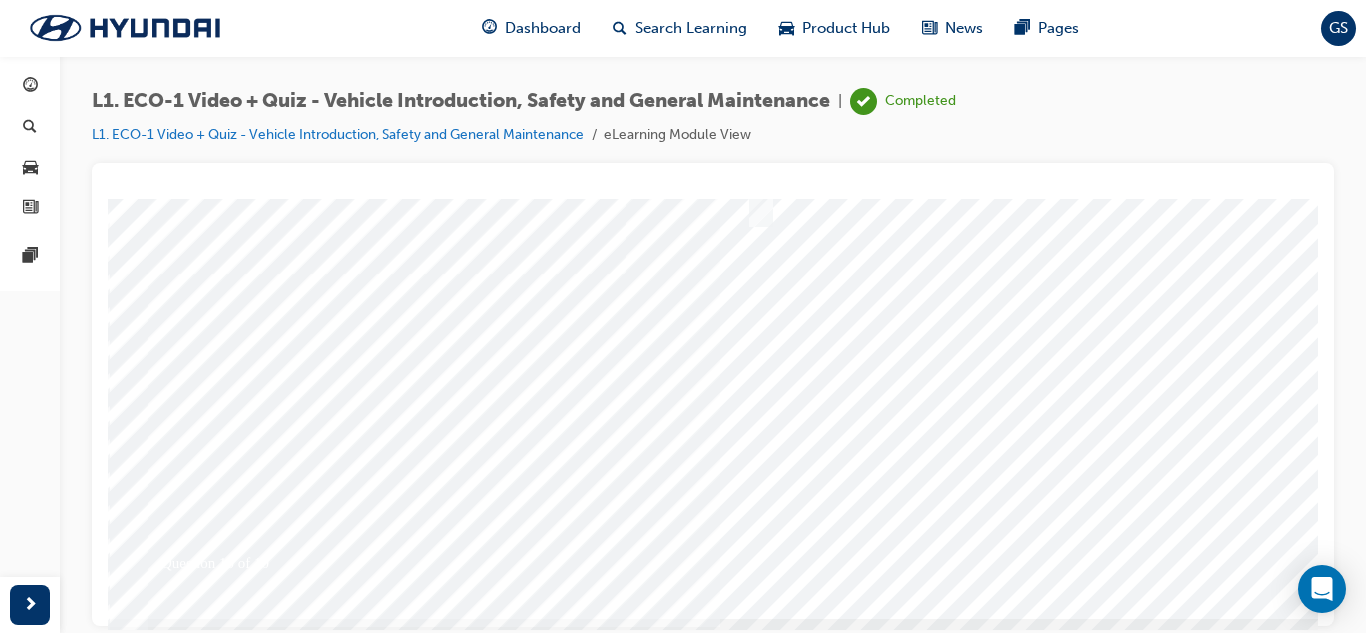click at bounding box center (178, 5567) 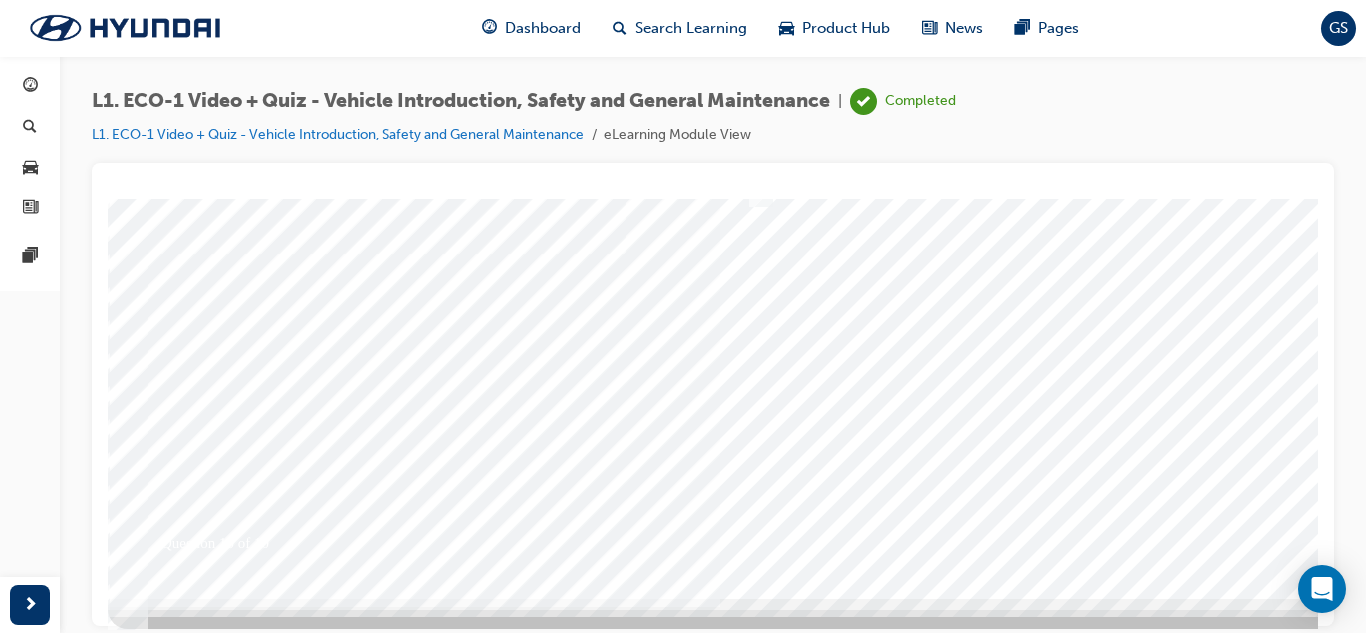 scroll, scrollTop: 334, scrollLeft: 0, axis: vertical 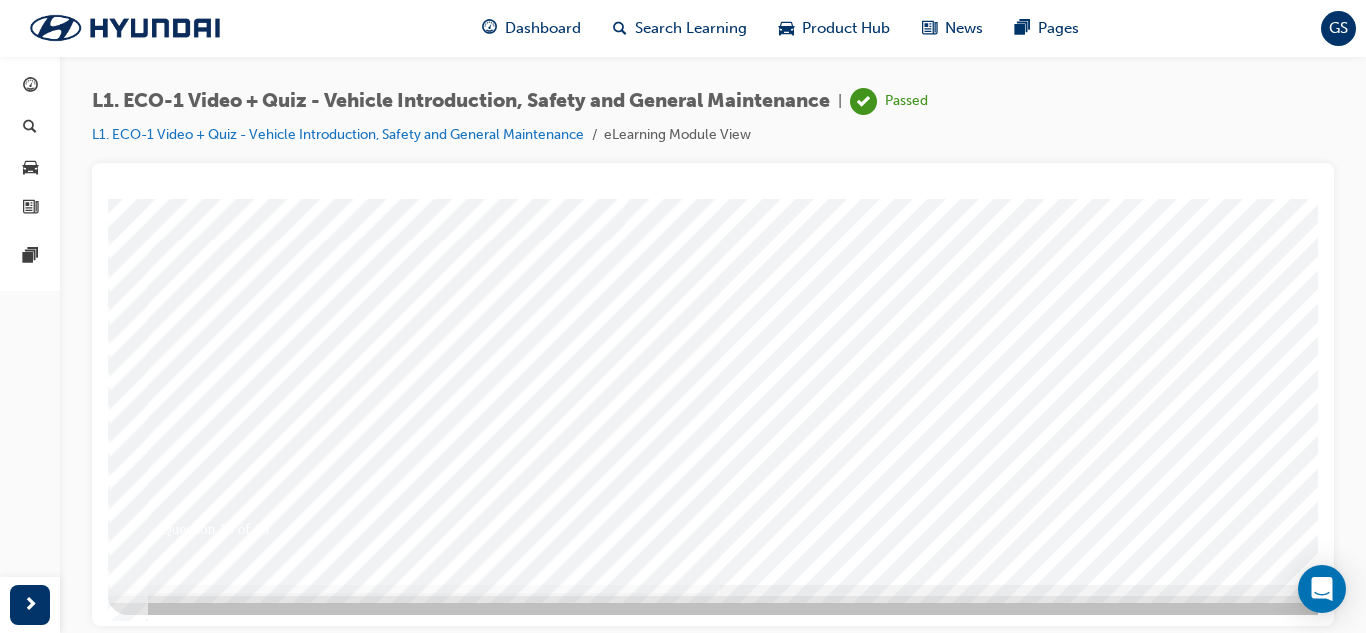 click at bounding box center (788, 224) 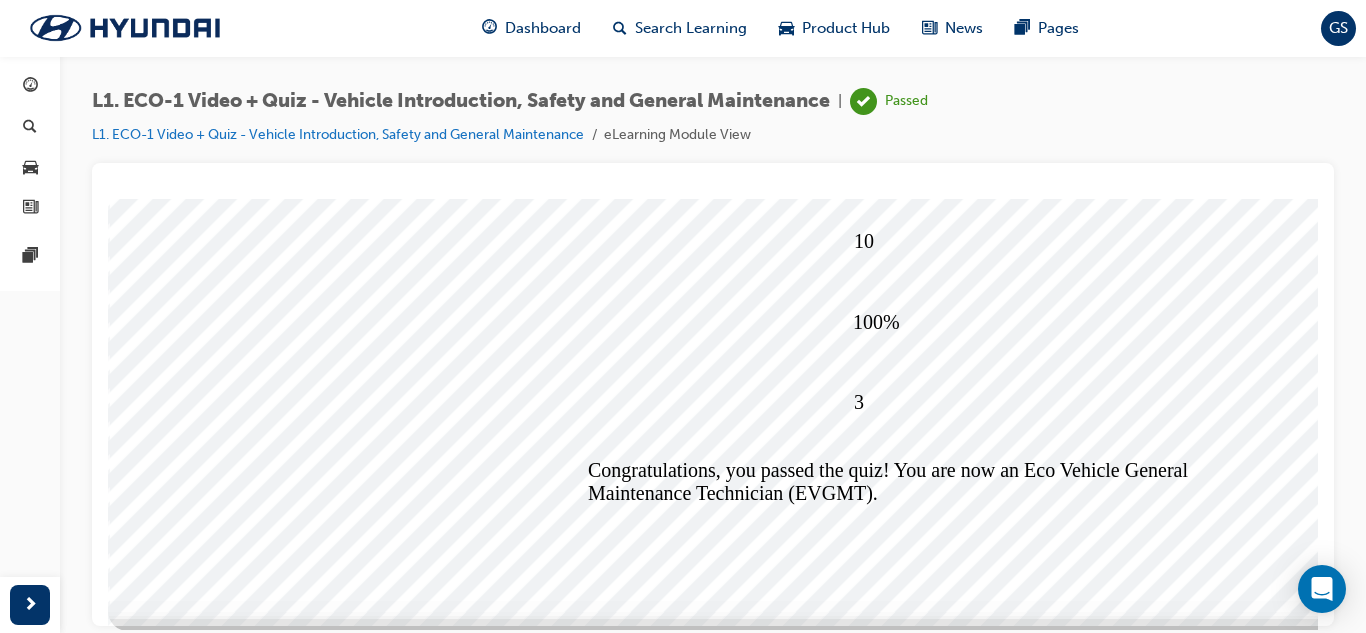 scroll, scrollTop: 334, scrollLeft: 0, axis: vertical 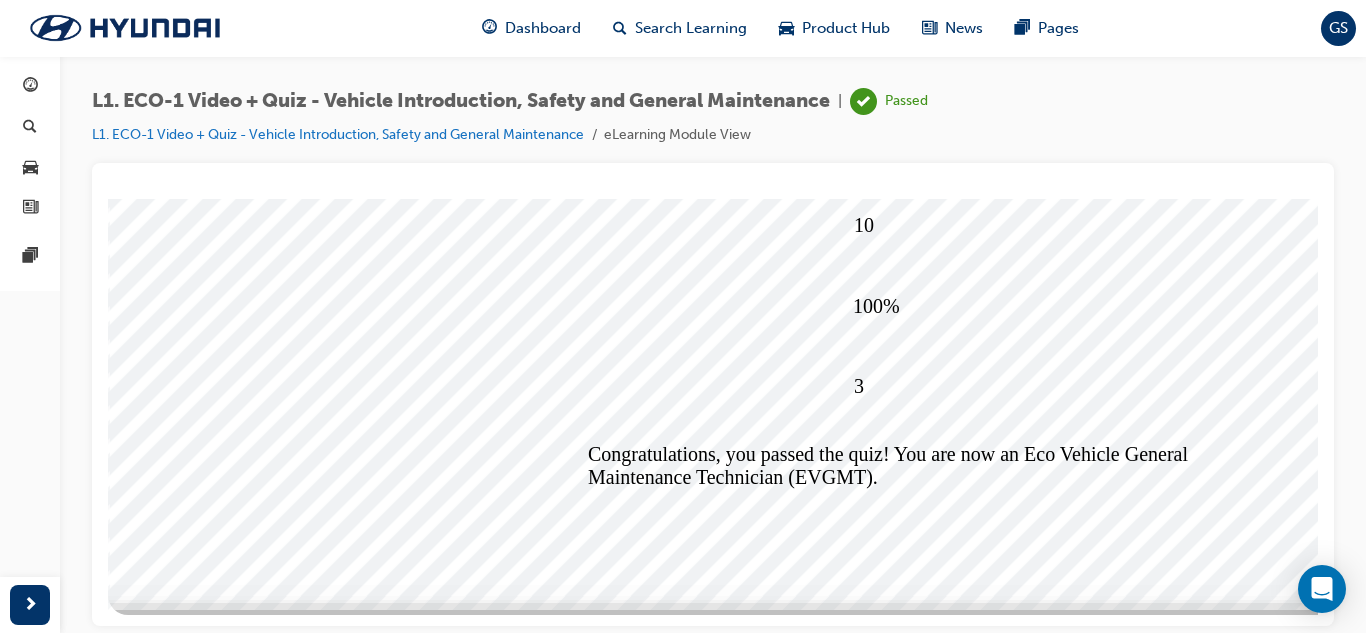 click at bounding box center [181, 5521] 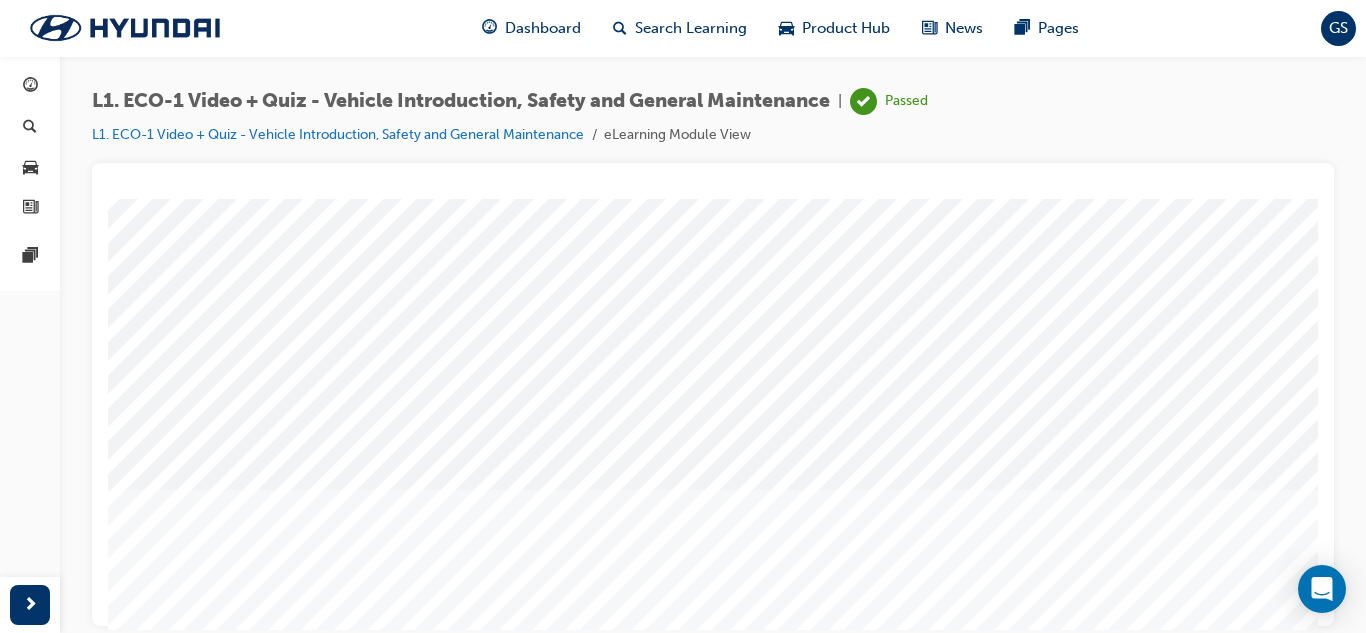 scroll, scrollTop: 334, scrollLeft: 0, axis: vertical 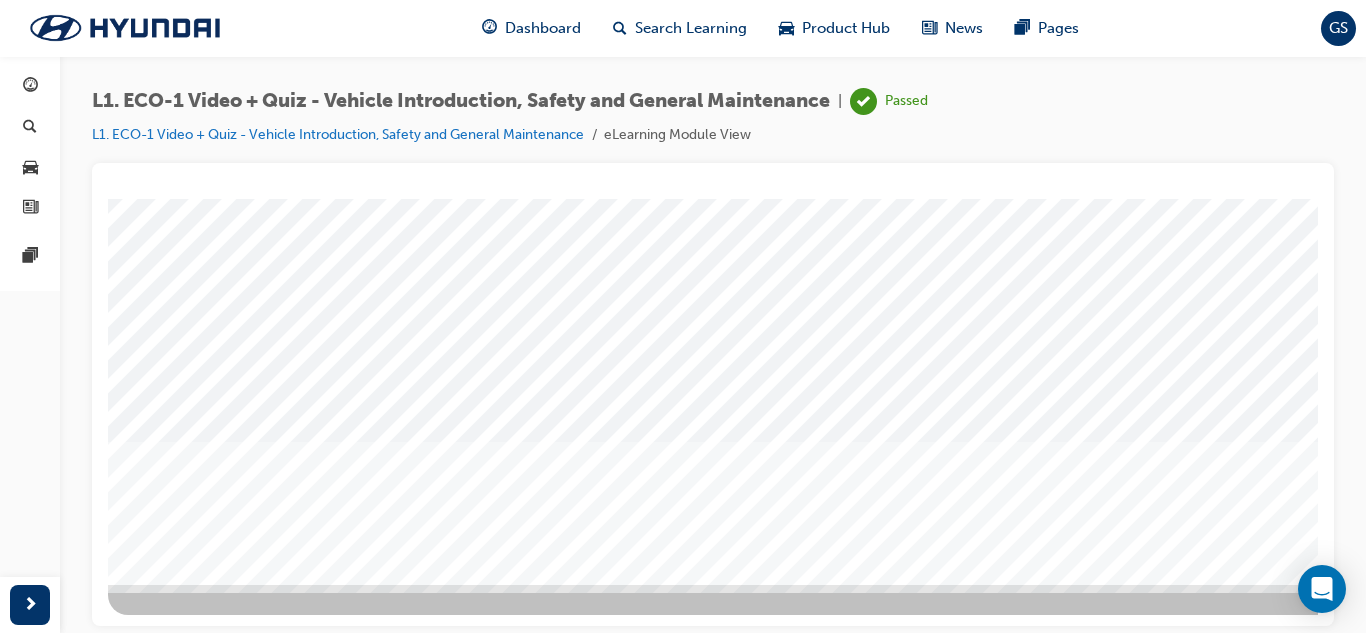 click at bounding box center [178, 1903] 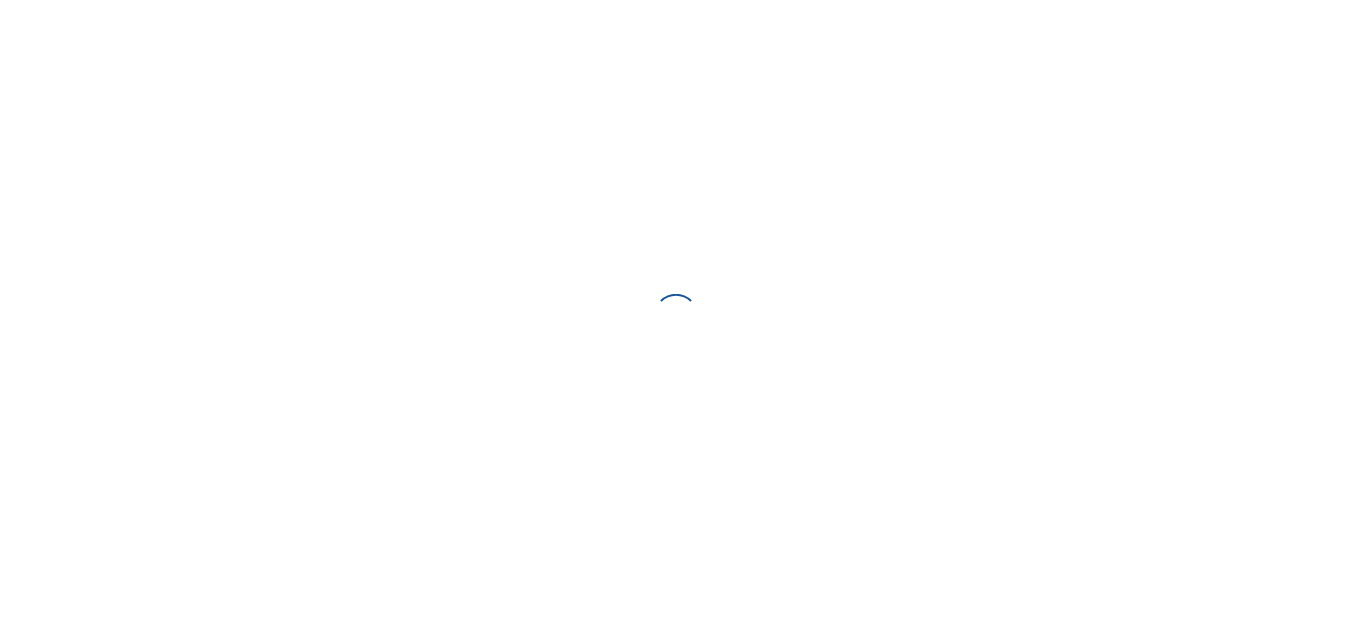 scroll, scrollTop: 0, scrollLeft: 0, axis: both 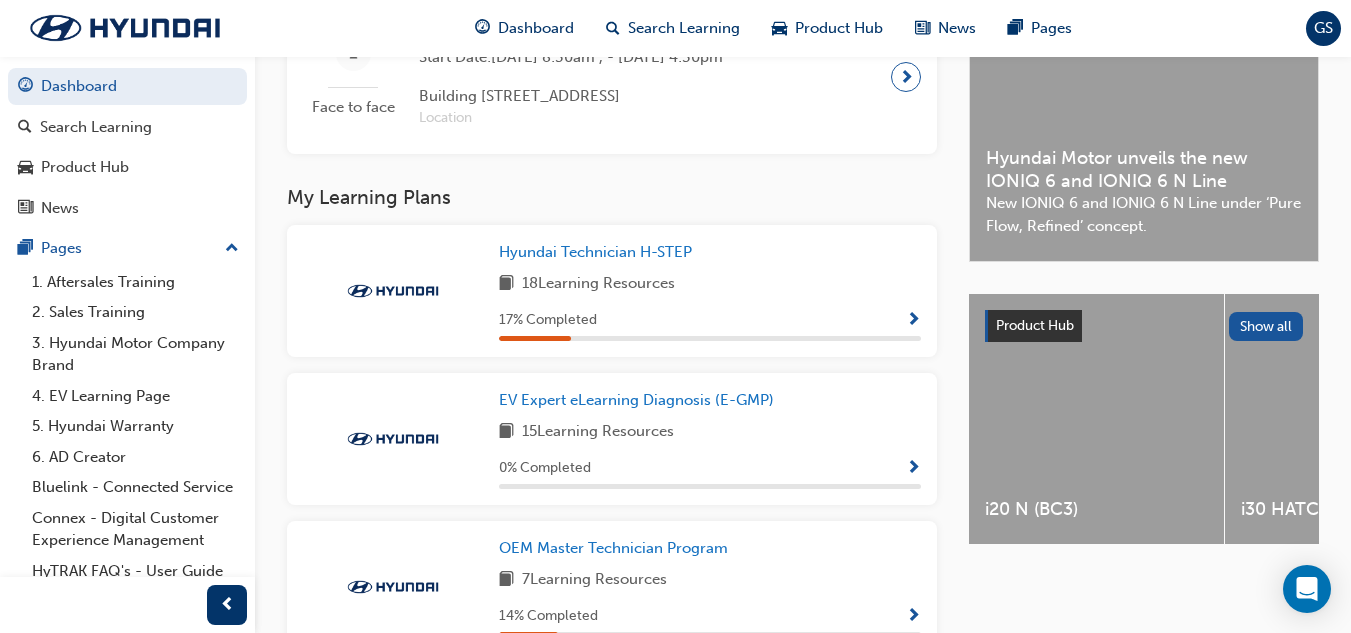 click at bounding box center [913, 321] 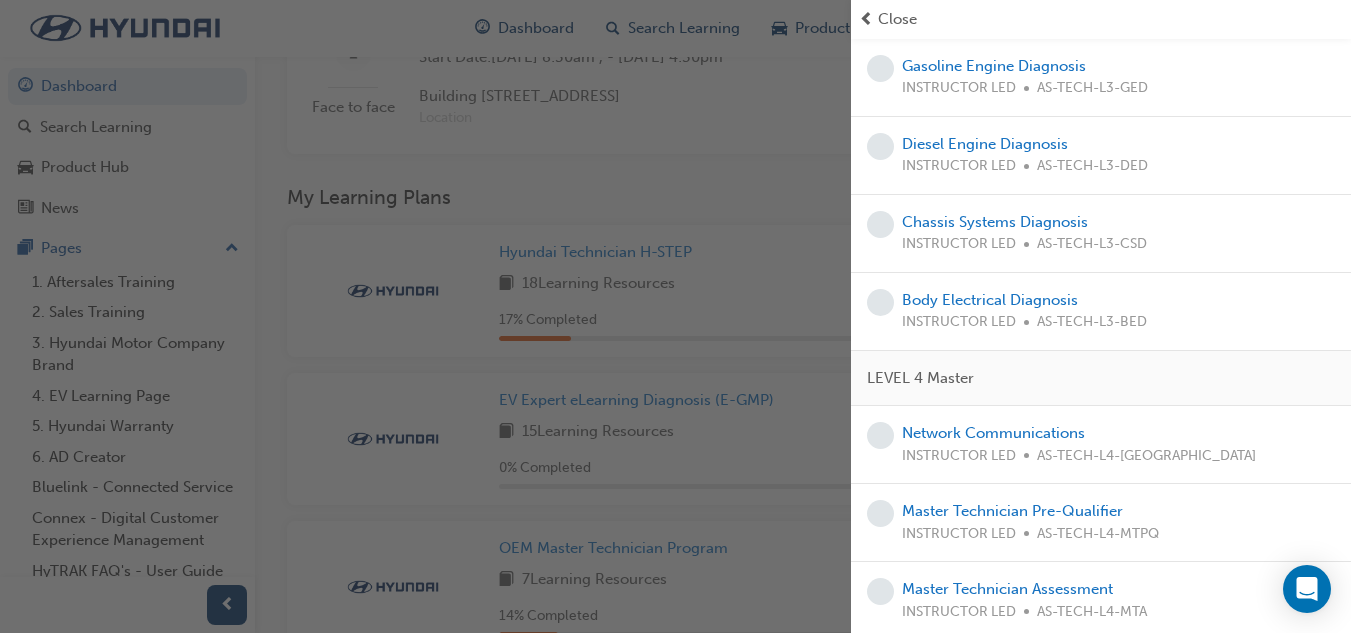 scroll, scrollTop: 964, scrollLeft: 0, axis: vertical 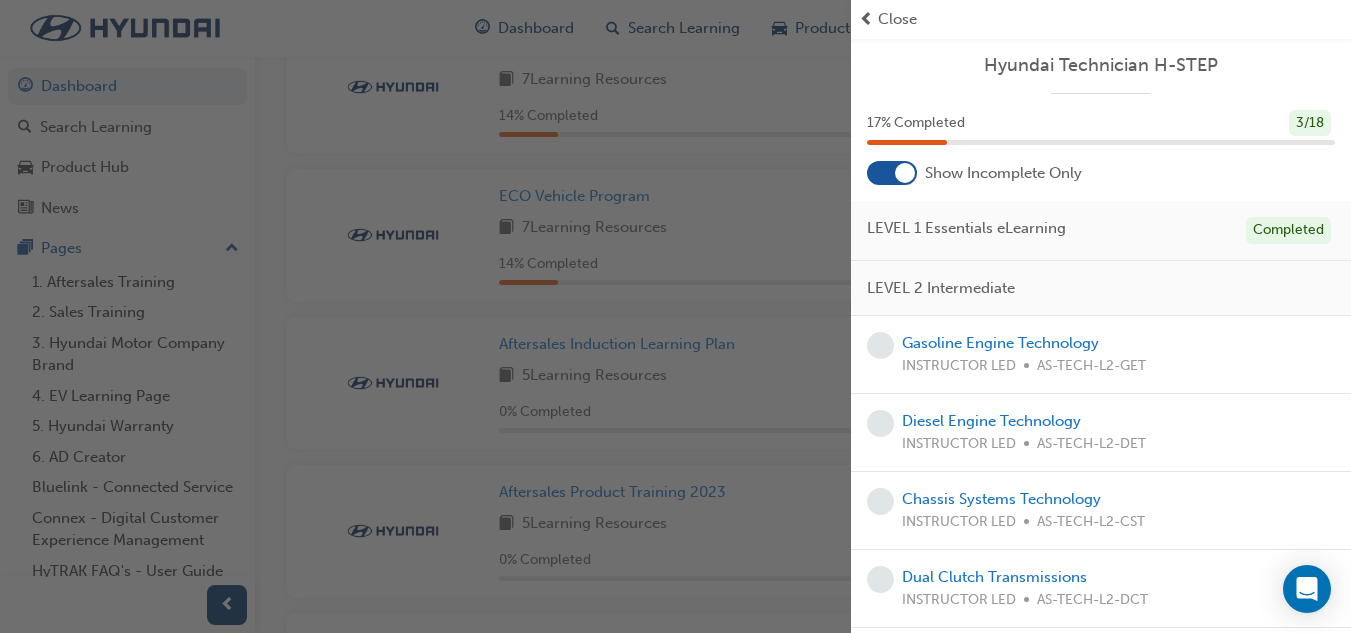 click at bounding box center (905, 173) 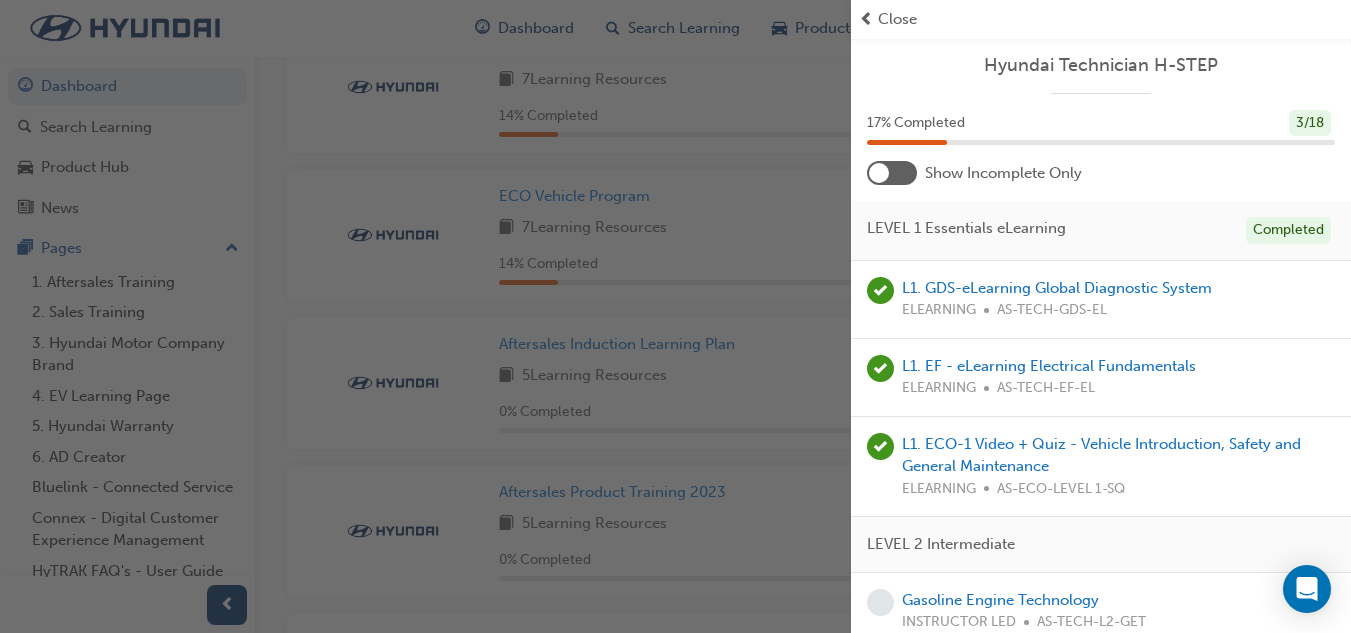 click at bounding box center [892, 173] 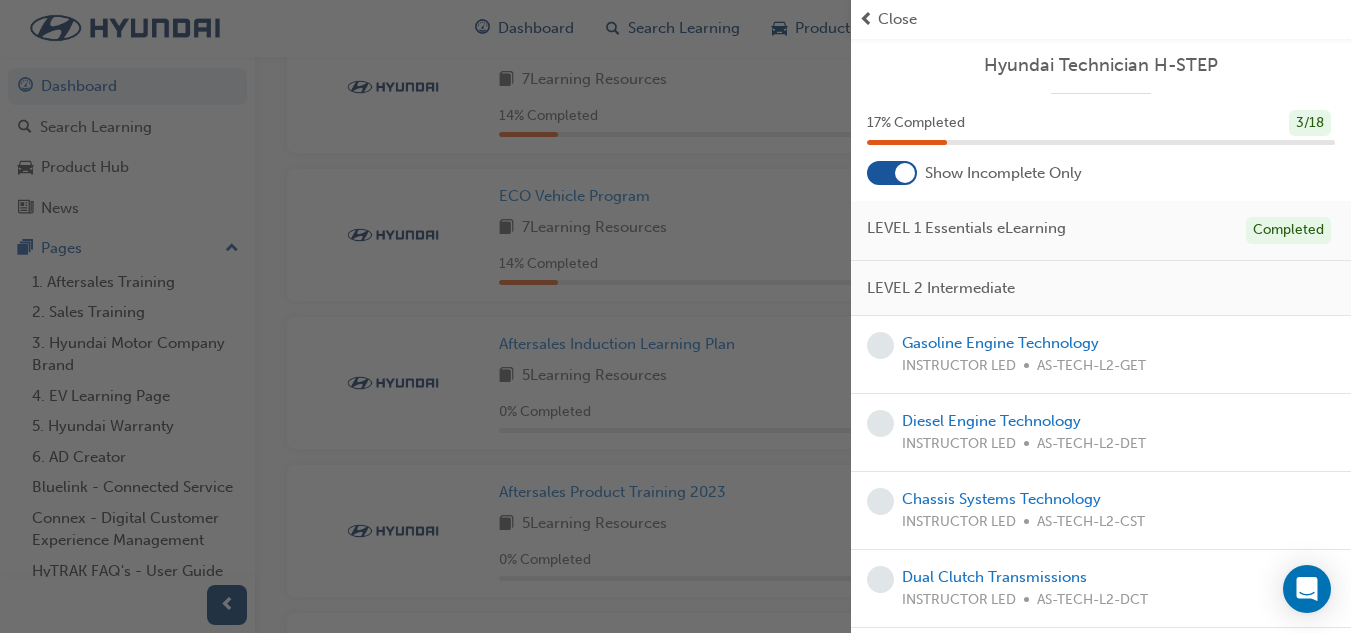 click at bounding box center [905, 173] 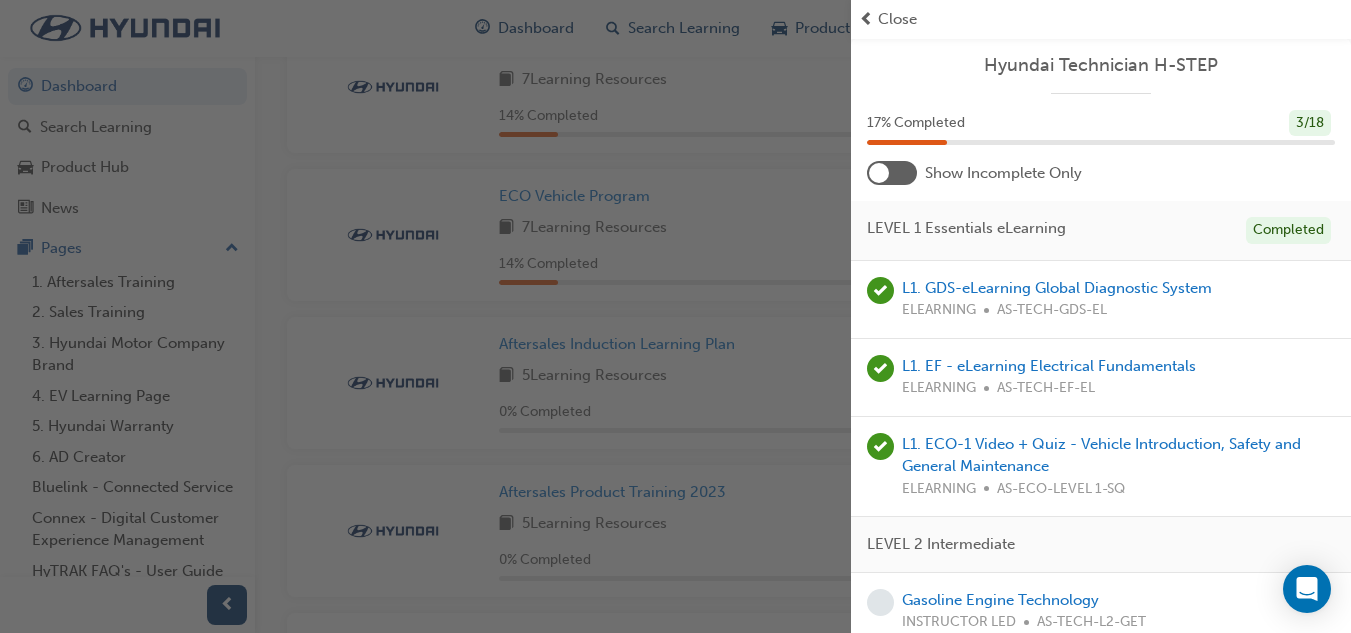 click at bounding box center [892, 173] 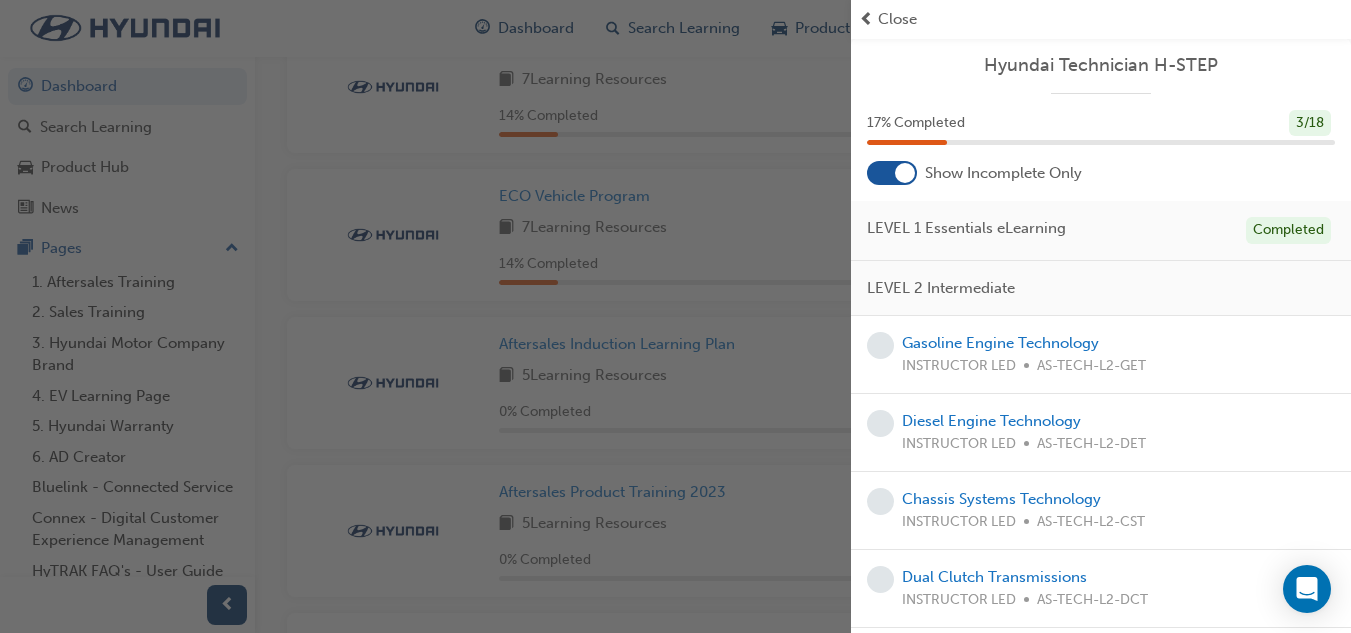 click at bounding box center [905, 173] 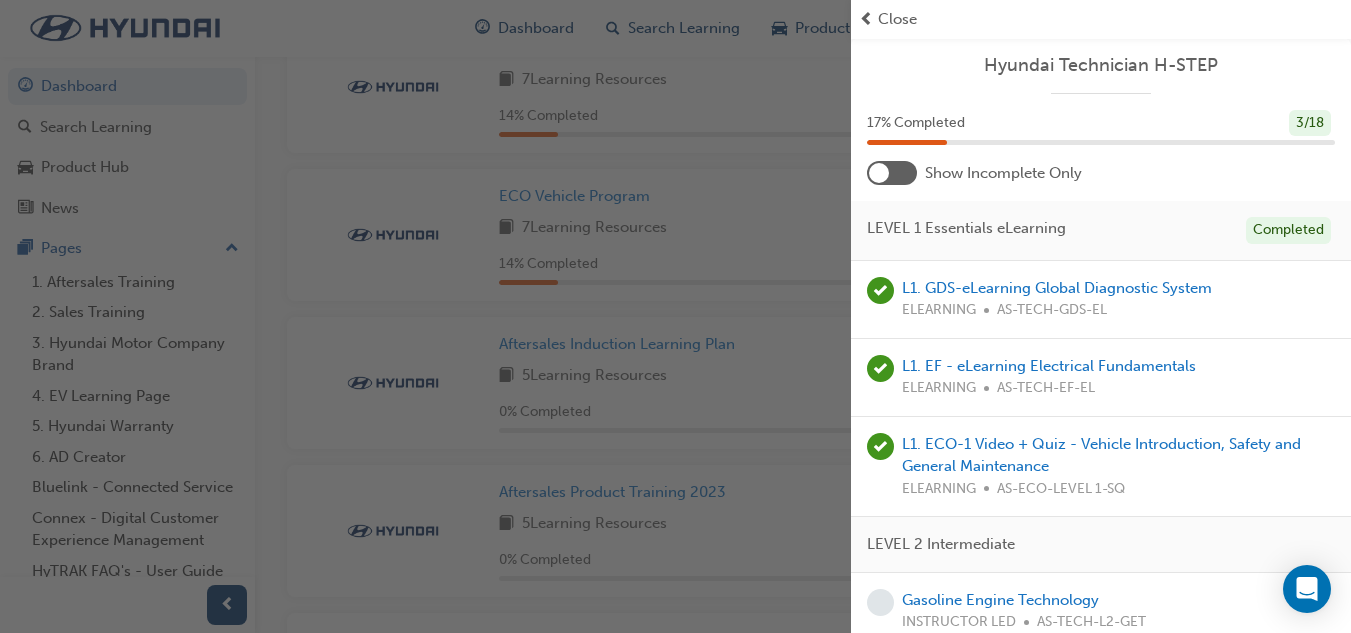 click at bounding box center [892, 173] 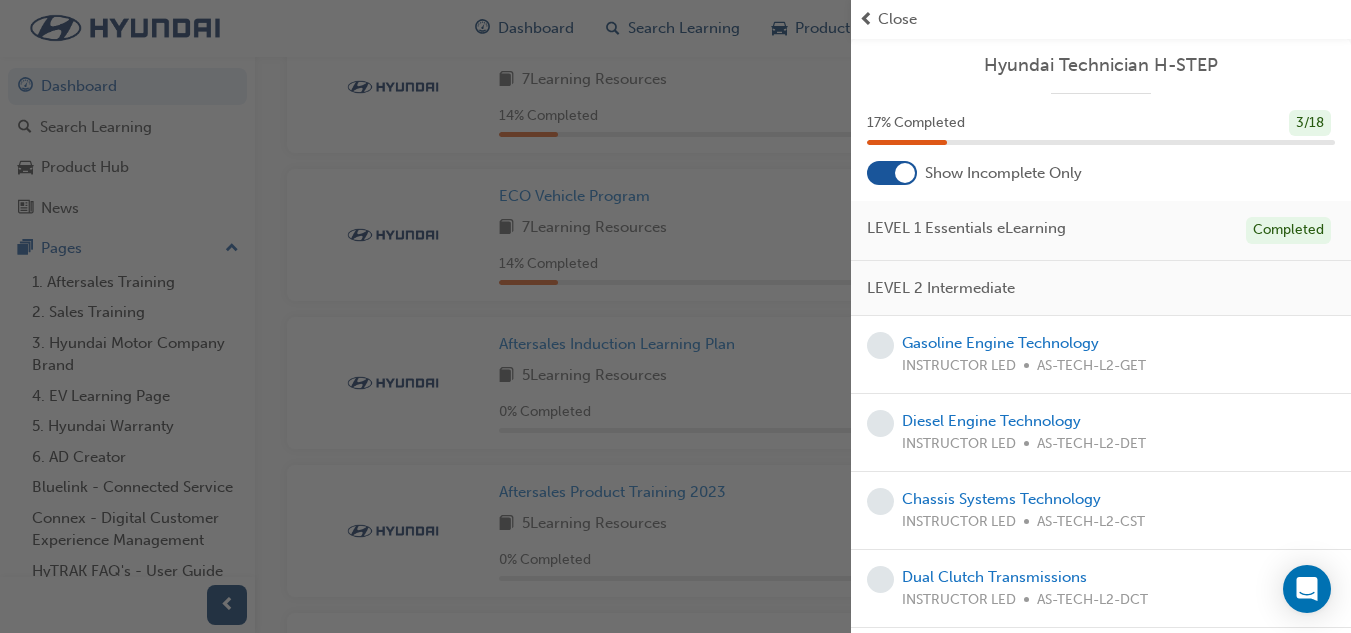 click at bounding box center (892, 173) 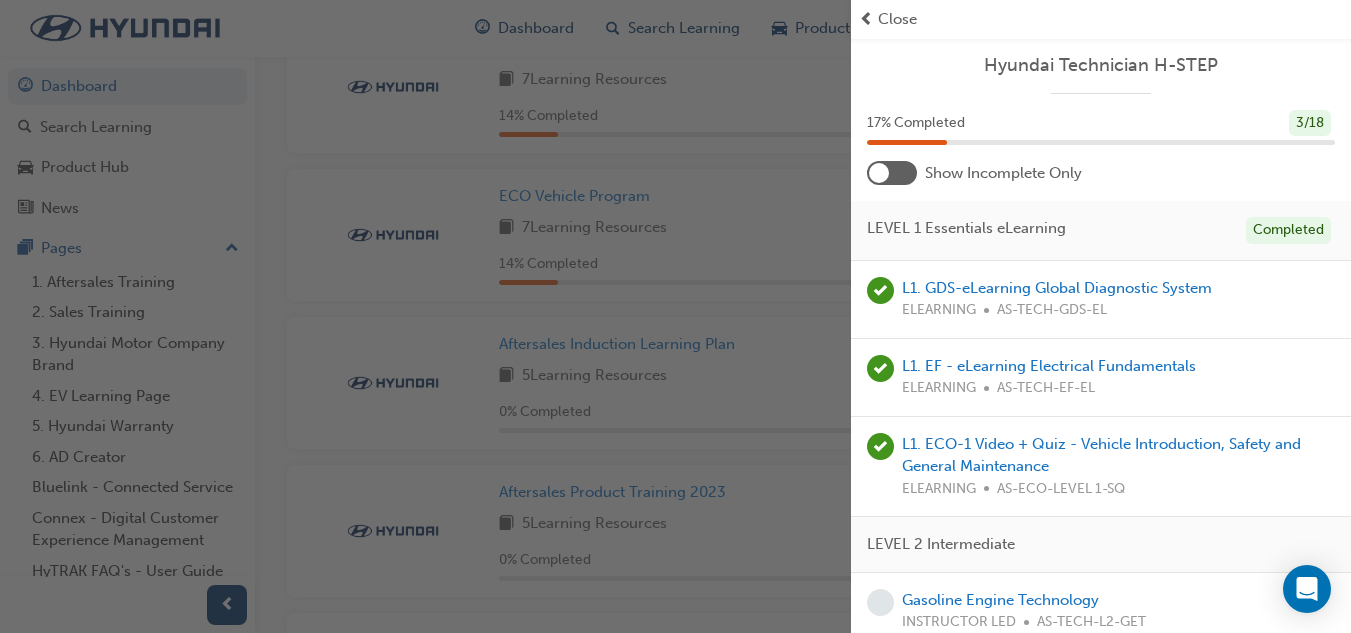 click at bounding box center [866, 19] 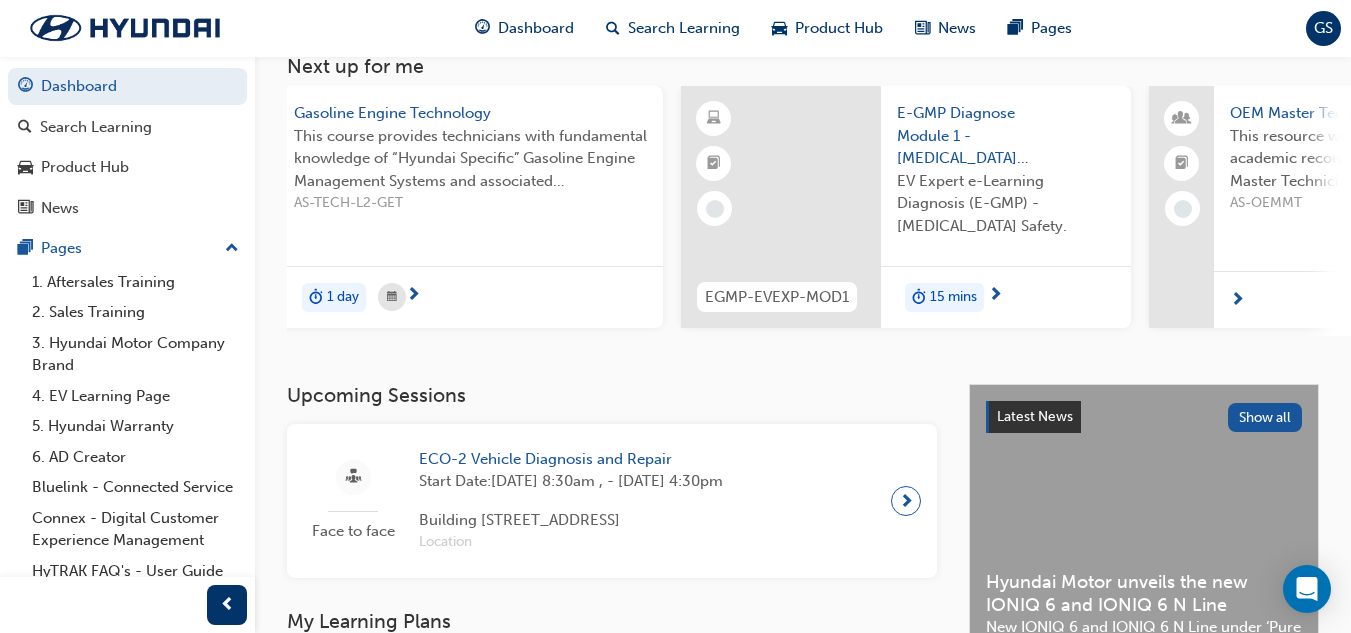 scroll, scrollTop: 0, scrollLeft: 0, axis: both 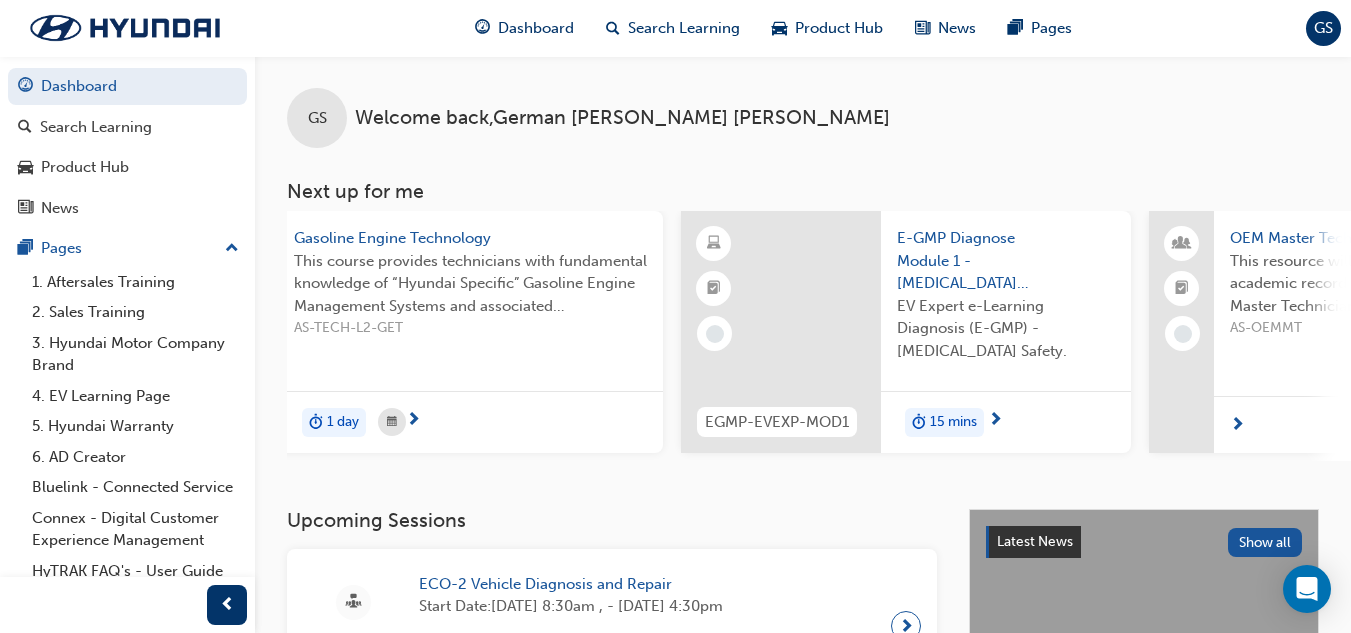 click on "GS" at bounding box center (1323, 28) 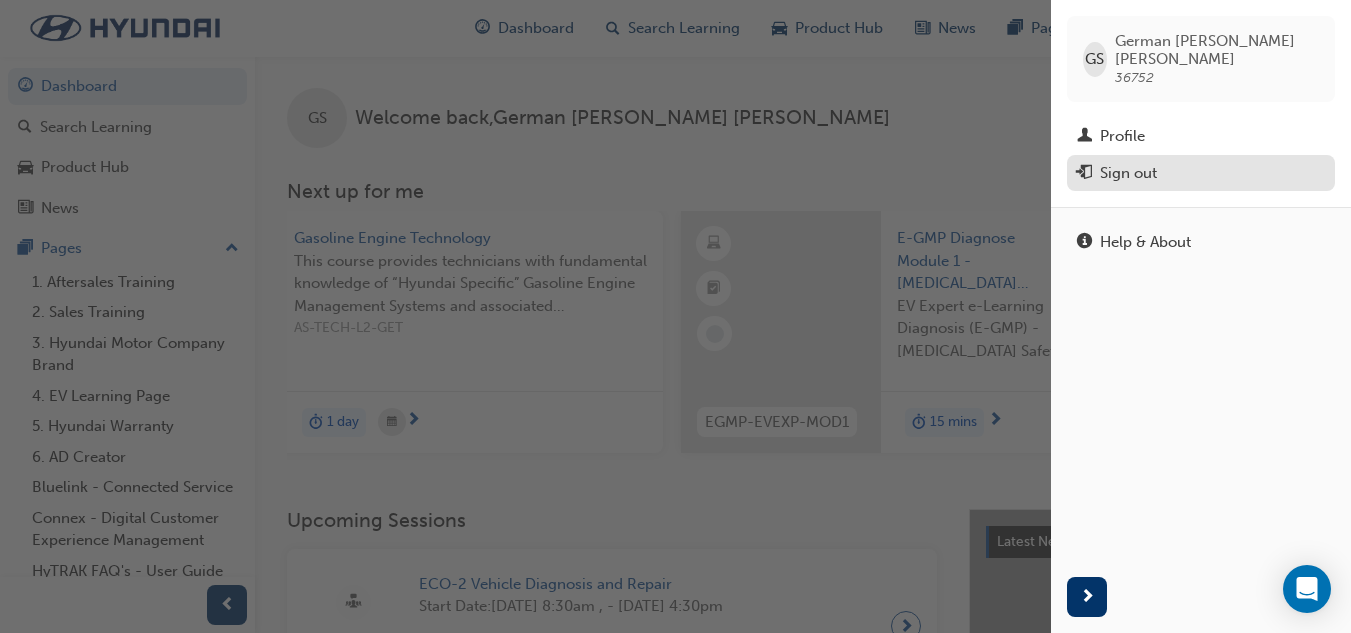click on "Sign out" at bounding box center (1128, 173) 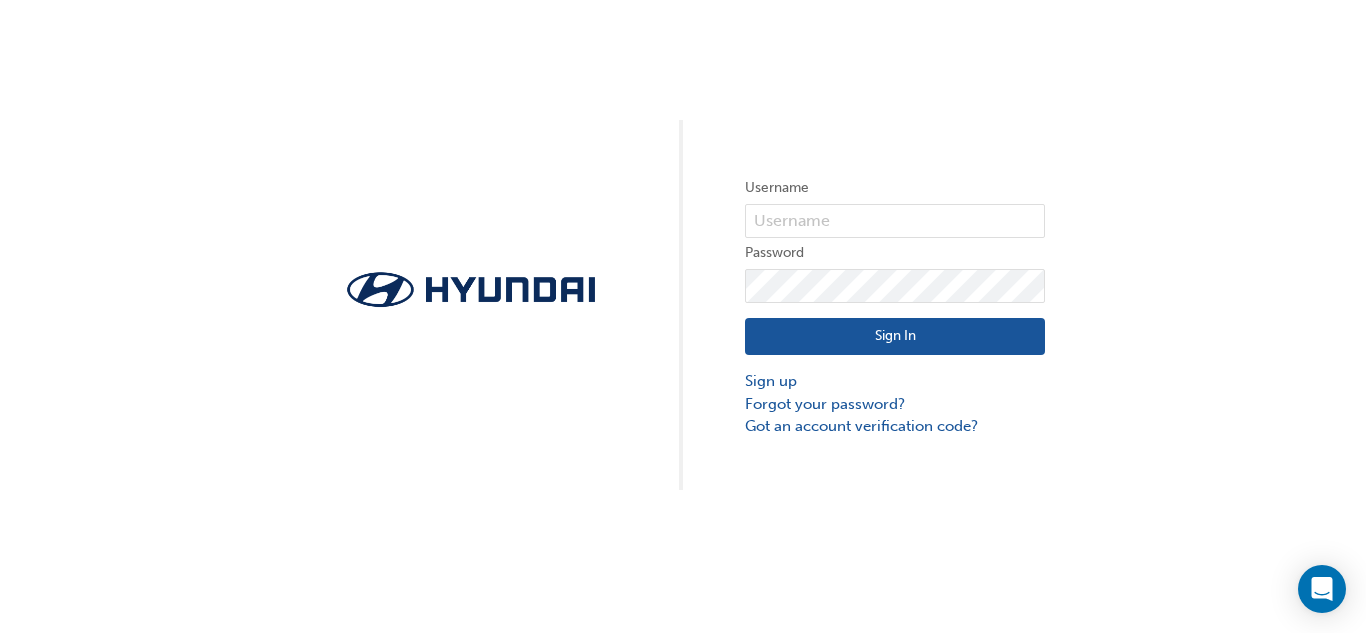 scroll, scrollTop: 0, scrollLeft: 0, axis: both 